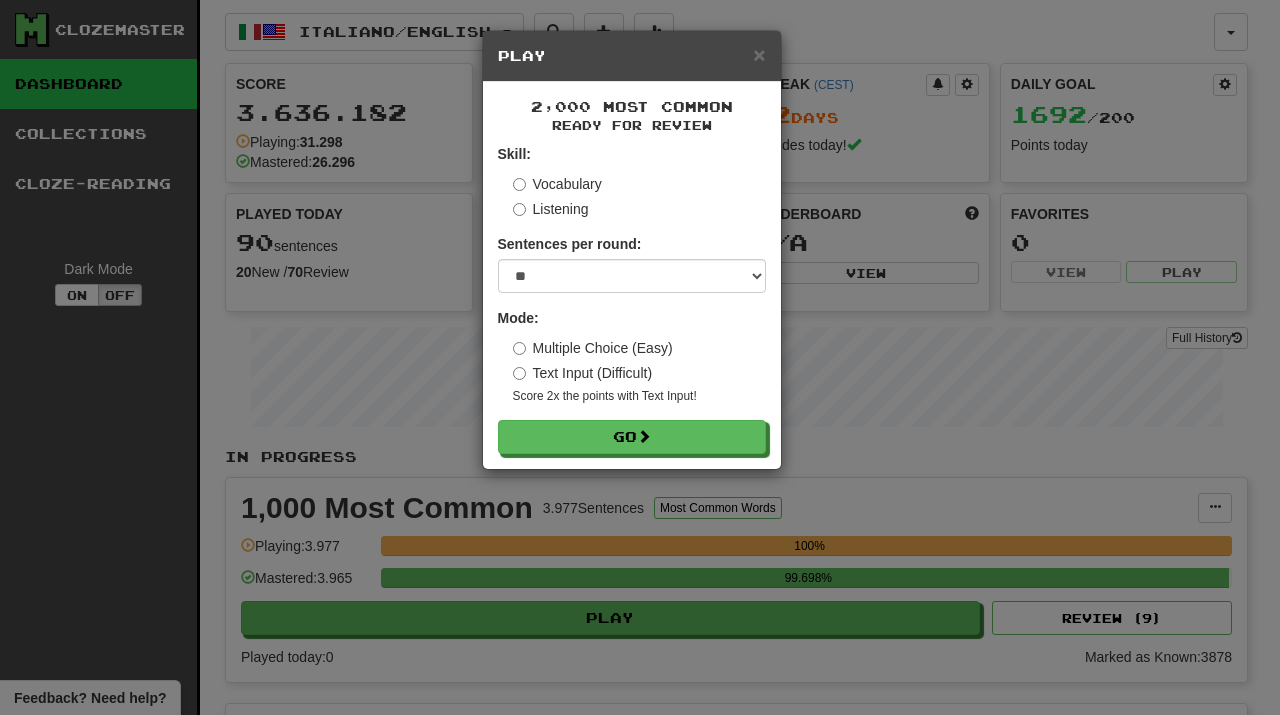 select on "**" 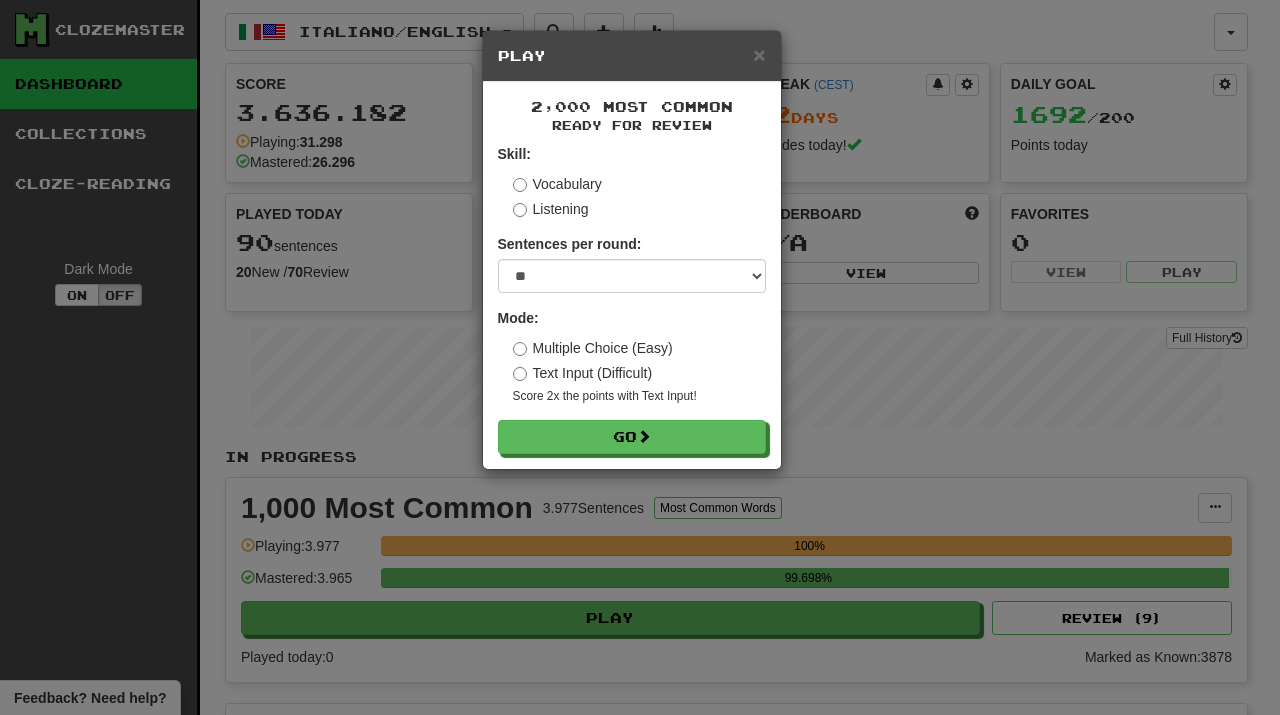 scroll, scrollTop: 0, scrollLeft: 0, axis: both 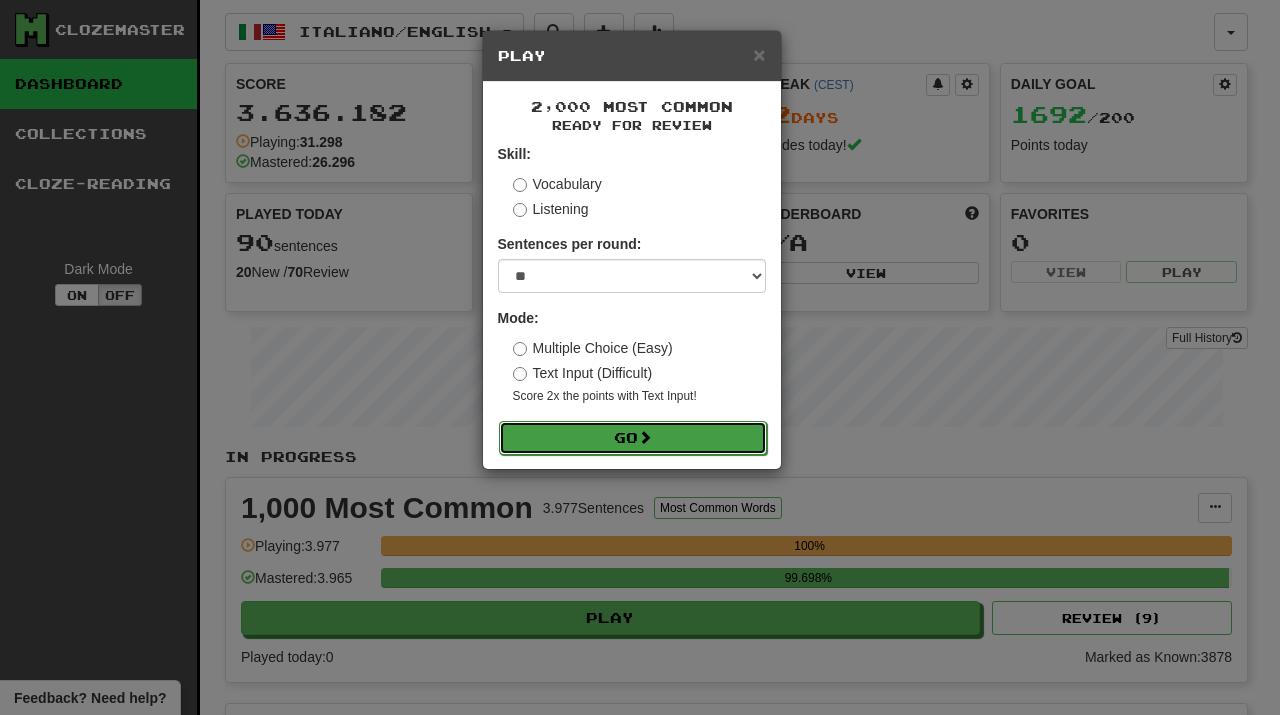 click at bounding box center [645, 437] 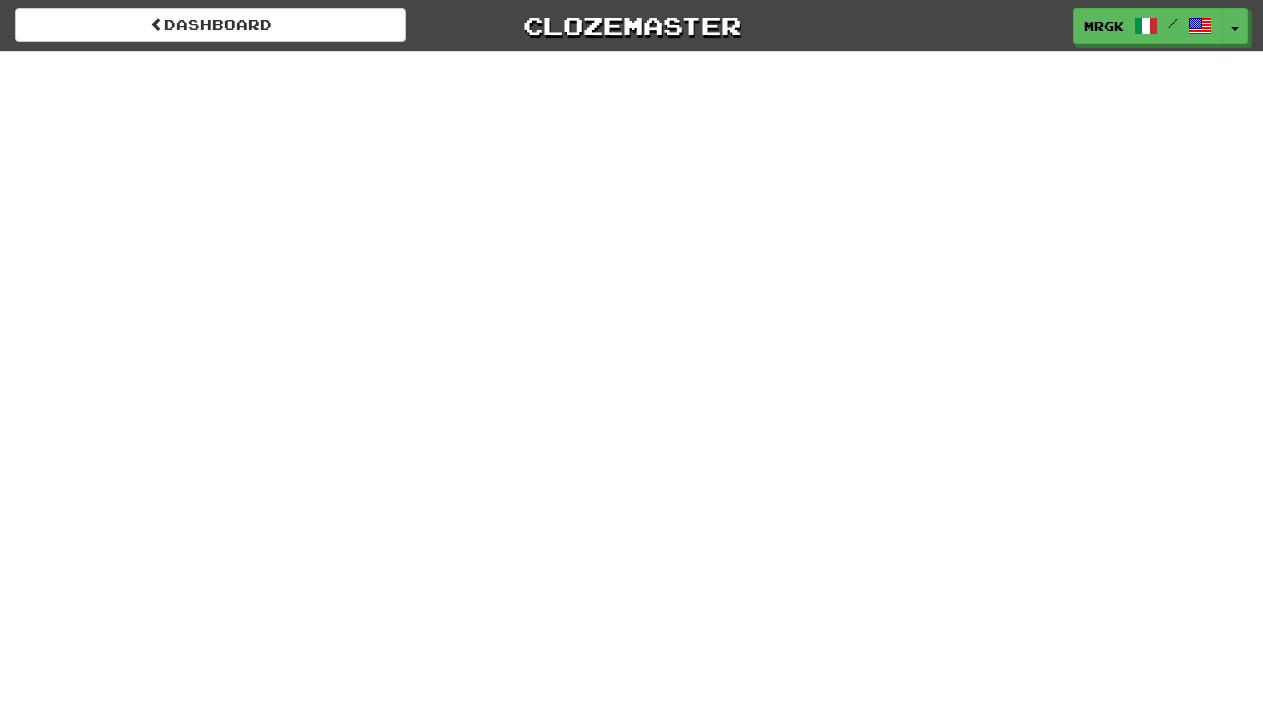 scroll, scrollTop: 0, scrollLeft: 0, axis: both 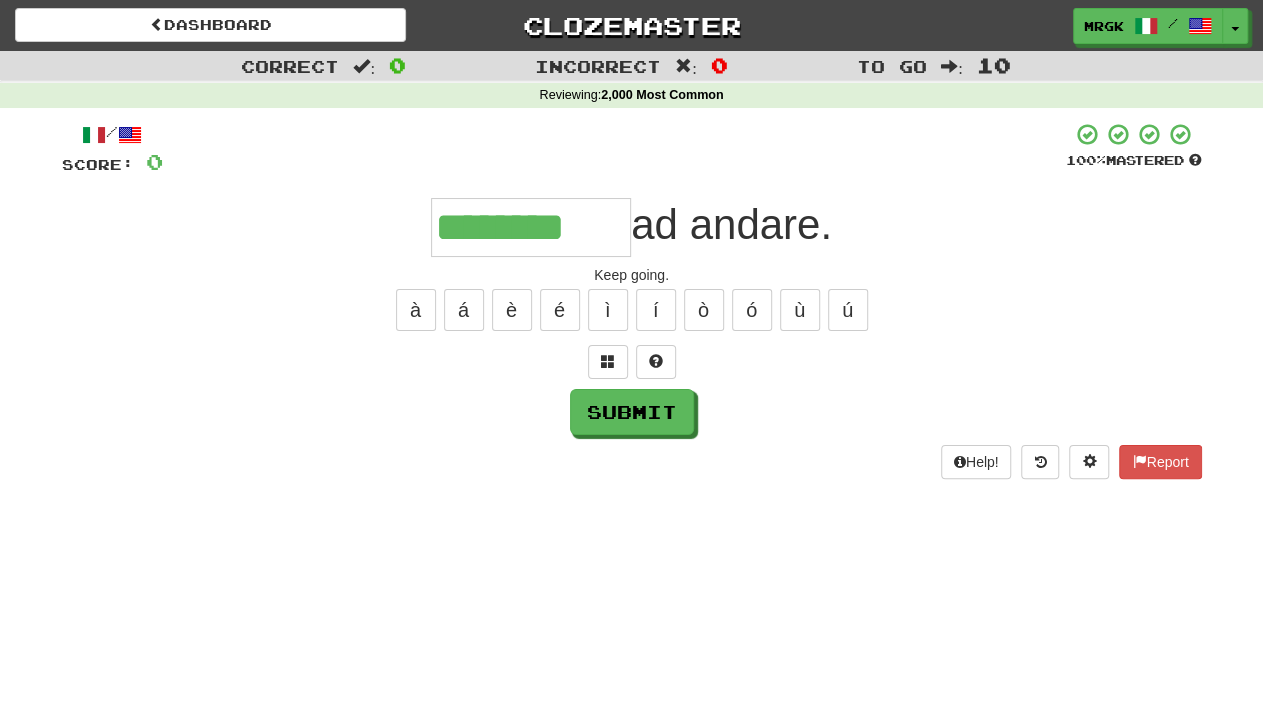 type on "********" 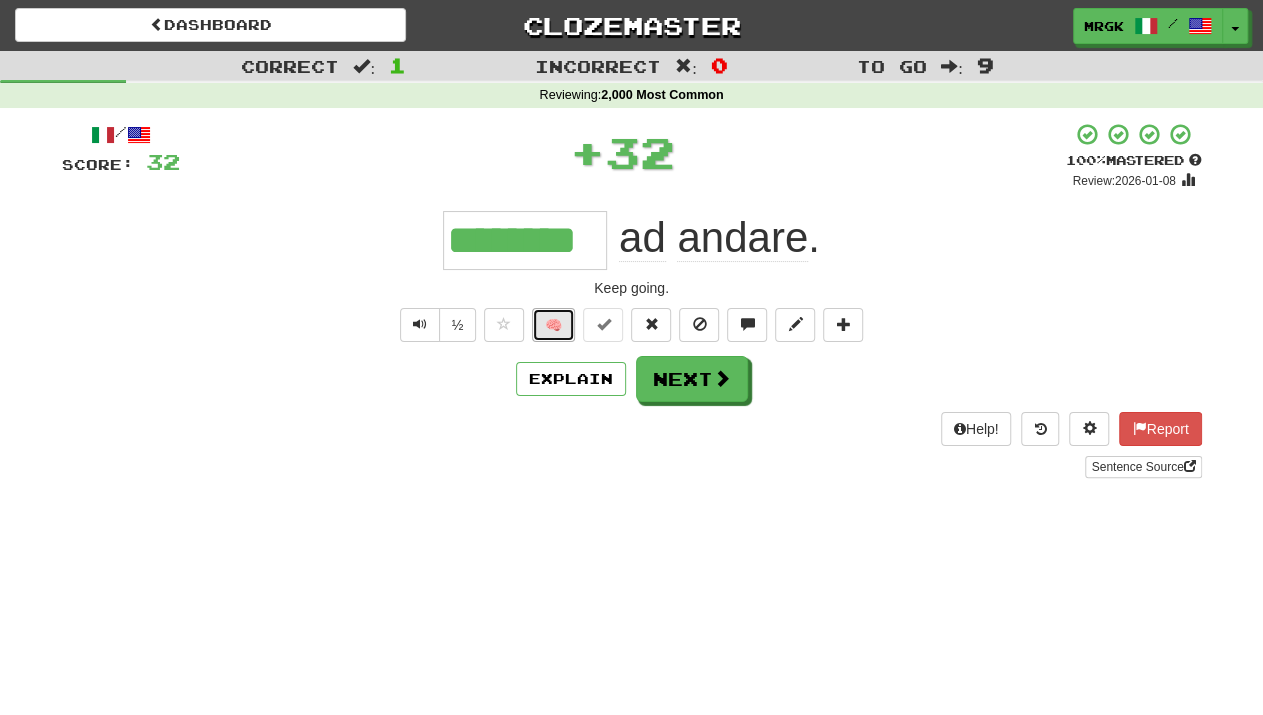click on "🧠" at bounding box center [553, 325] 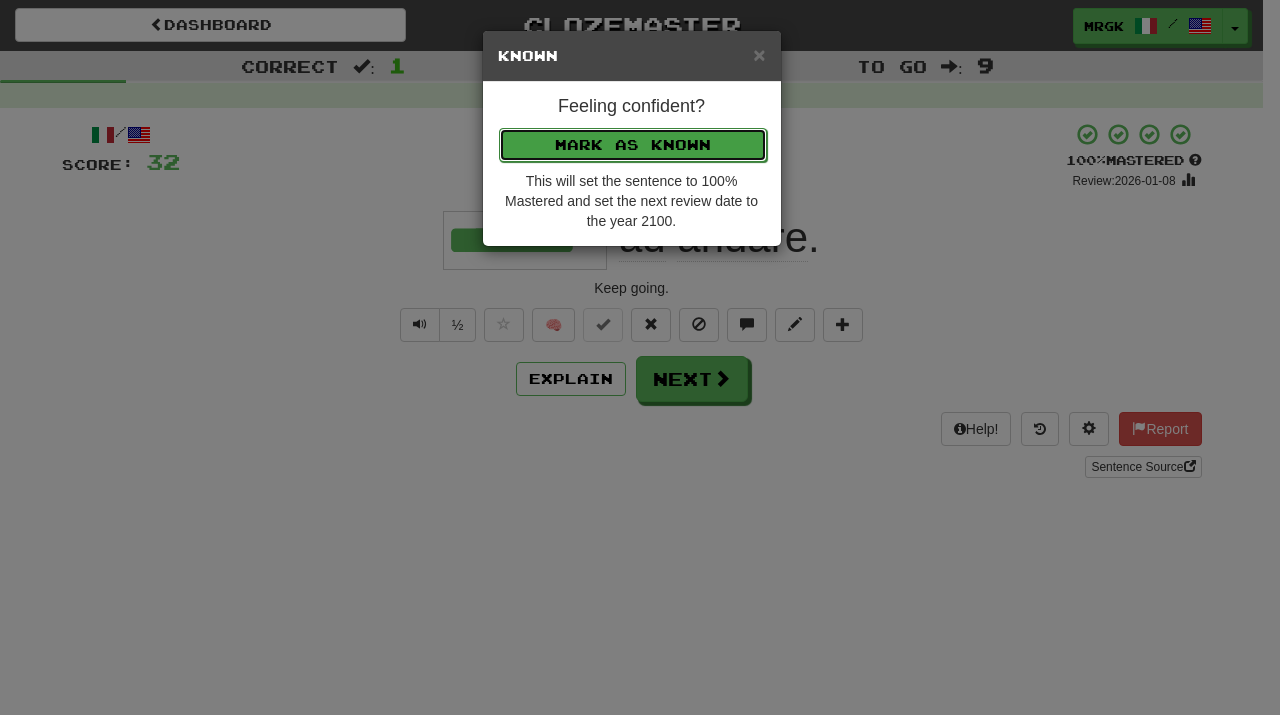 click on "Mark as Known" at bounding box center [633, 145] 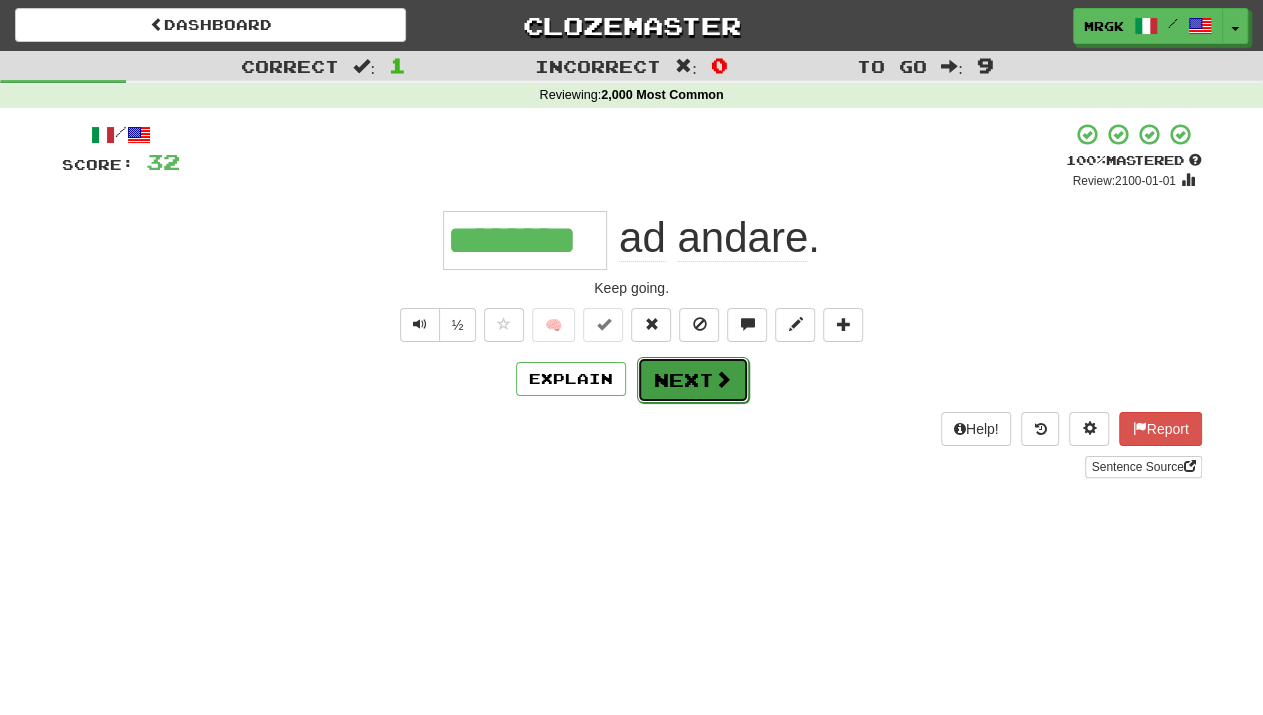 click on "Next" at bounding box center (693, 380) 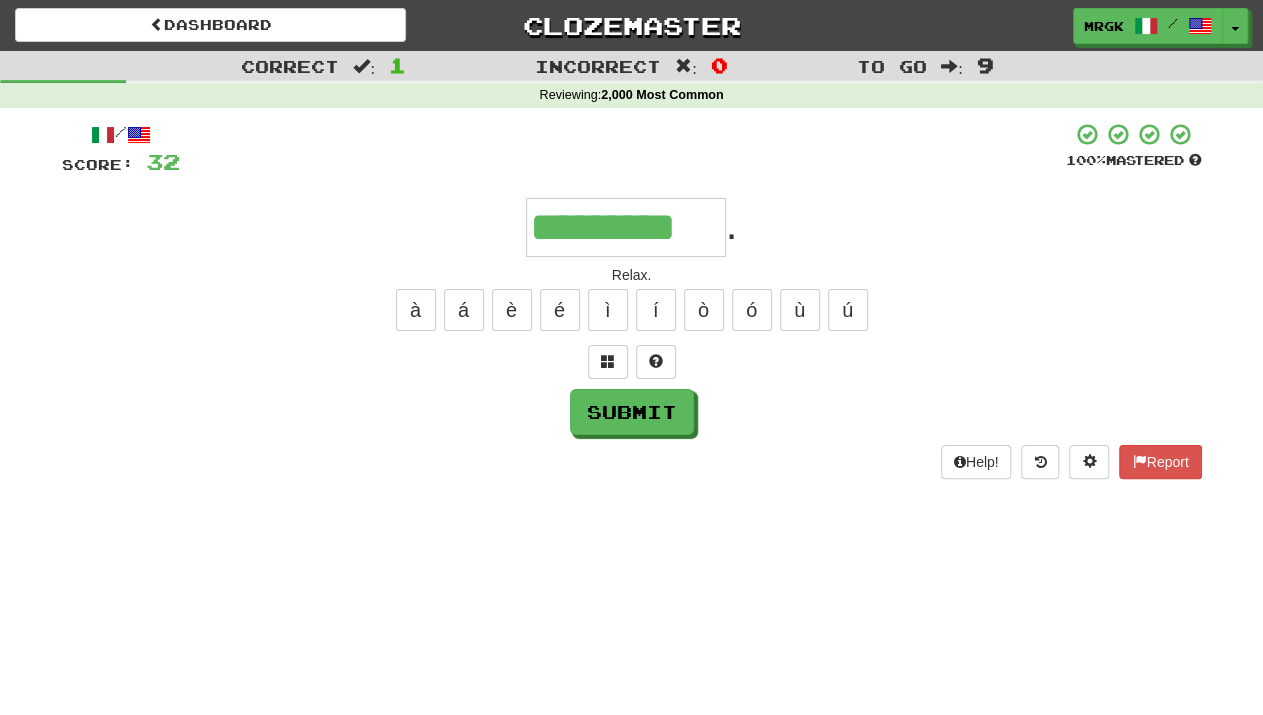 type on "*********" 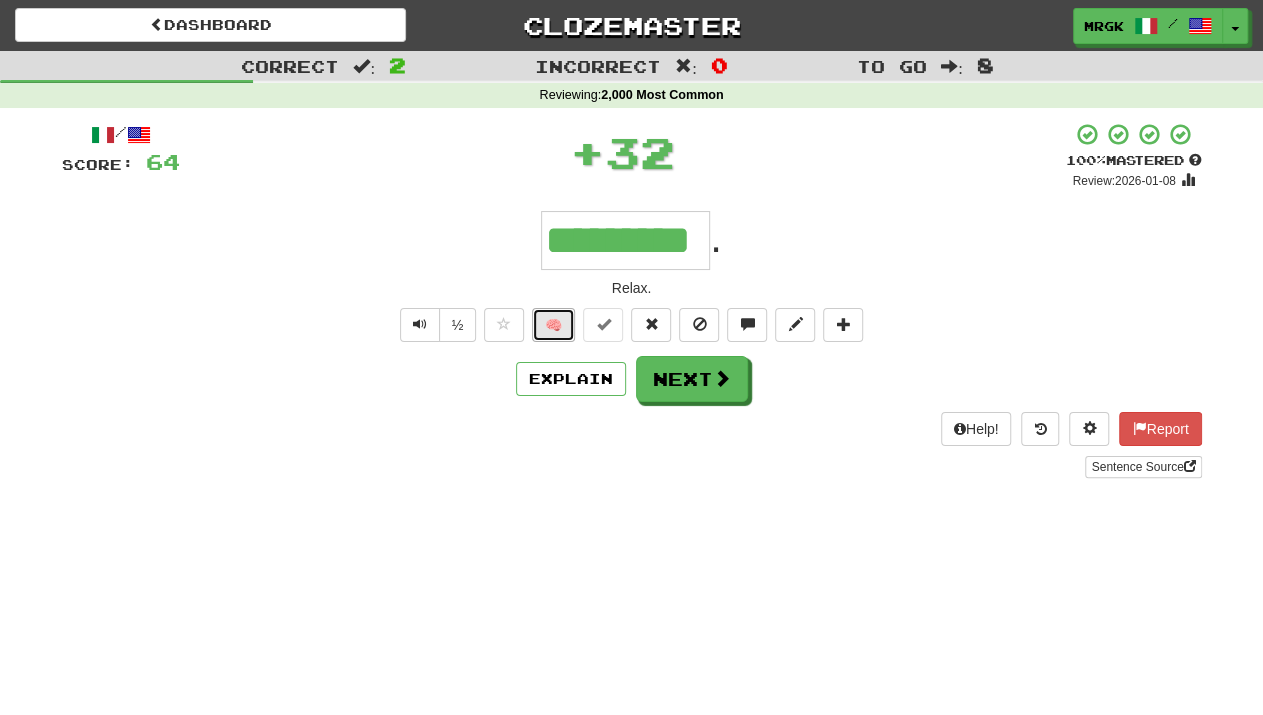 click on "🧠" at bounding box center (553, 325) 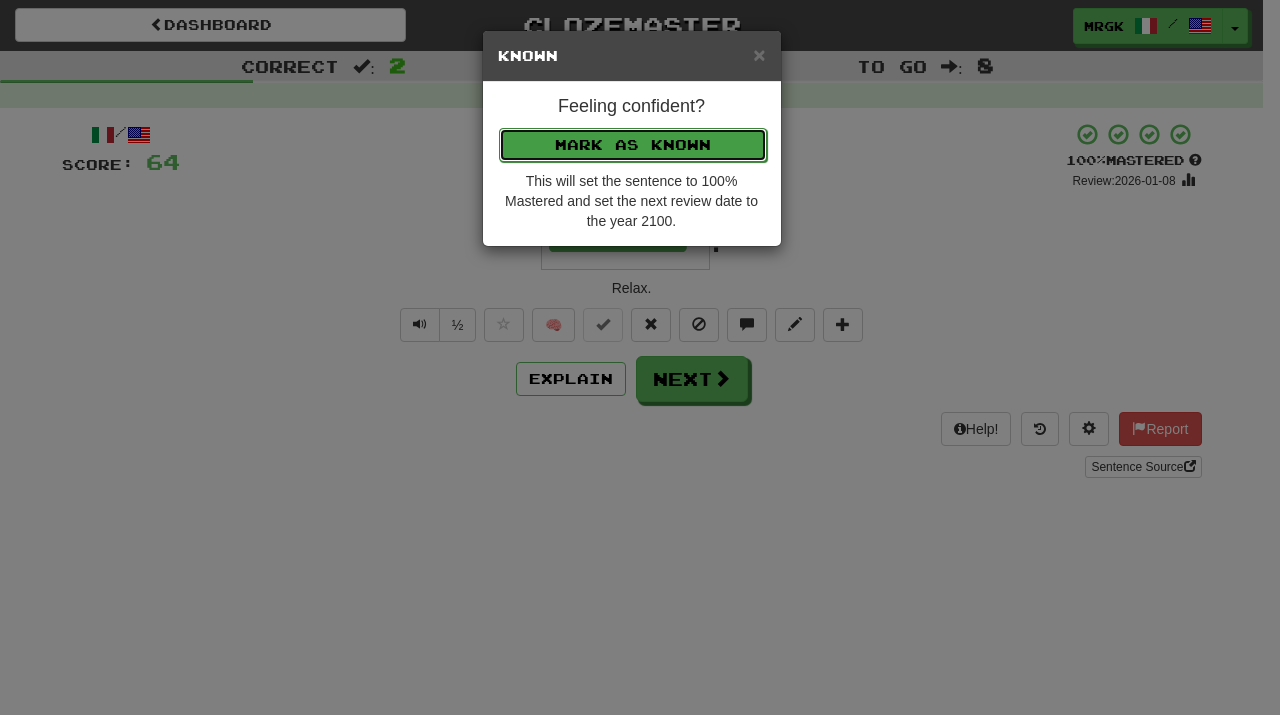 click on "Mark as Known" at bounding box center (633, 145) 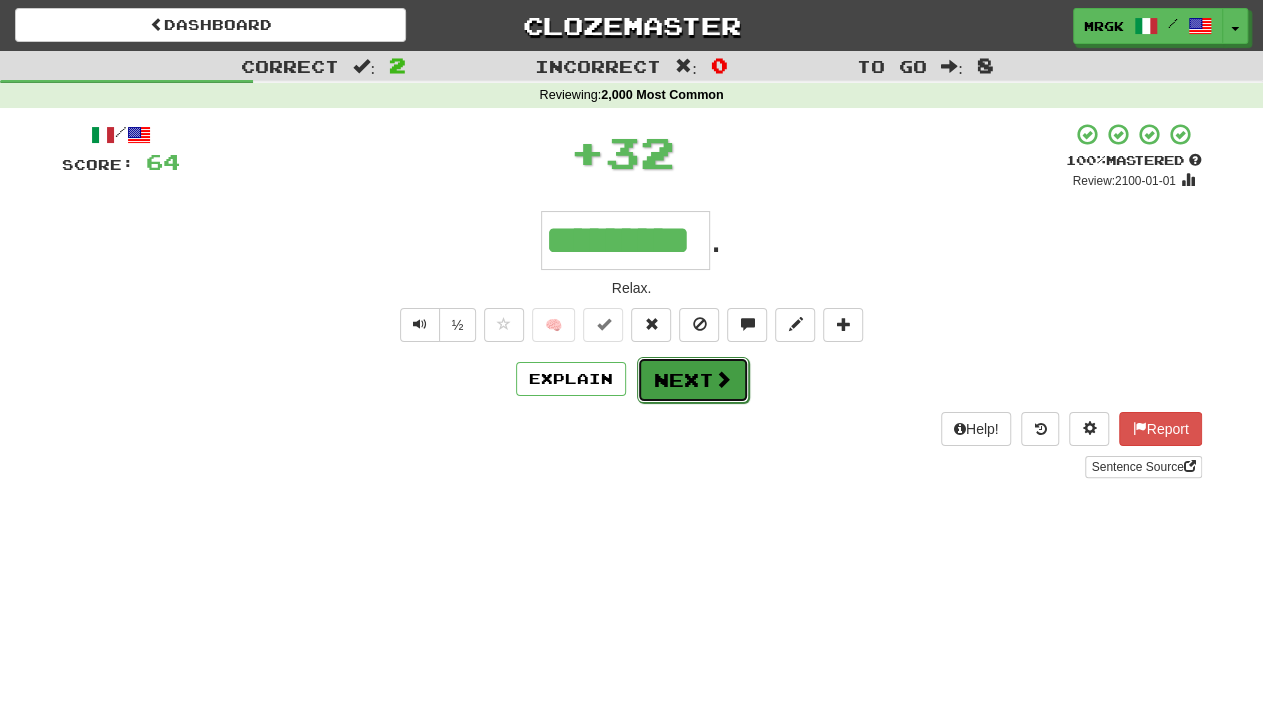 click on "Next" at bounding box center [693, 380] 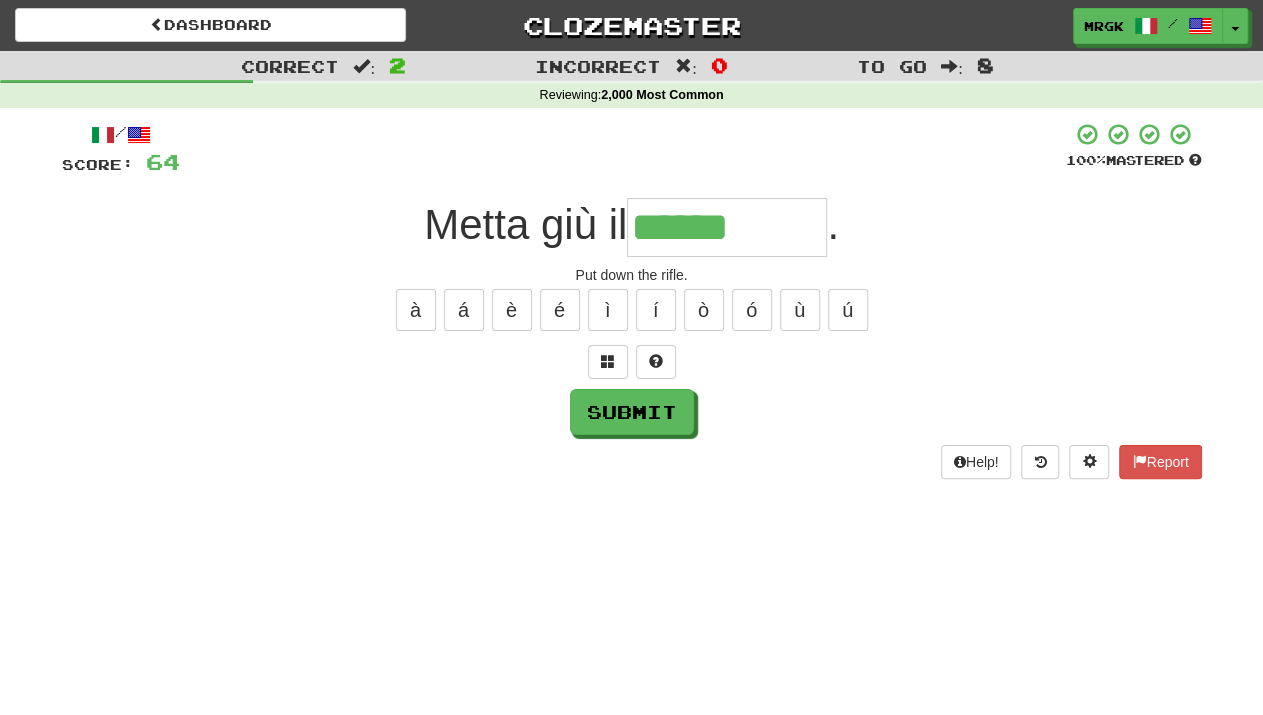 type on "******" 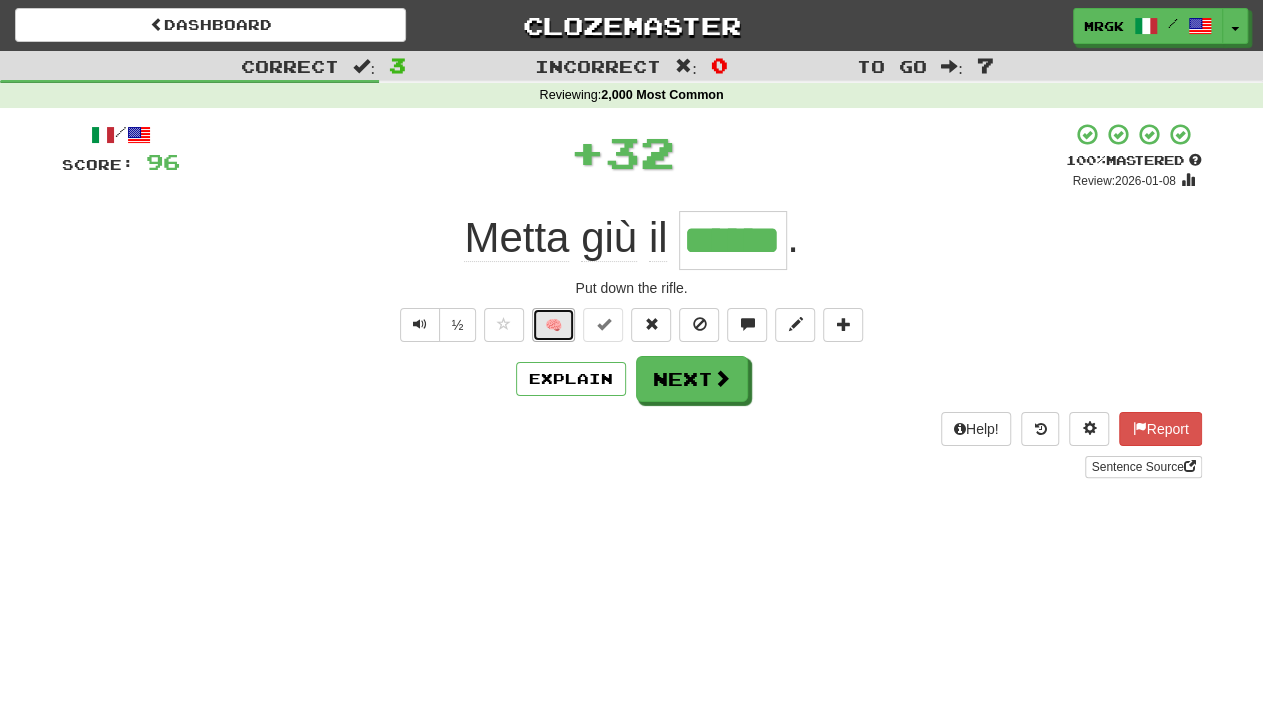 click on "🧠" at bounding box center (553, 325) 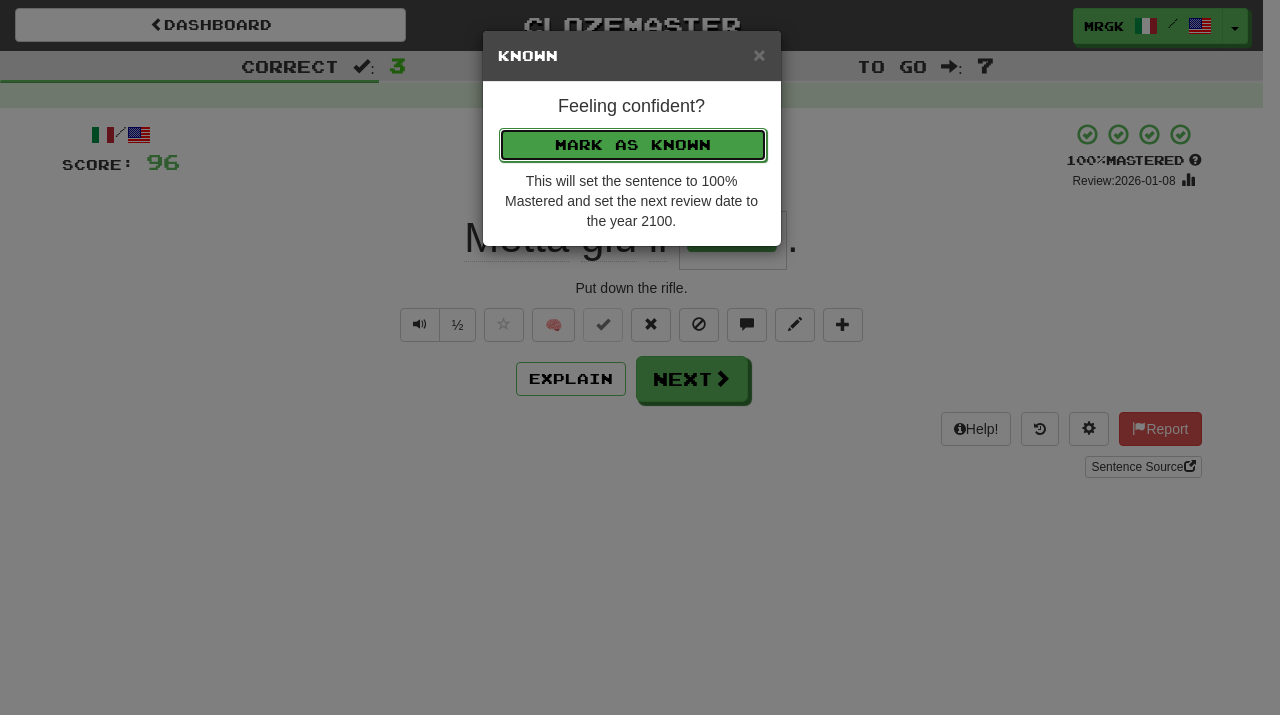 click on "Mark as Known" at bounding box center [633, 145] 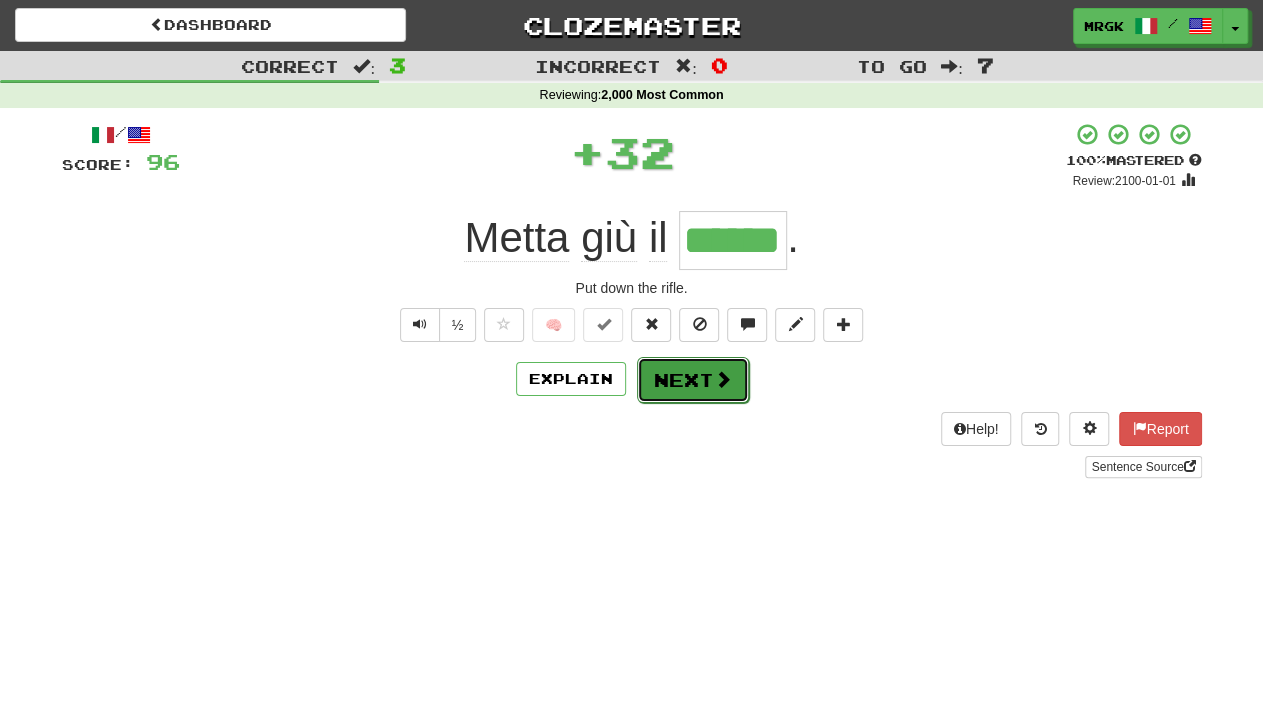 click on "Next" at bounding box center (693, 380) 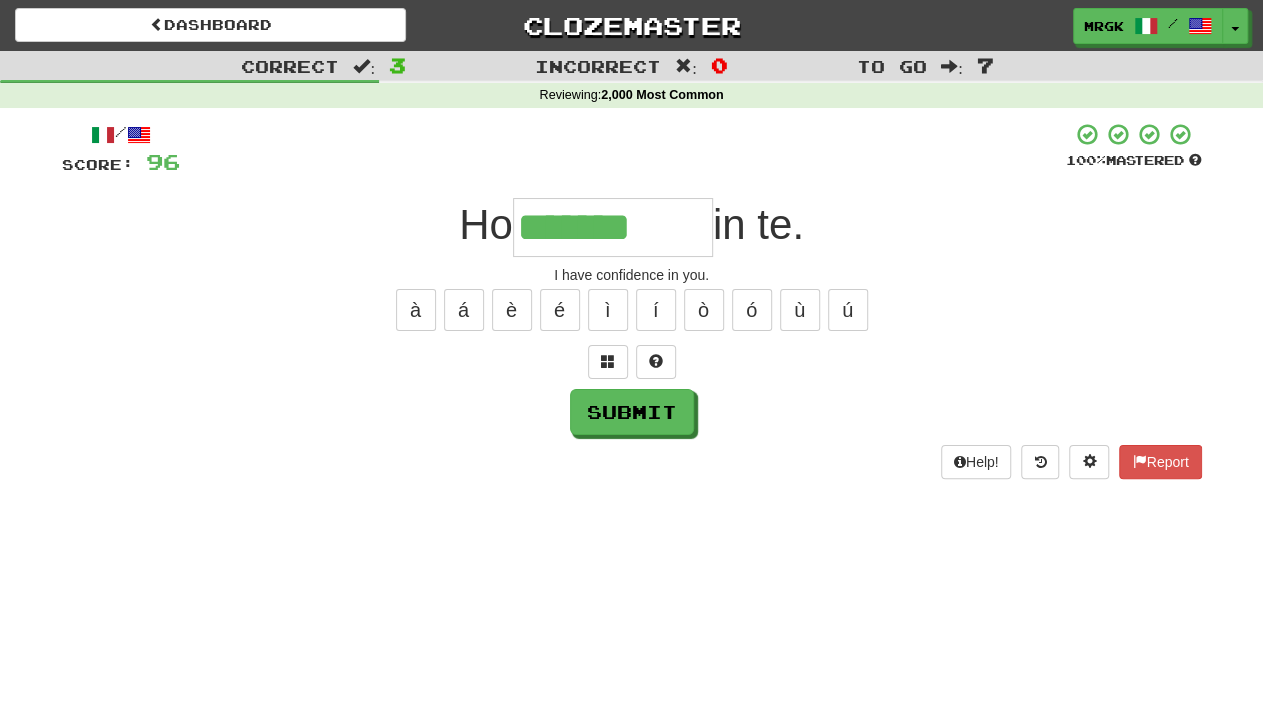 type on "*******" 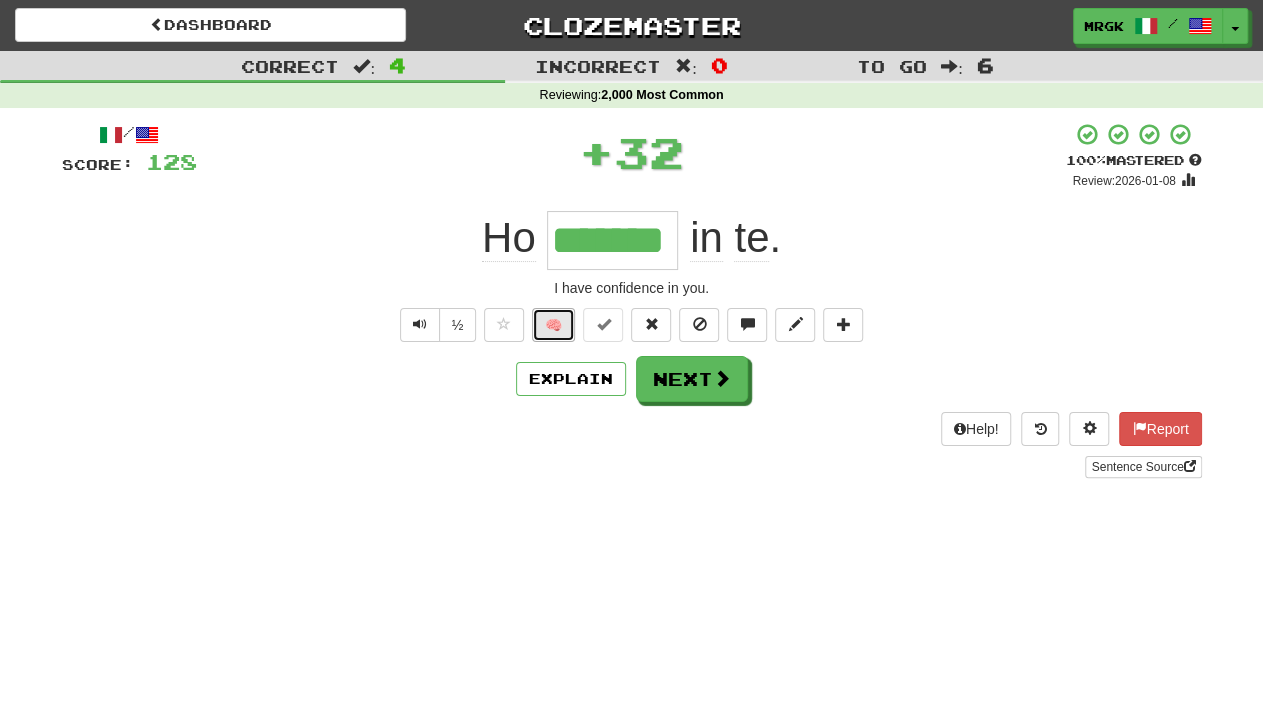click on "🧠" at bounding box center (553, 325) 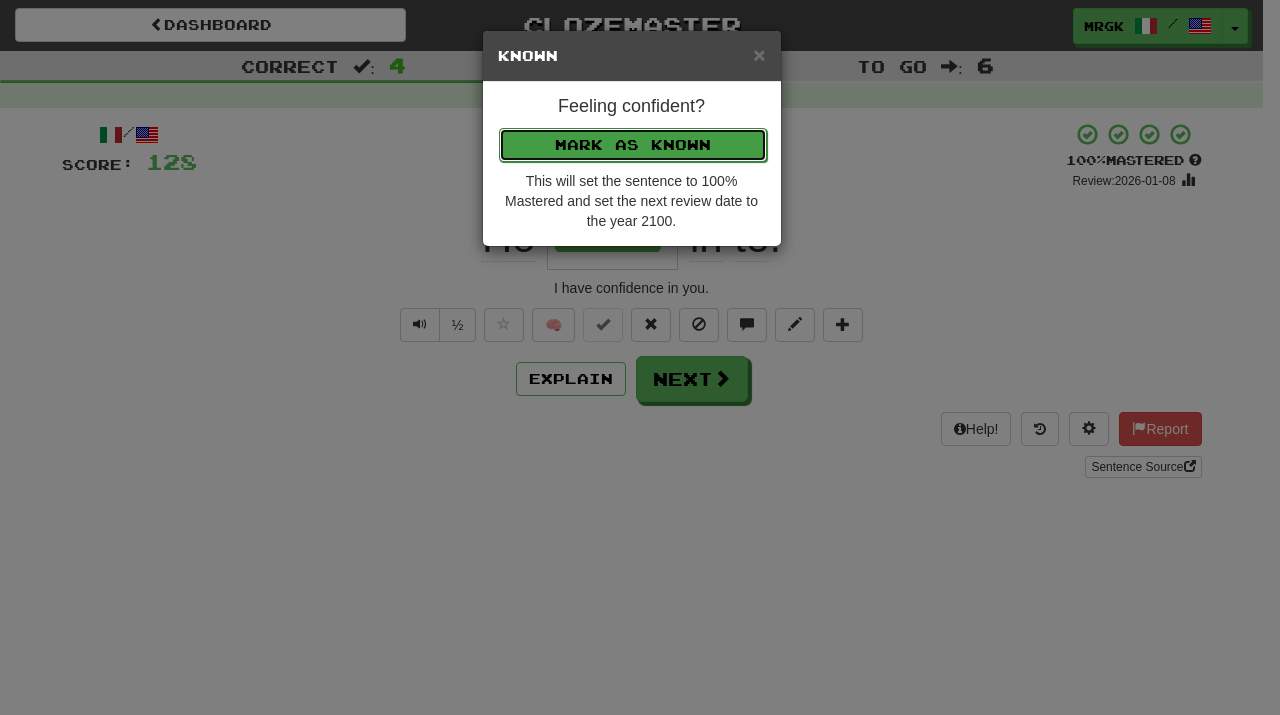 click on "Mark as Known" at bounding box center (633, 145) 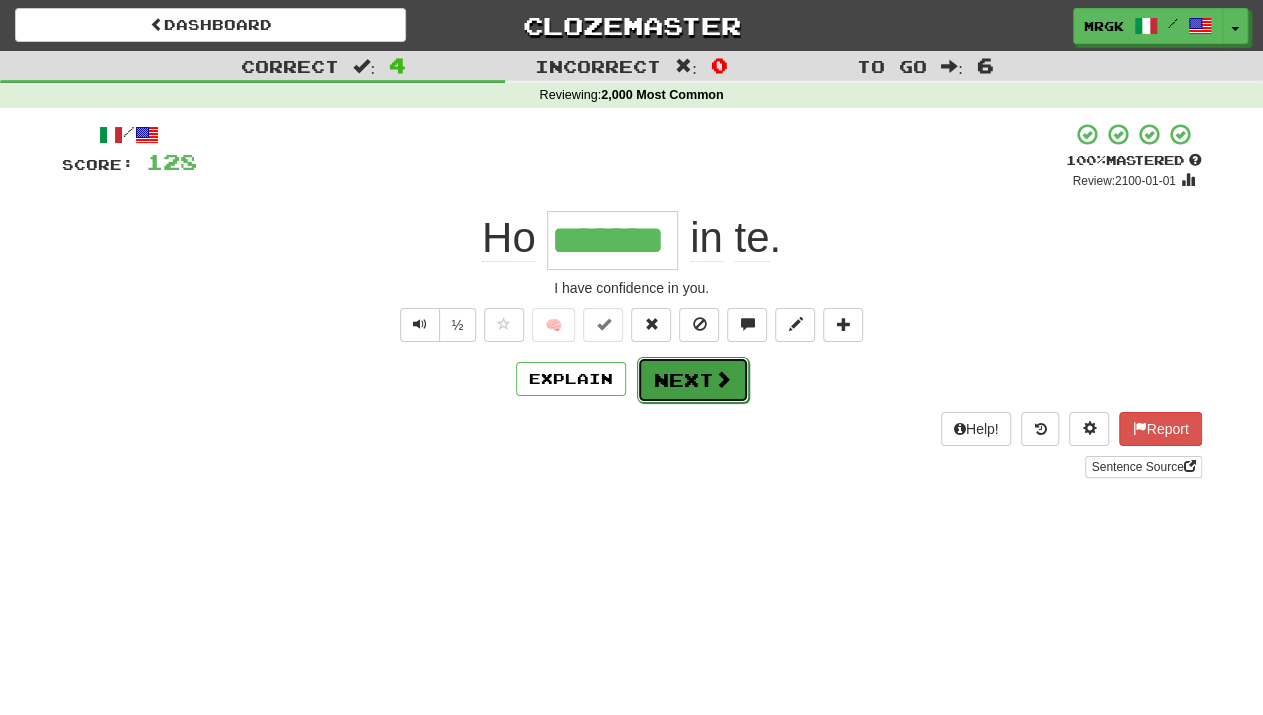 click at bounding box center (723, 379) 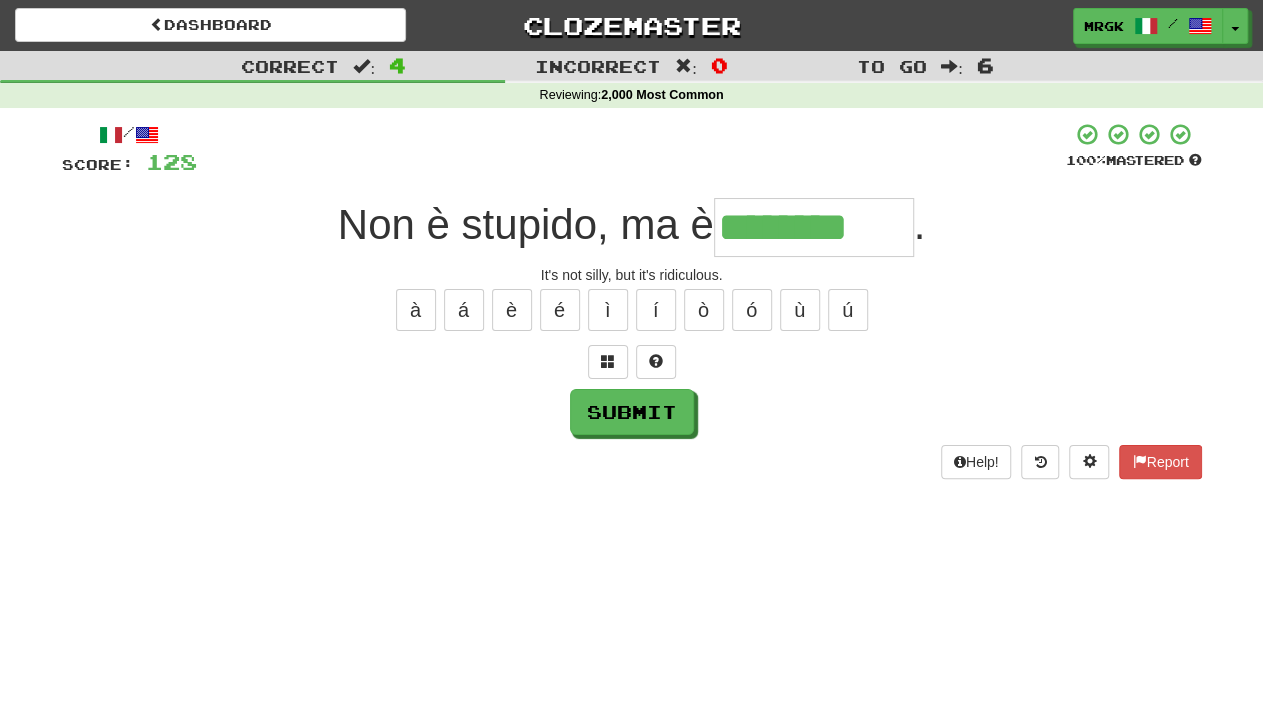 type on "********" 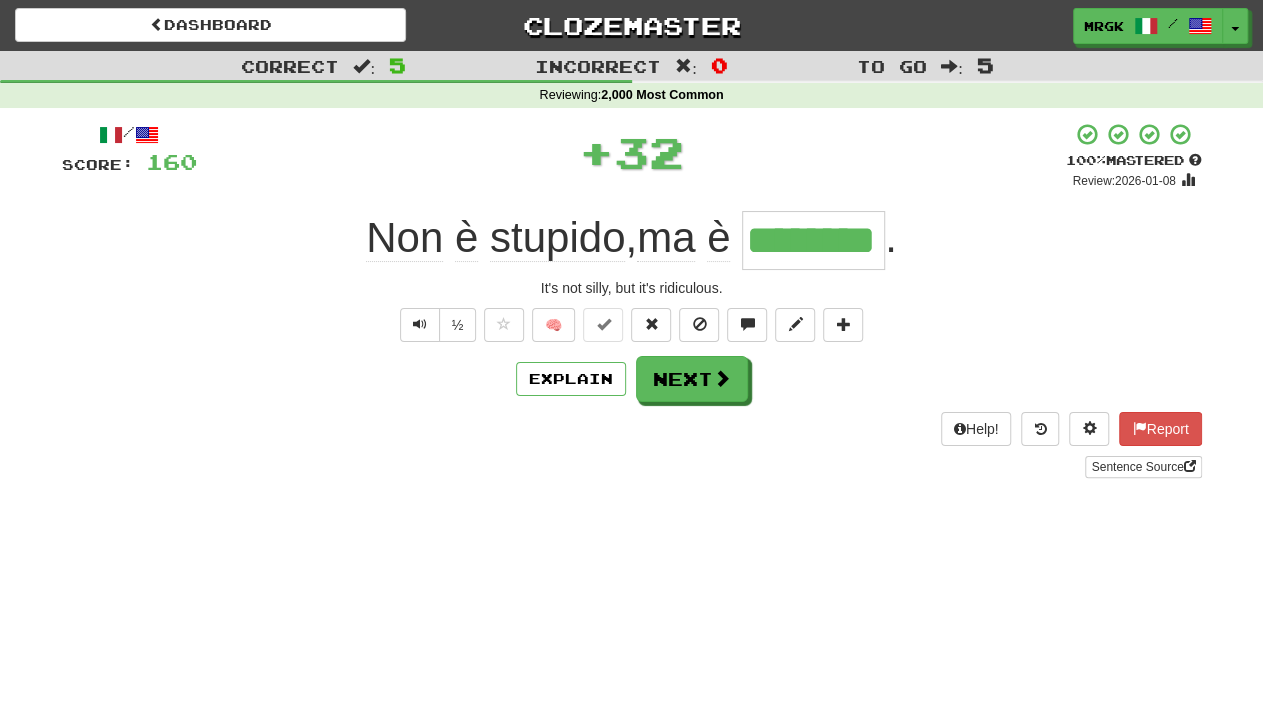 scroll, scrollTop: 4, scrollLeft: 0, axis: vertical 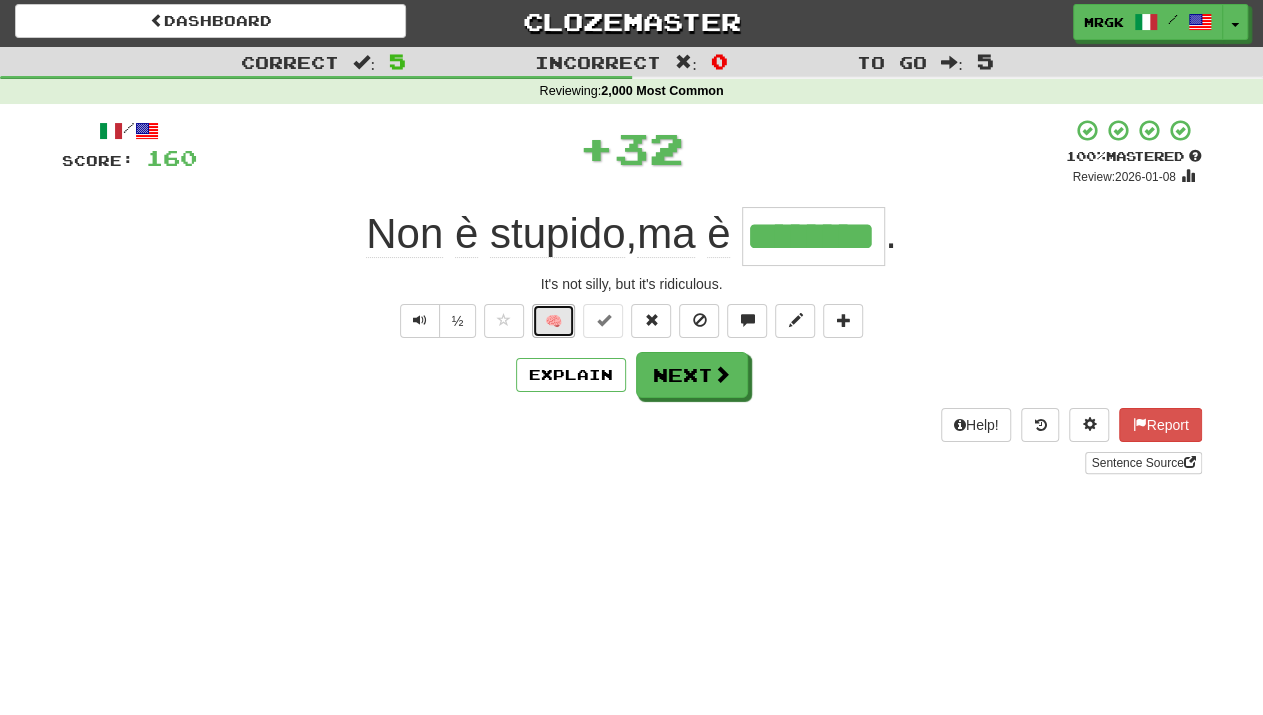 click on "🧠" at bounding box center [553, 321] 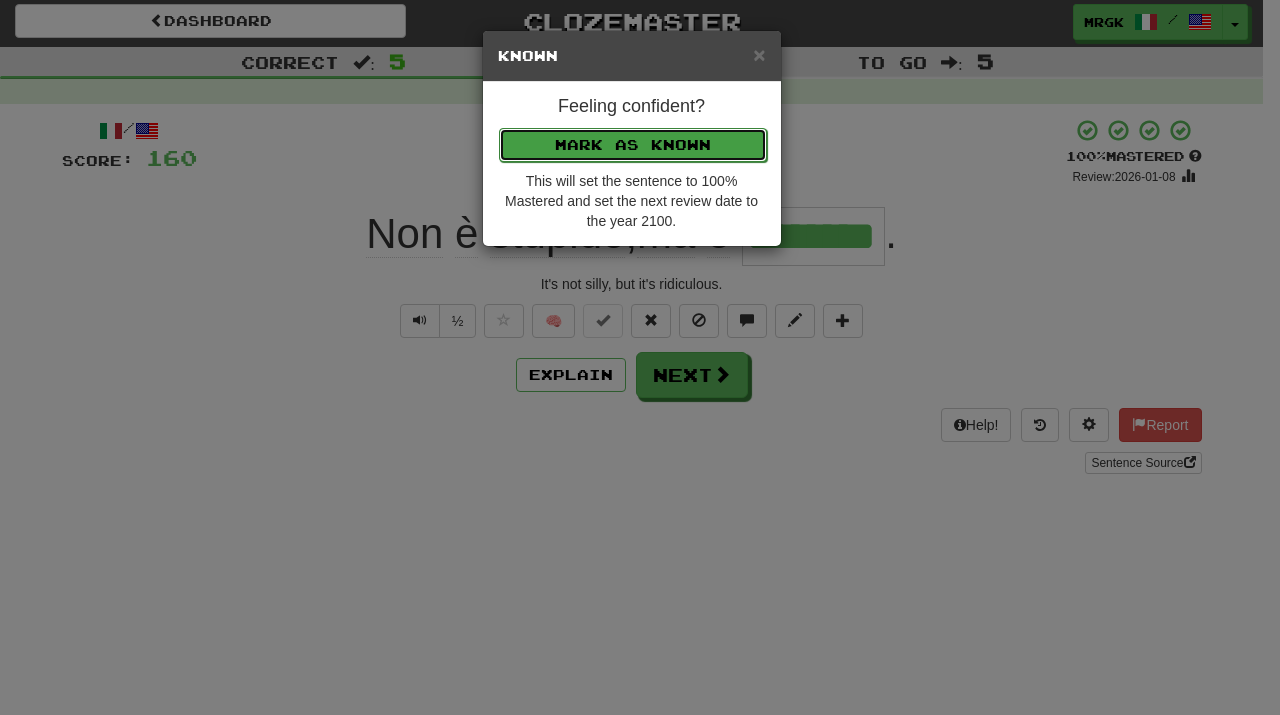 click on "Mark as Known" at bounding box center (633, 145) 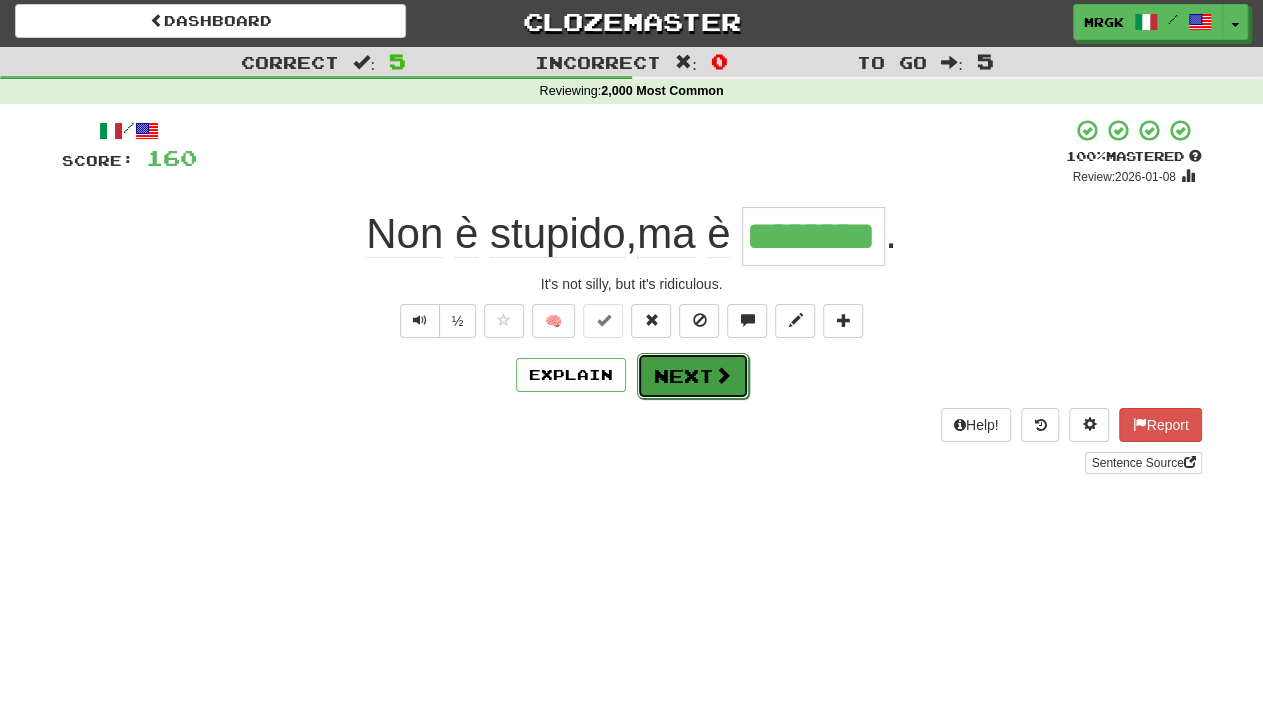 click on "Next" at bounding box center [693, 376] 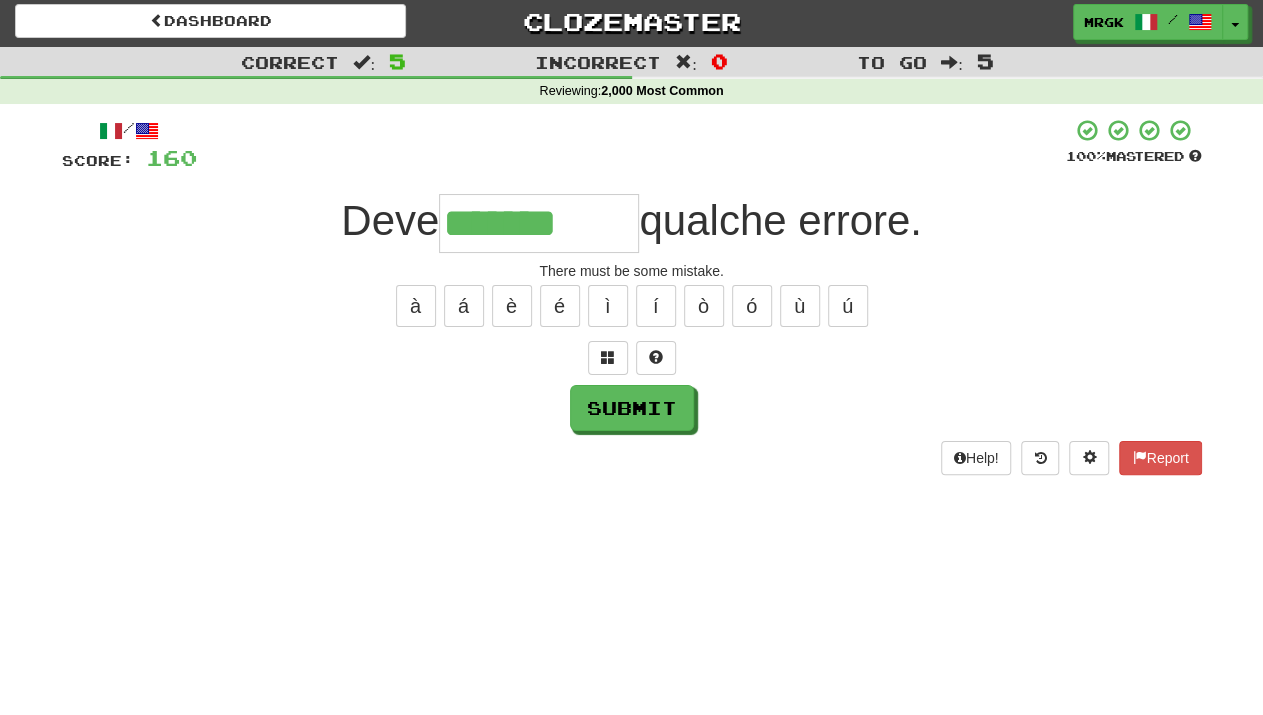 type on "*******" 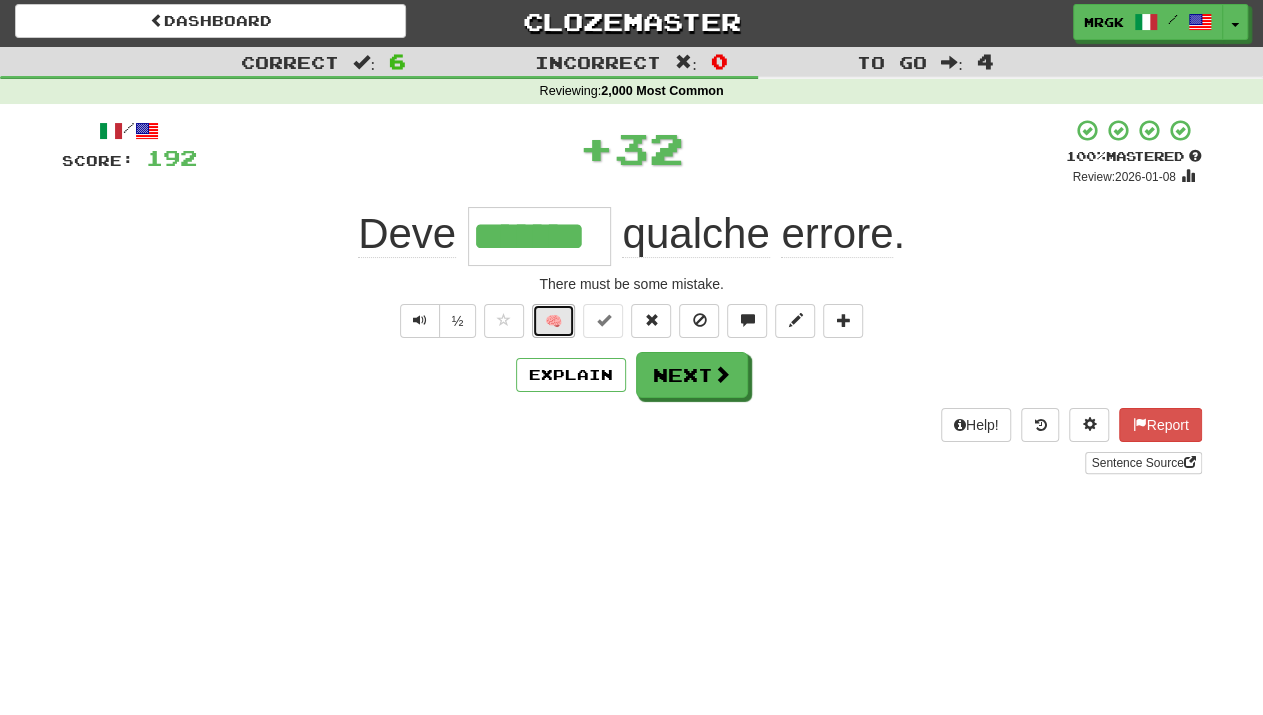 click on "🧠" at bounding box center [553, 321] 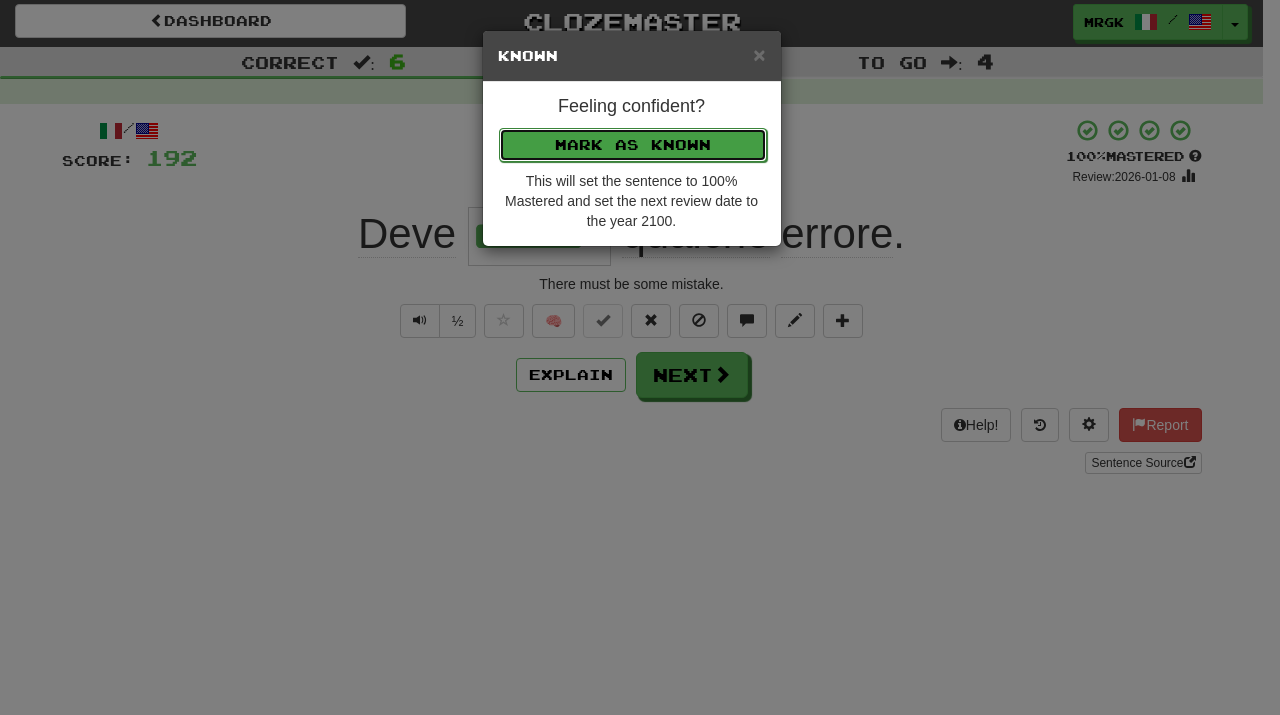 click on "Mark as Known" at bounding box center (633, 145) 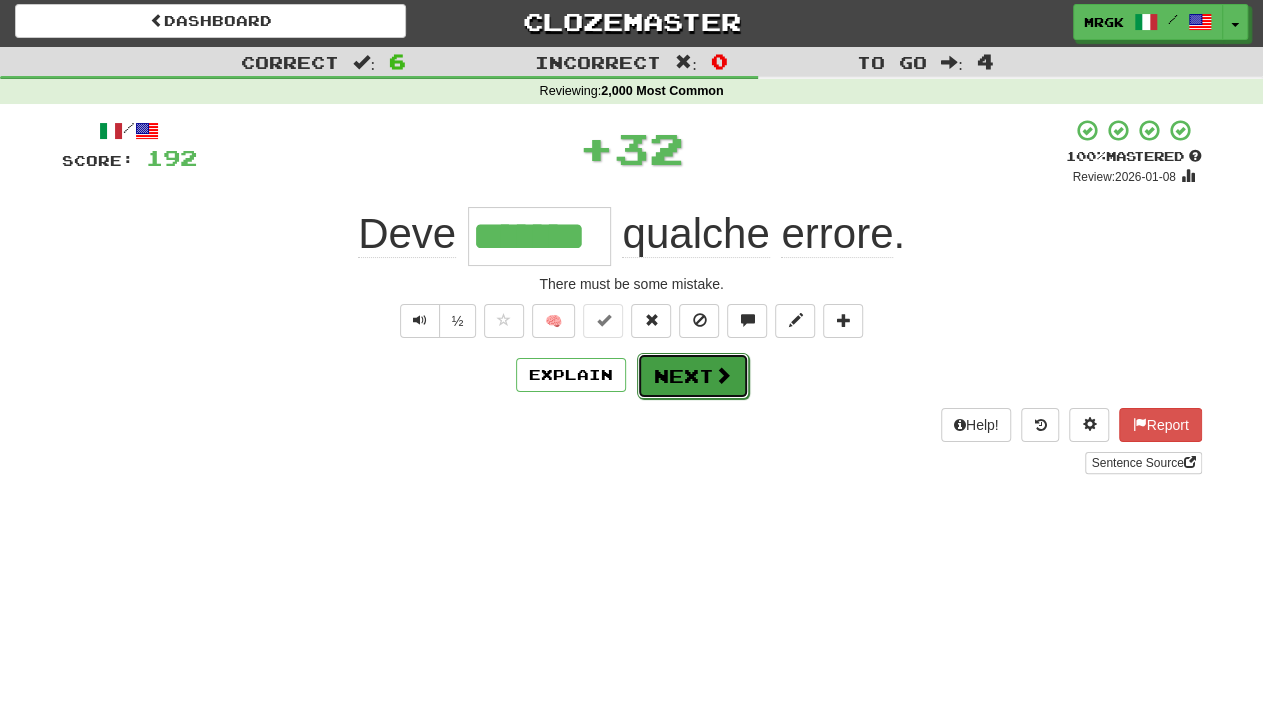 click on "Next" at bounding box center (693, 376) 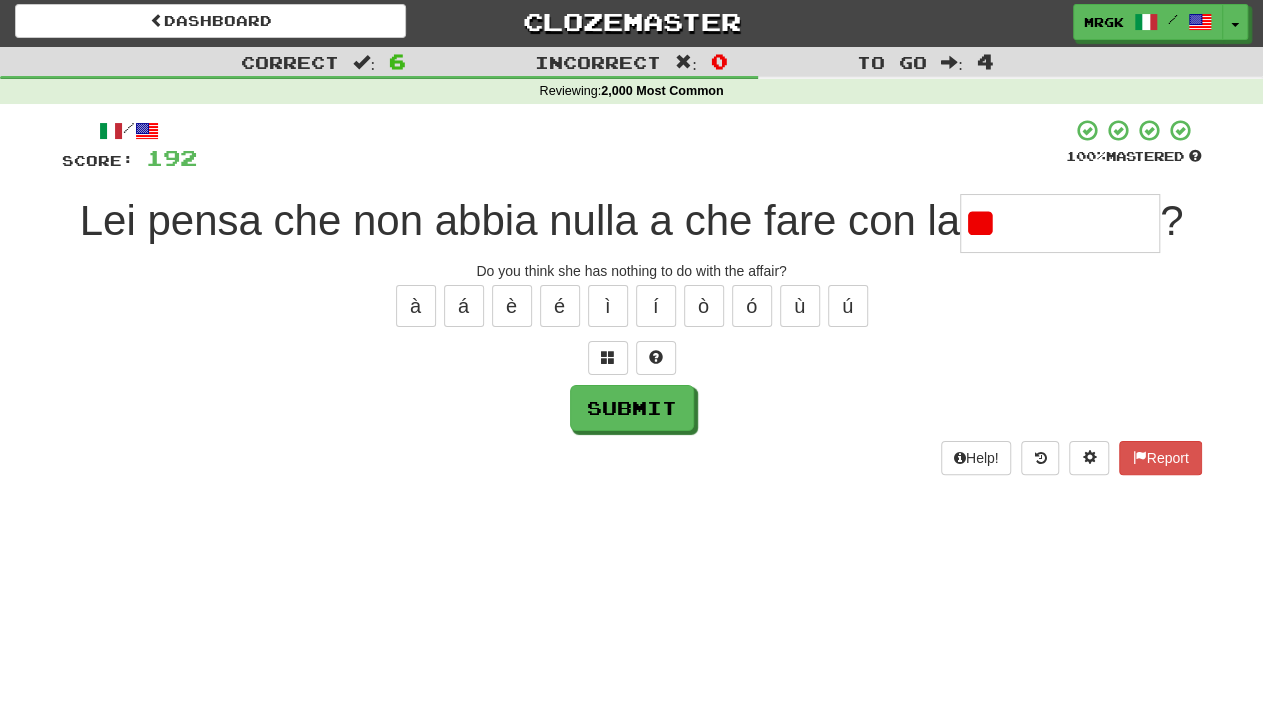 type on "*" 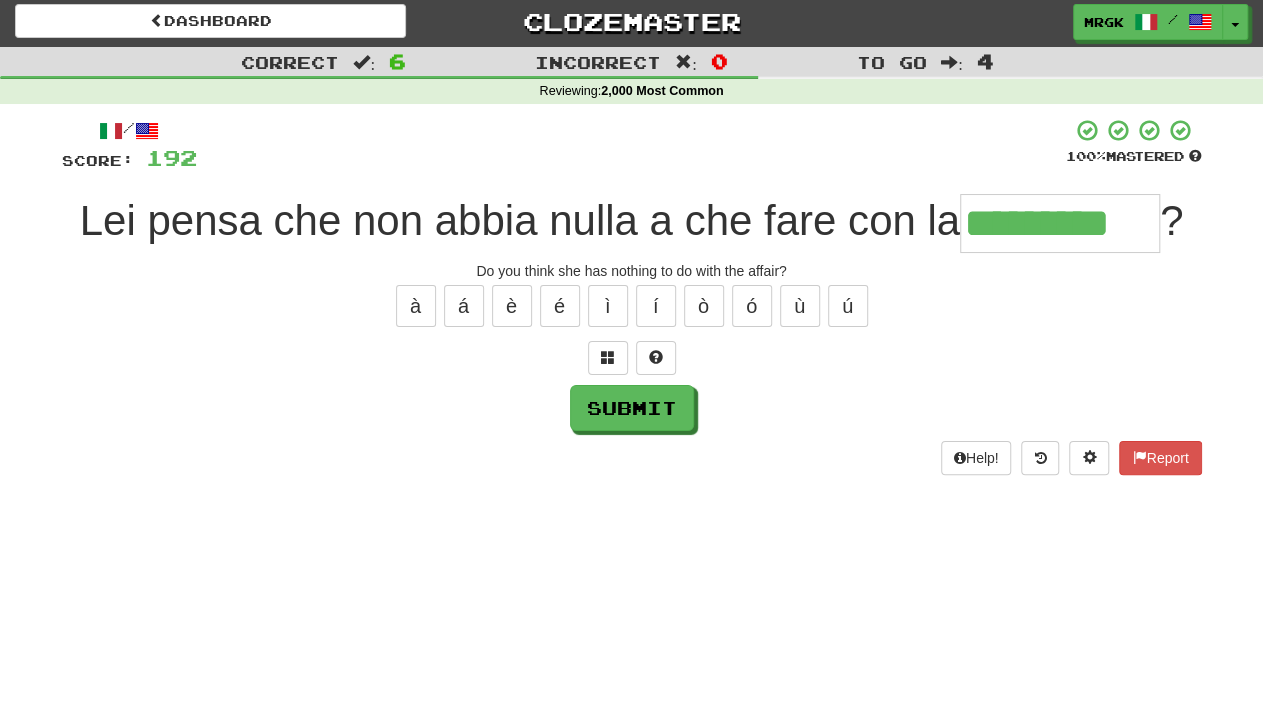 type on "*********" 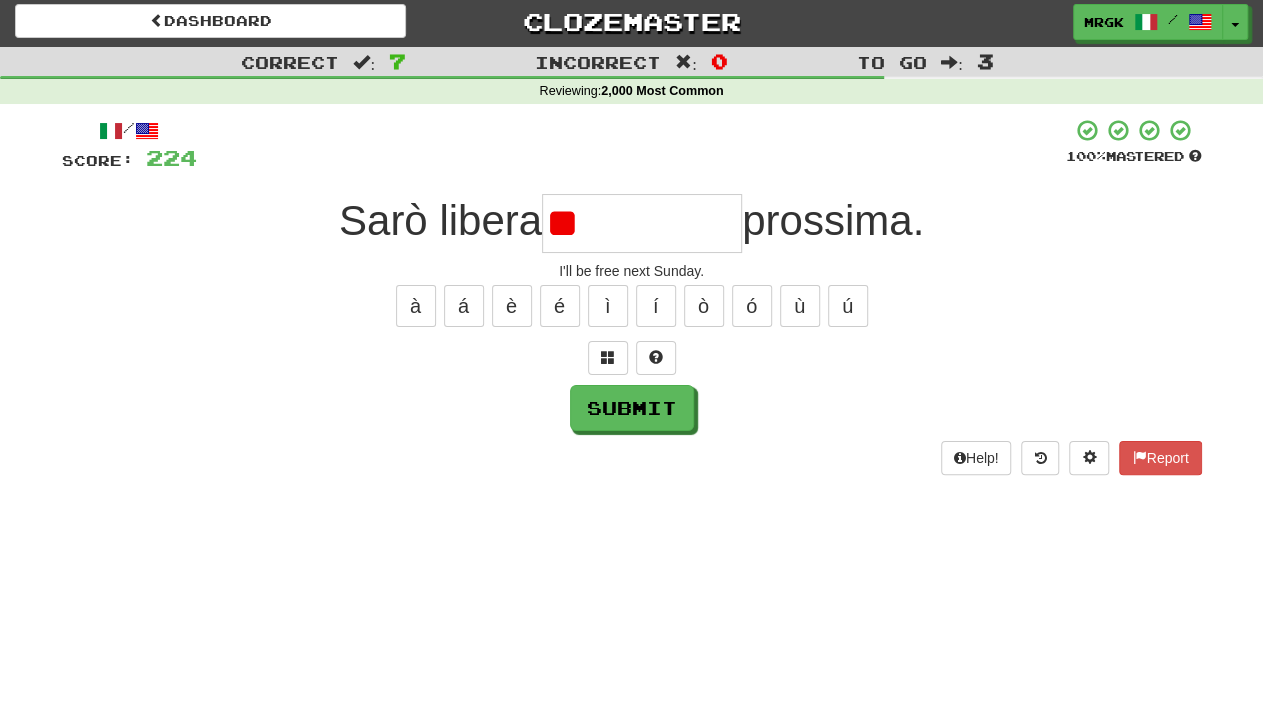 type on "*" 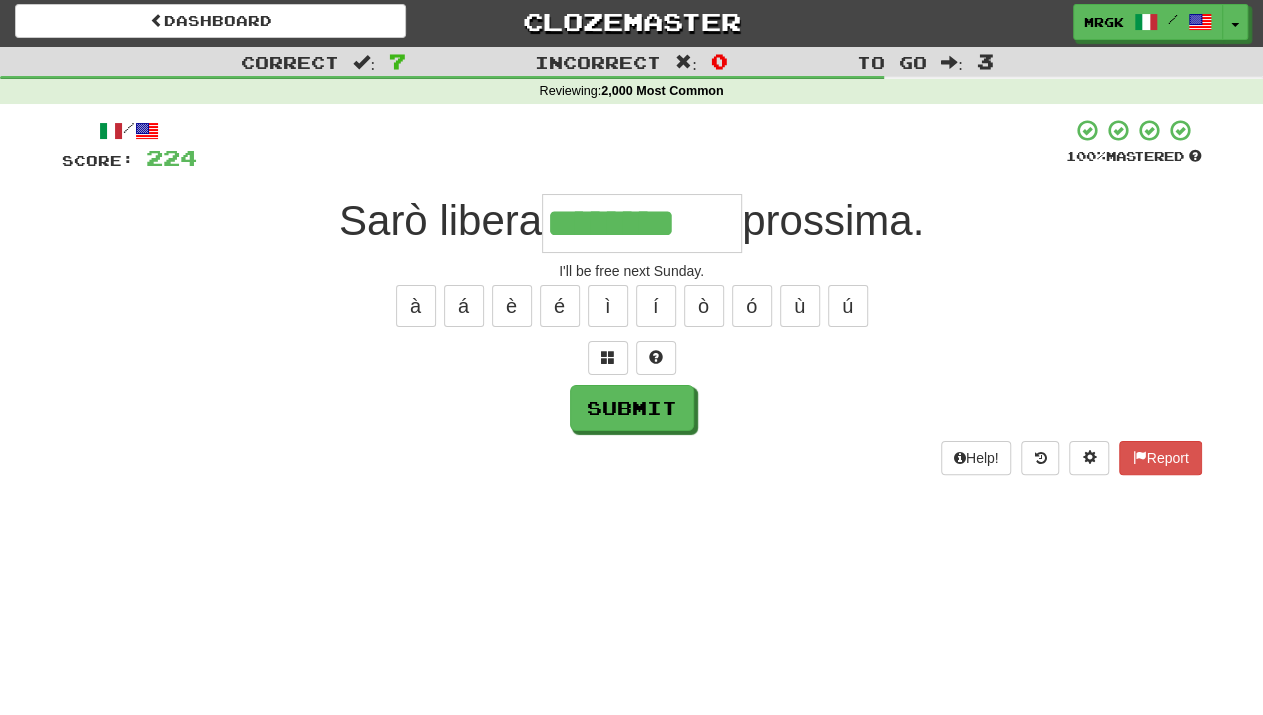type on "********" 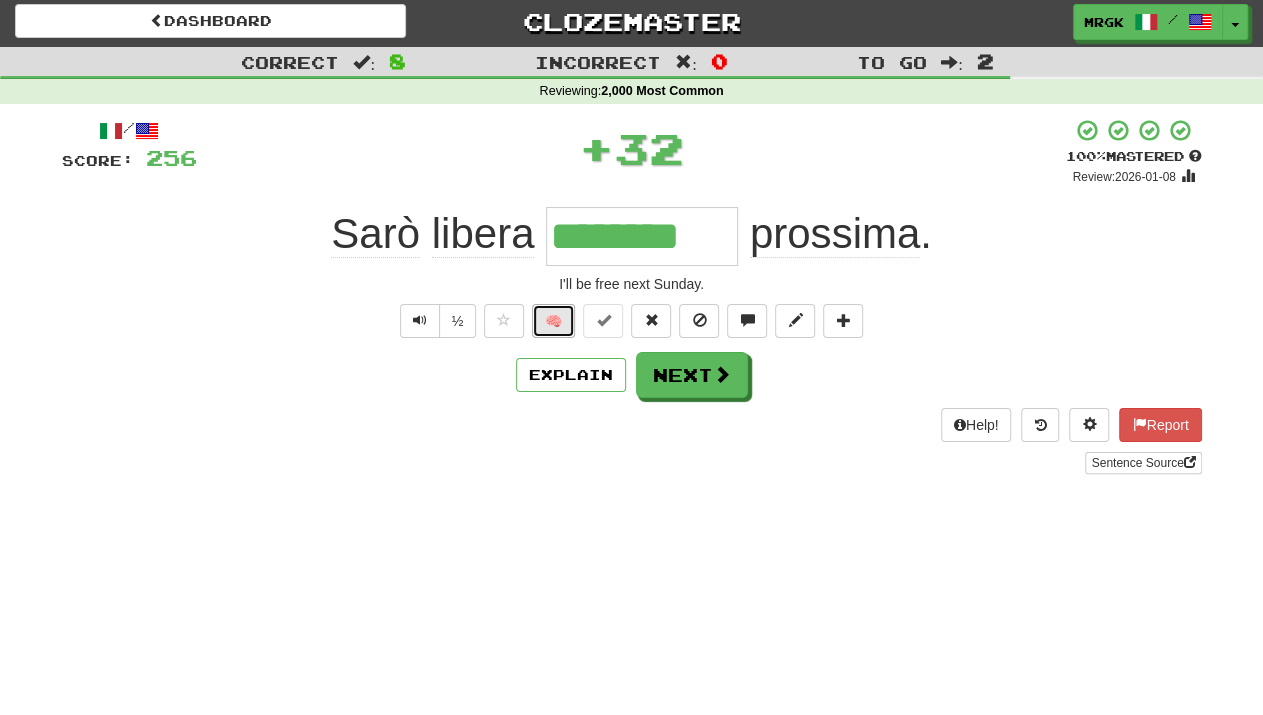 click on "🧠" at bounding box center (553, 321) 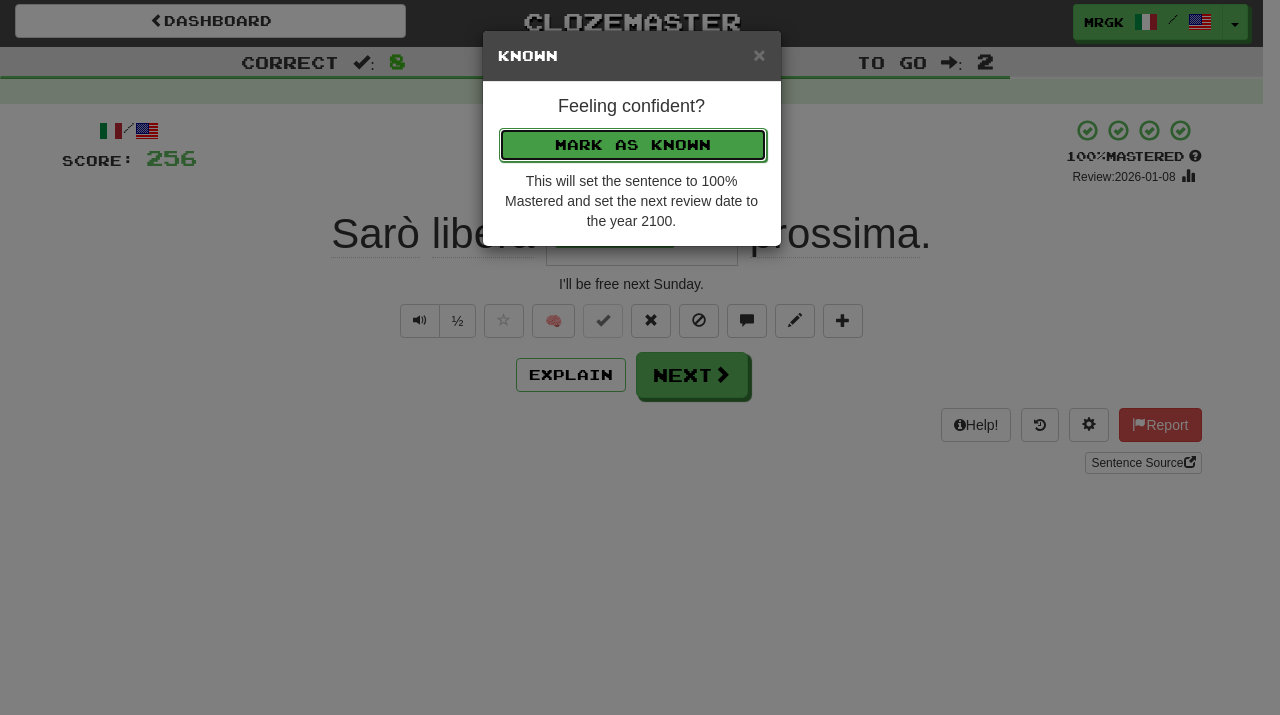 click on "Mark as Known" at bounding box center (633, 145) 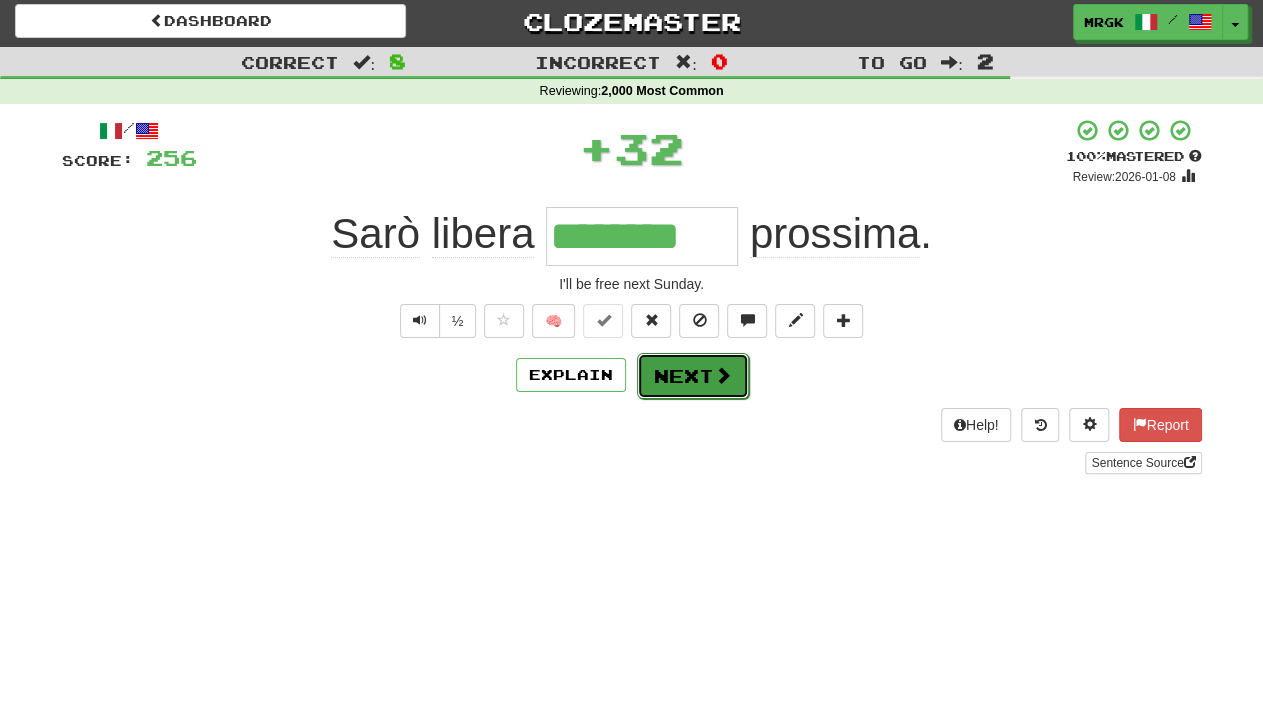 click on "Next" at bounding box center (693, 376) 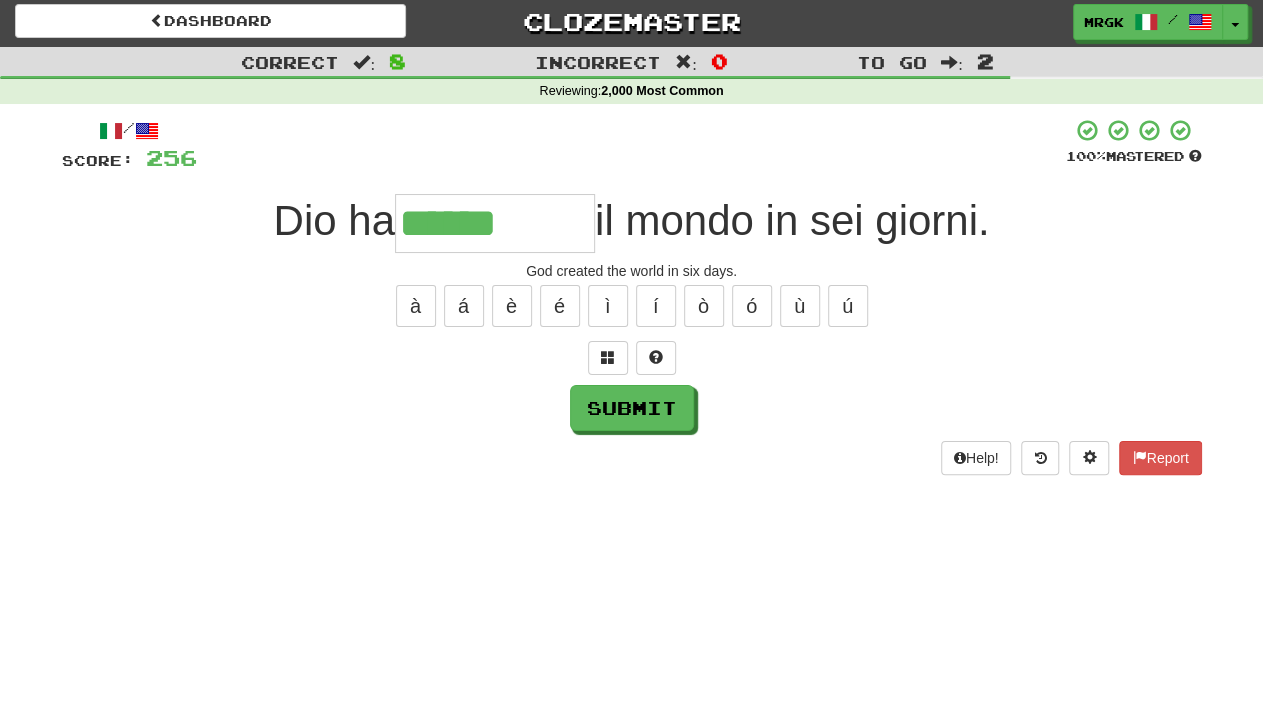type on "******" 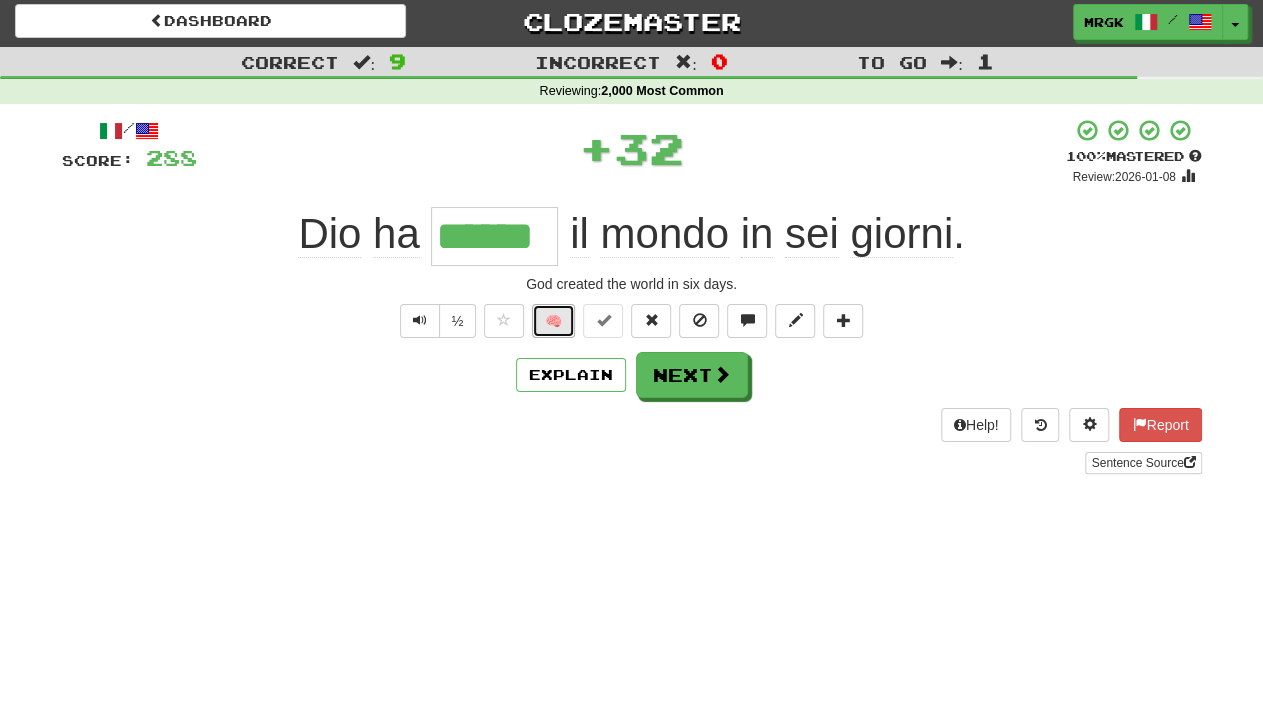 click on "🧠" at bounding box center [553, 321] 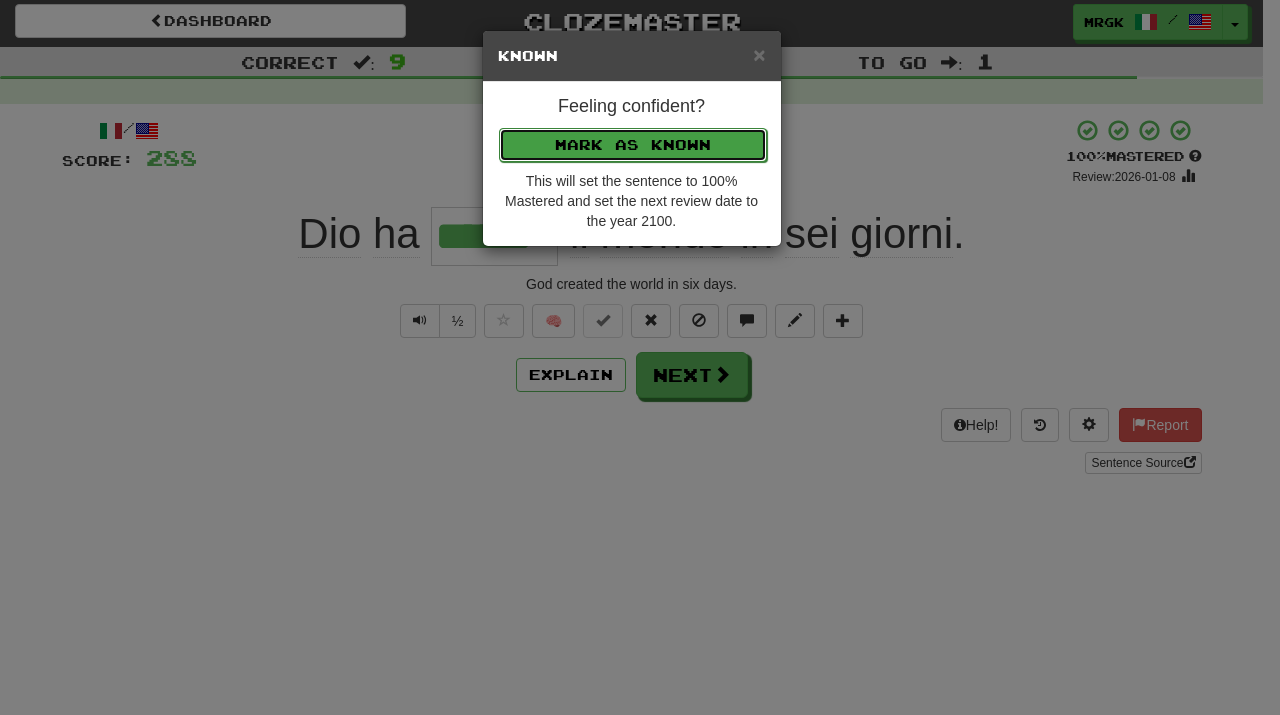 click on "Mark as Known" at bounding box center [633, 145] 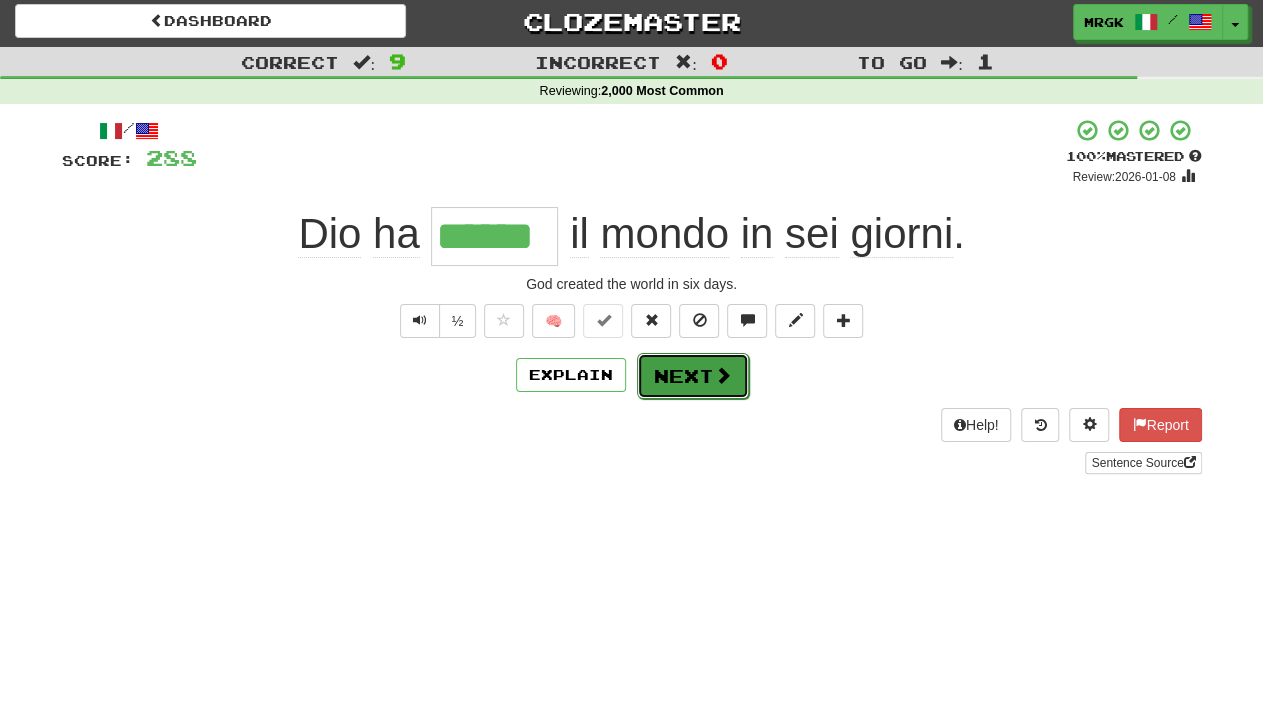 click on "Next" at bounding box center (693, 376) 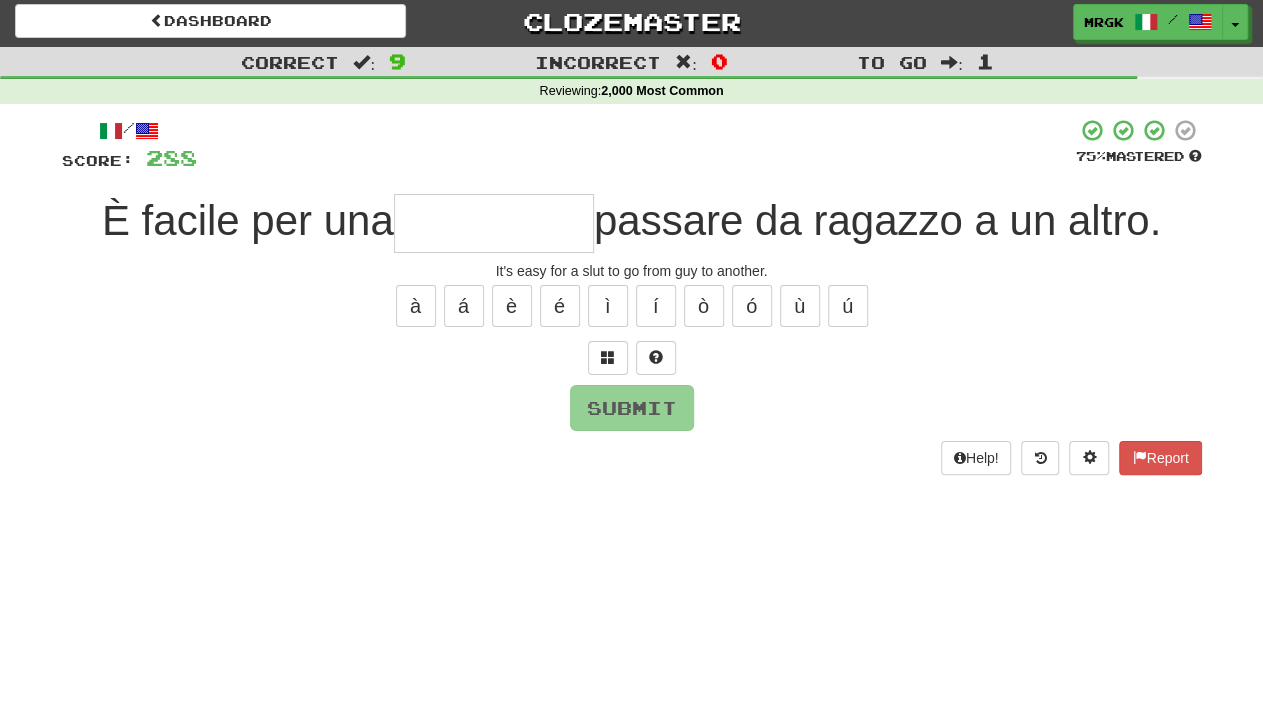 type on "*" 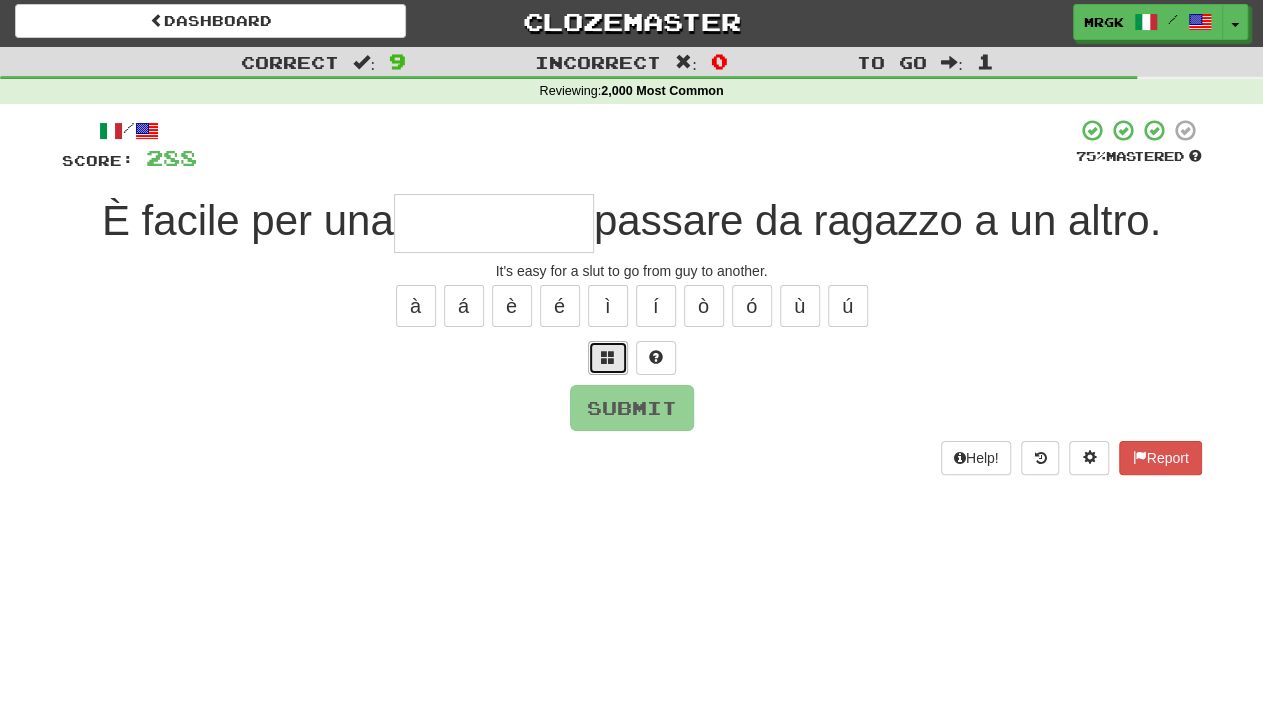 click at bounding box center [608, 357] 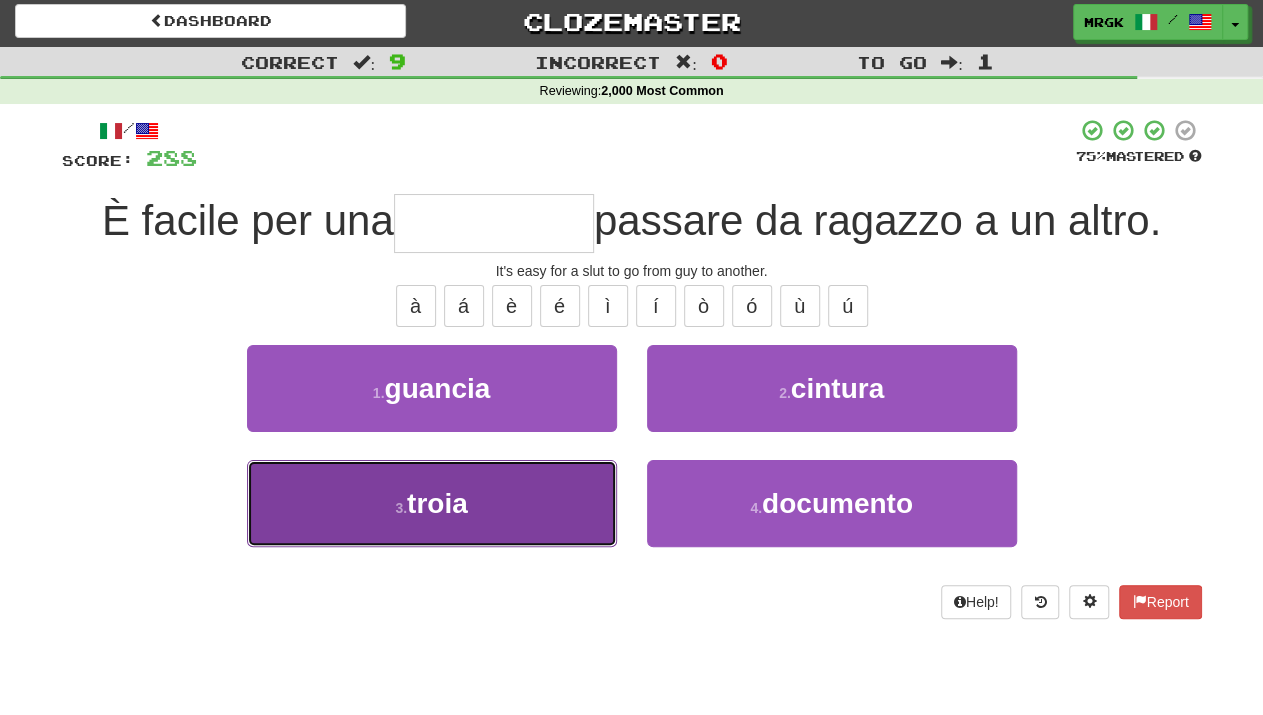 click on "3 .  troia" at bounding box center [432, 503] 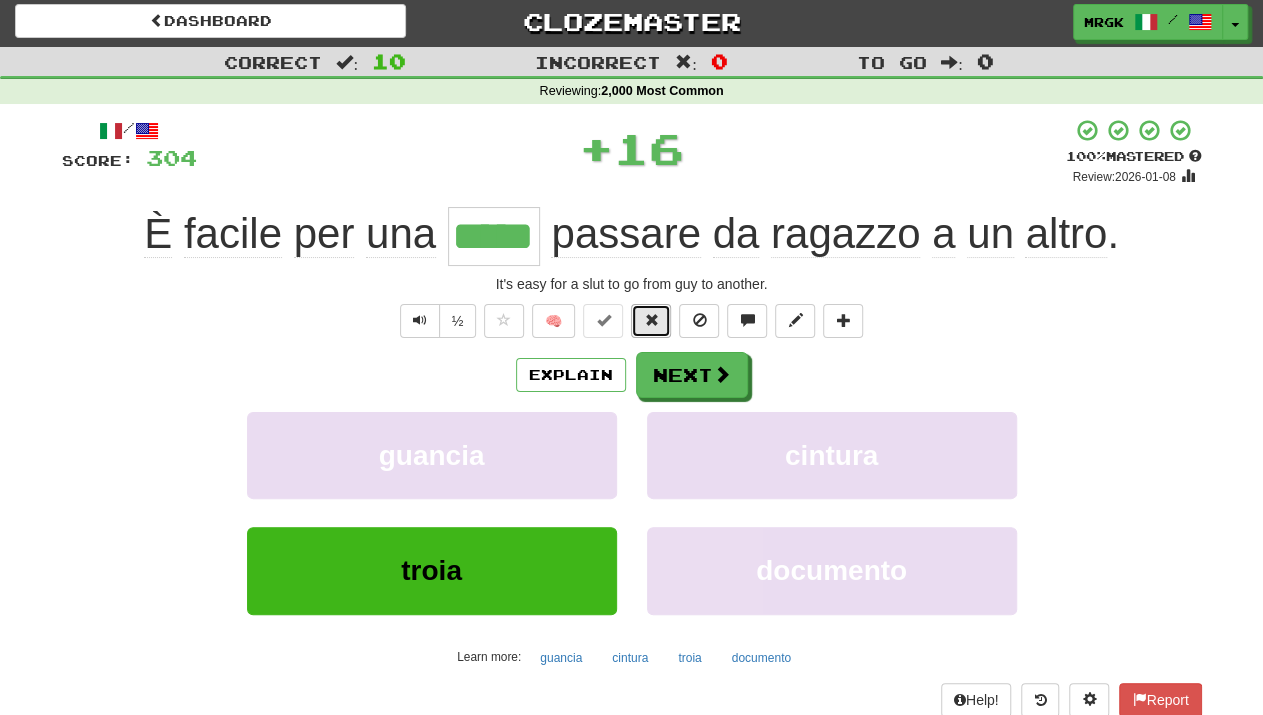 click at bounding box center (651, 321) 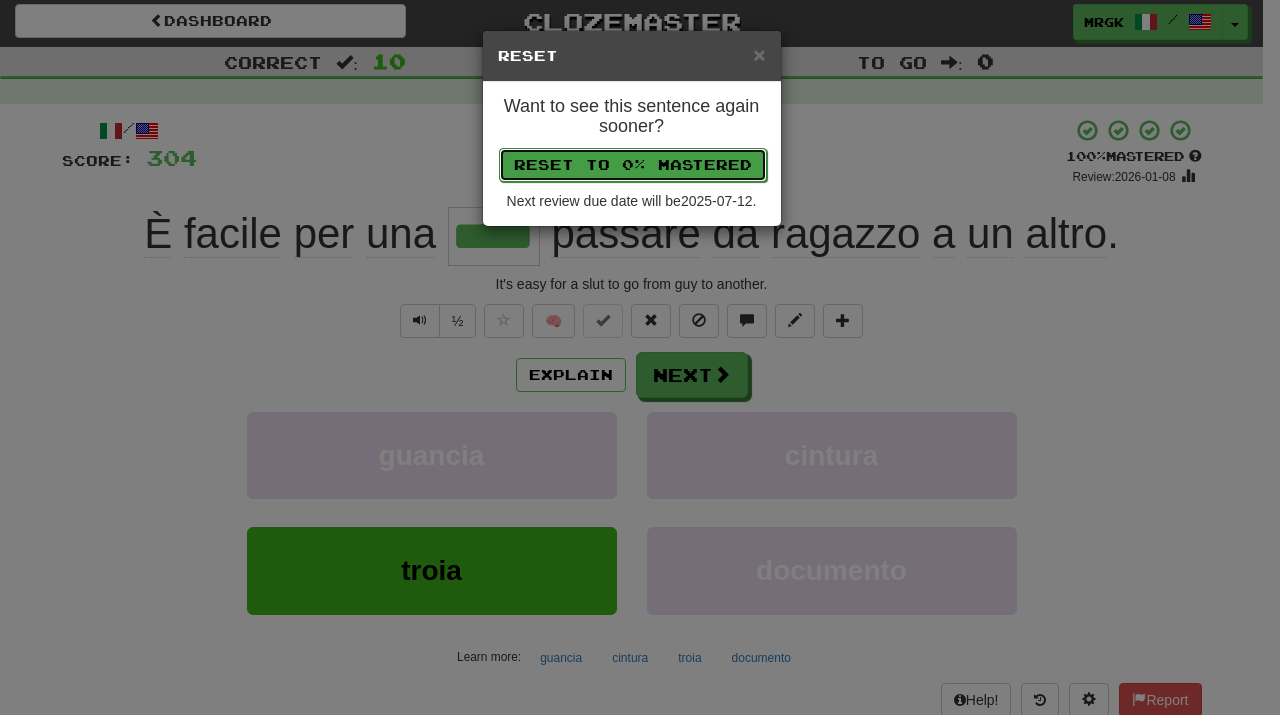 click on "Reset to 0% Mastered" at bounding box center [633, 165] 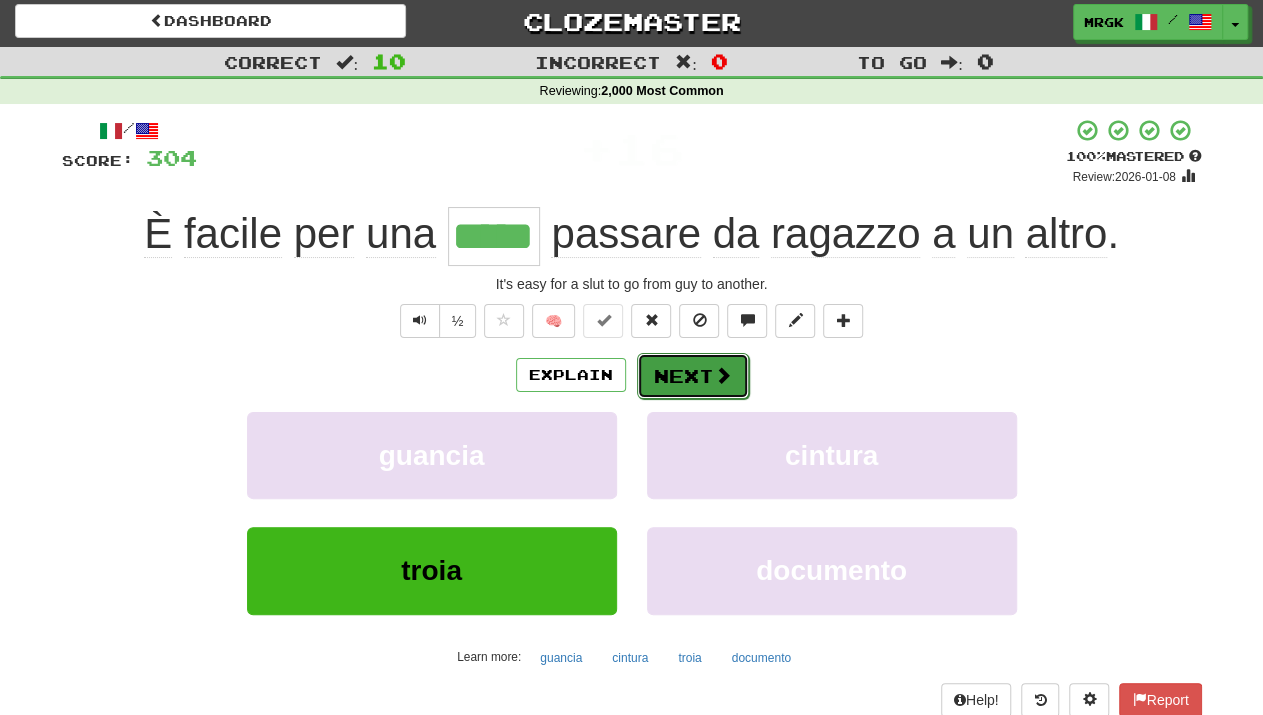 click on "Next" at bounding box center (693, 376) 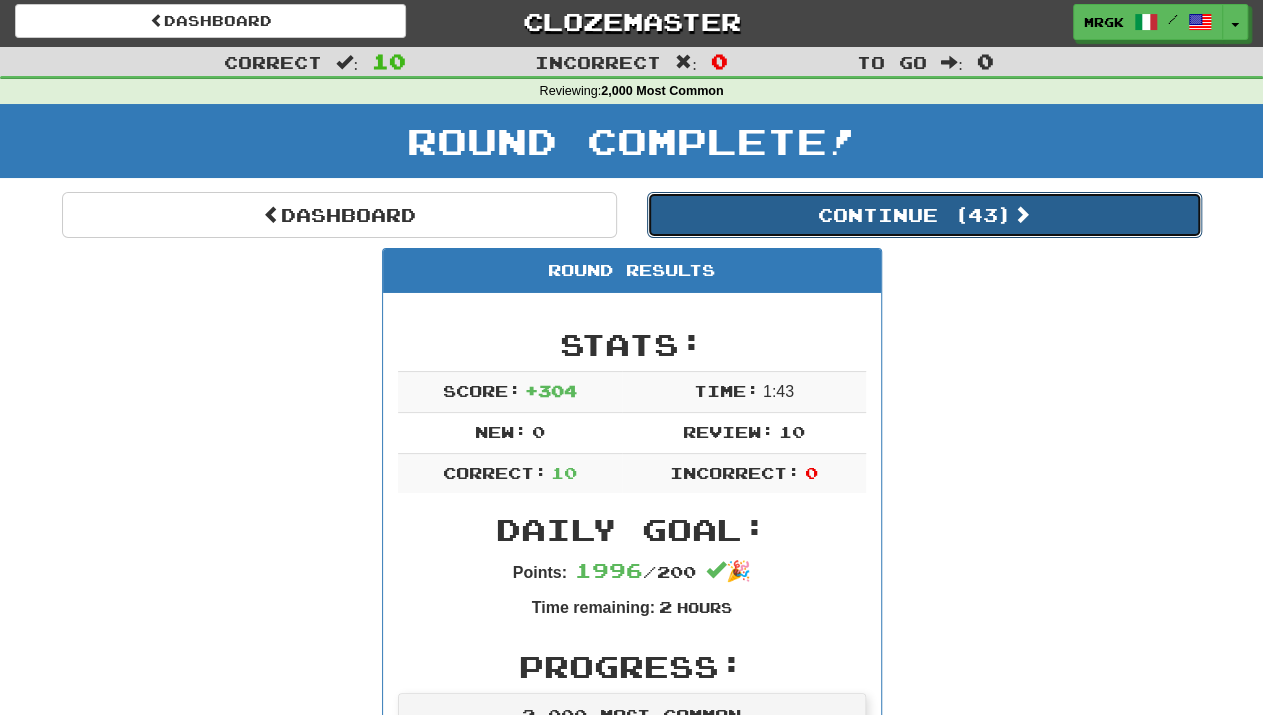 click on "Continue ( 43 )" at bounding box center [924, 215] 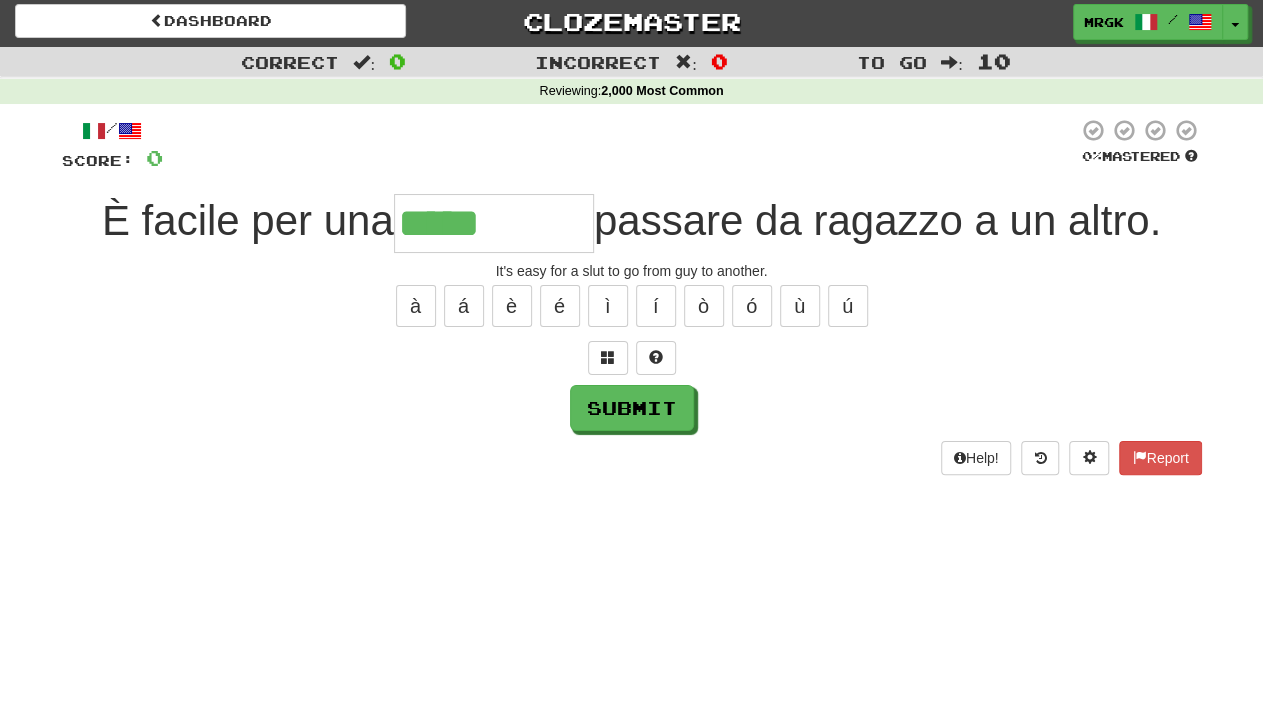 type on "*****" 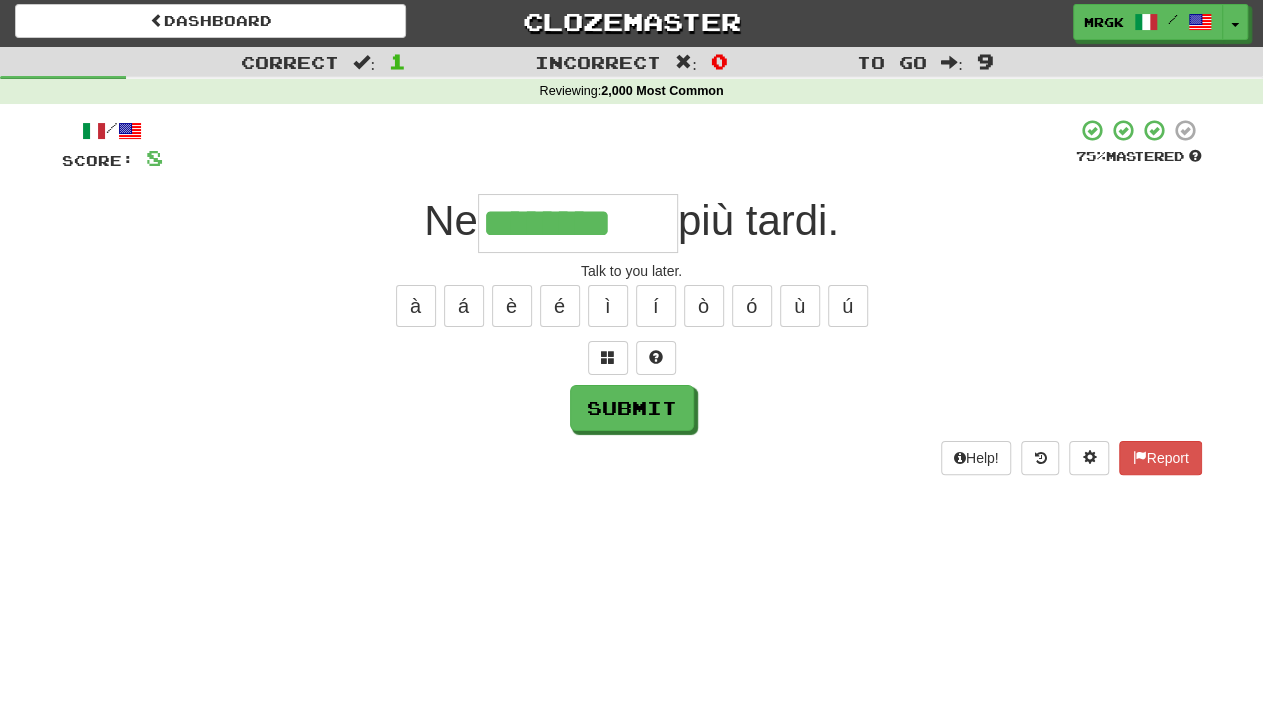 type on "********" 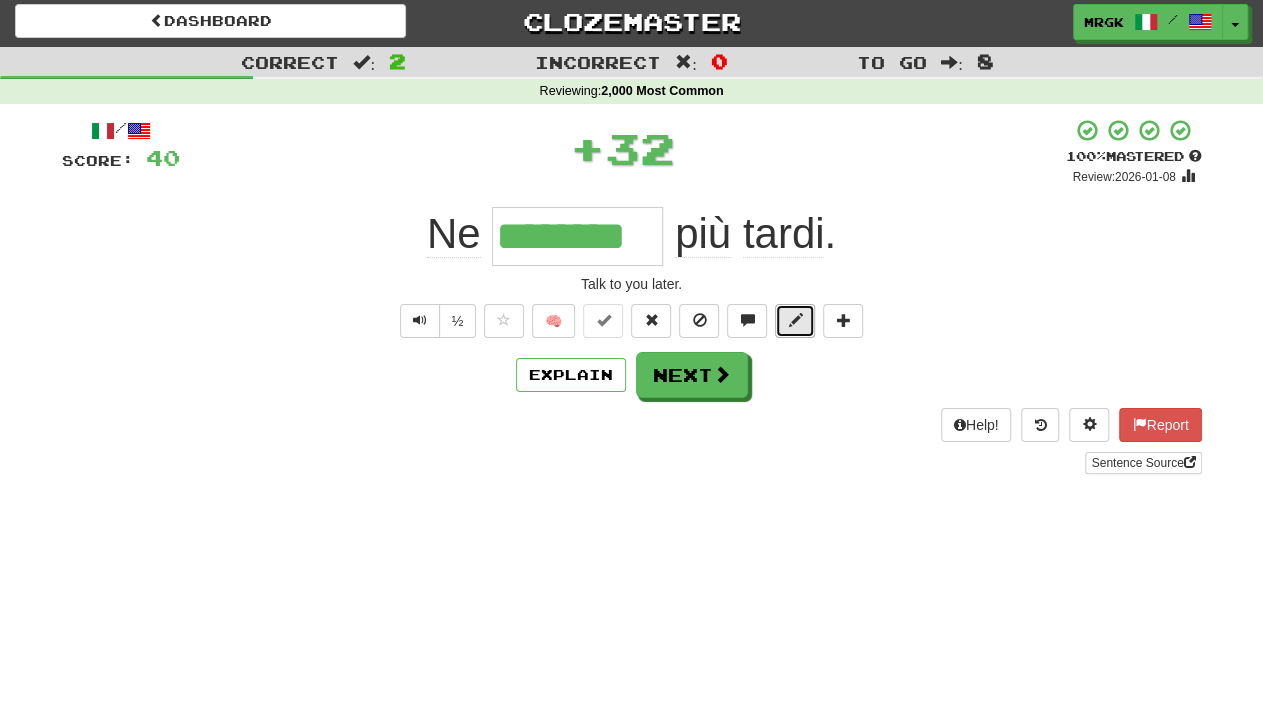 click at bounding box center [795, 321] 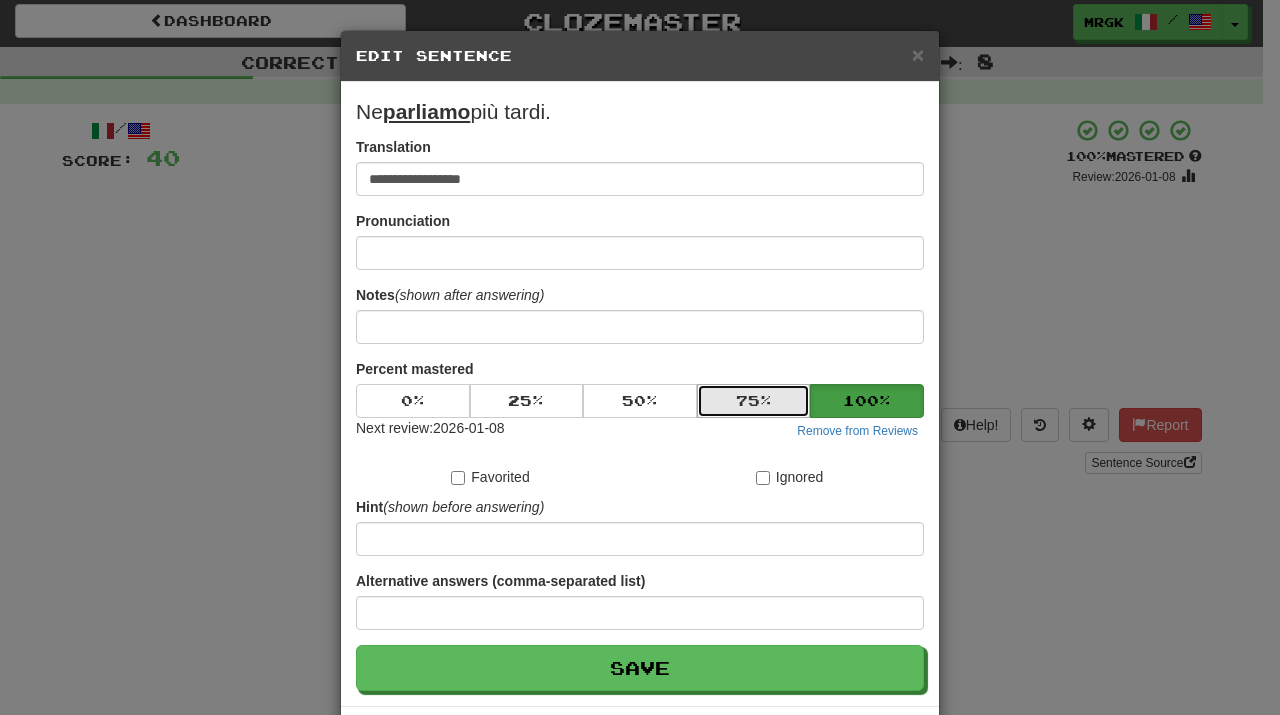 click on "75 %" at bounding box center [754, 401] 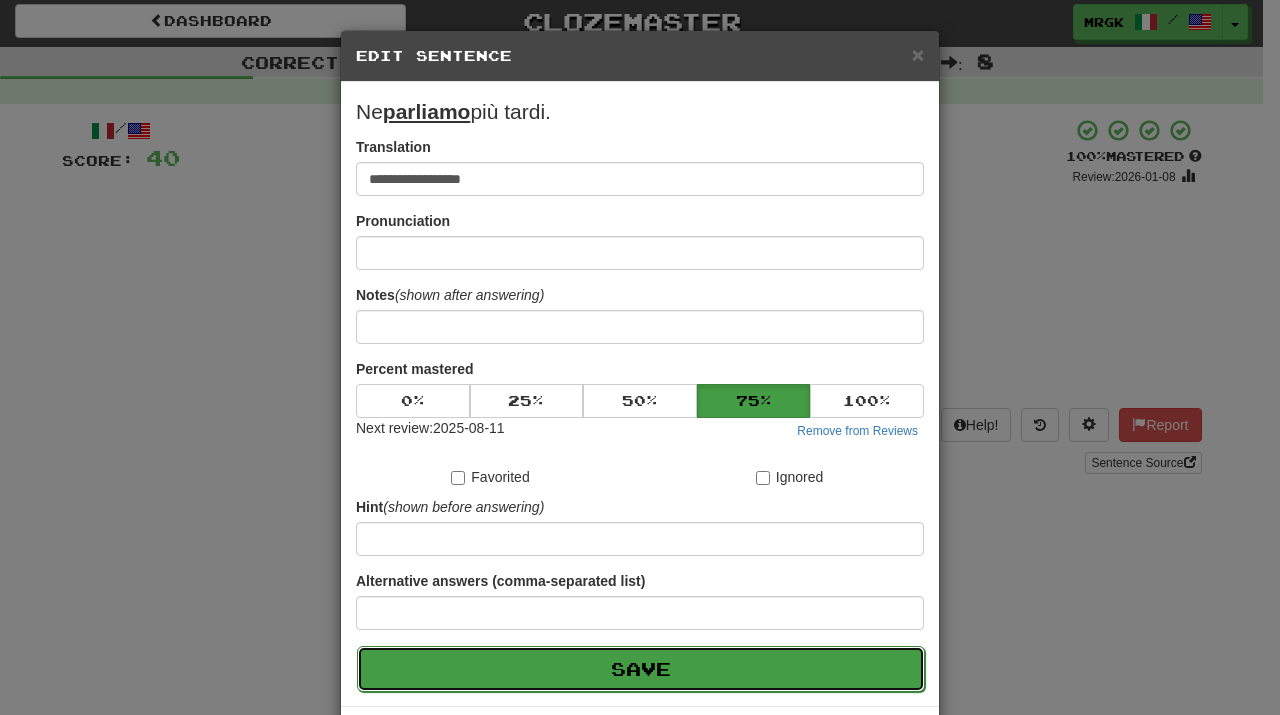 click on "Save" at bounding box center [641, 669] 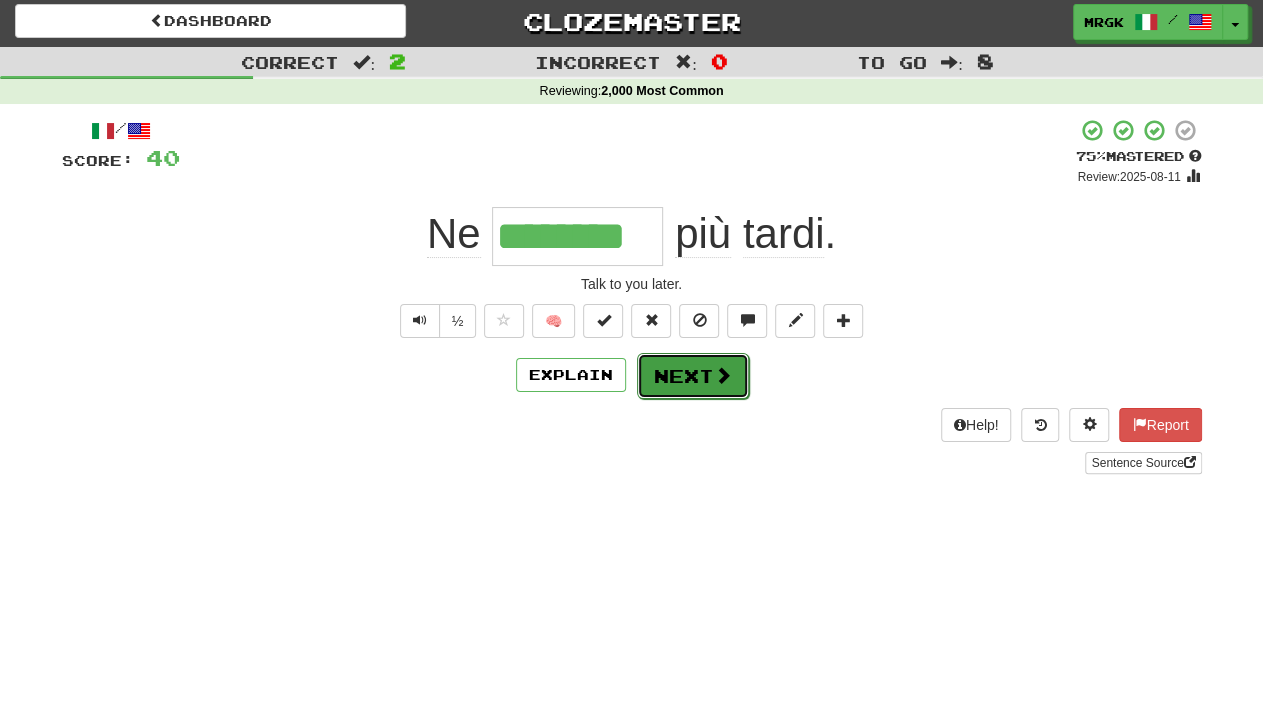 click on "Next" at bounding box center (693, 376) 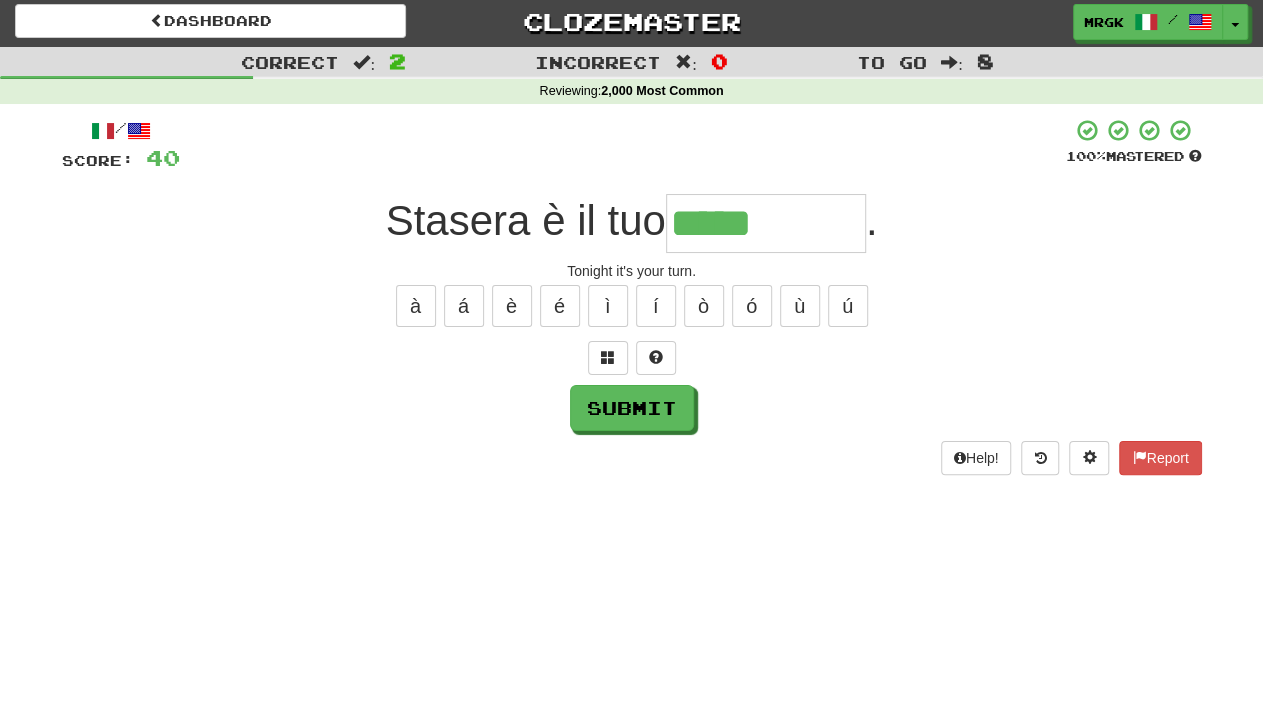 type on "*****" 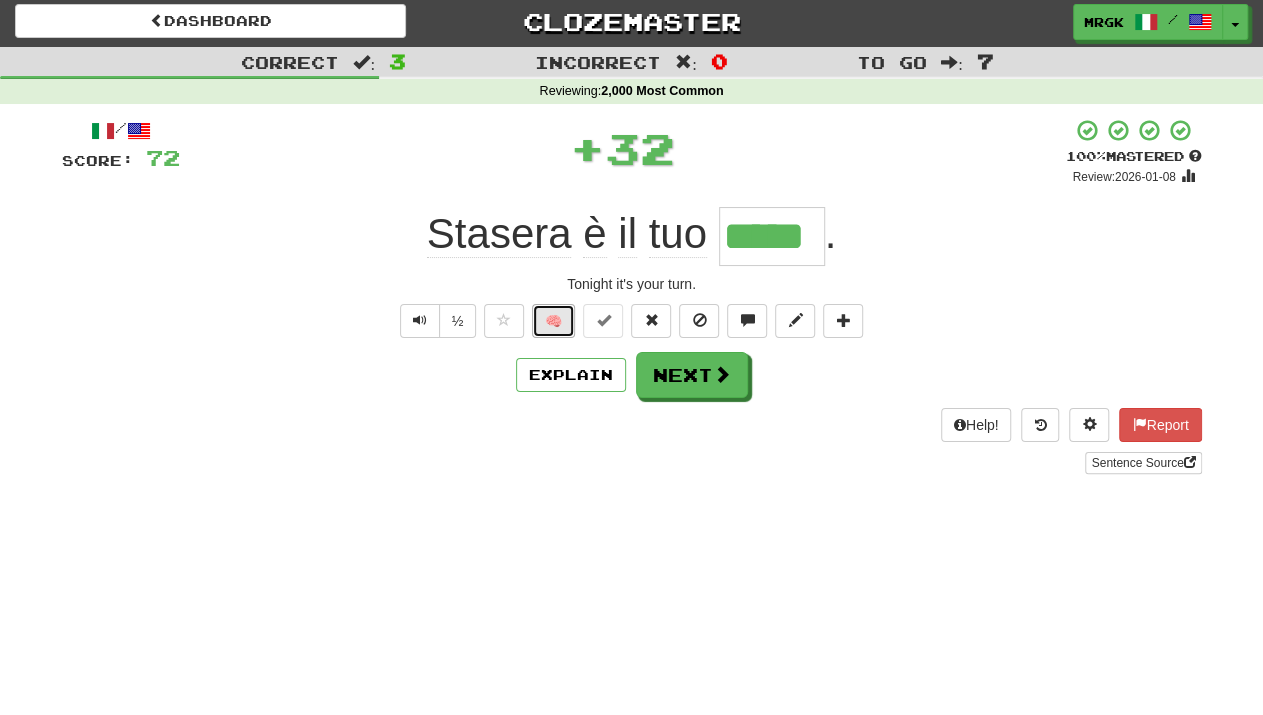 click on "🧠" at bounding box center [553, 321] 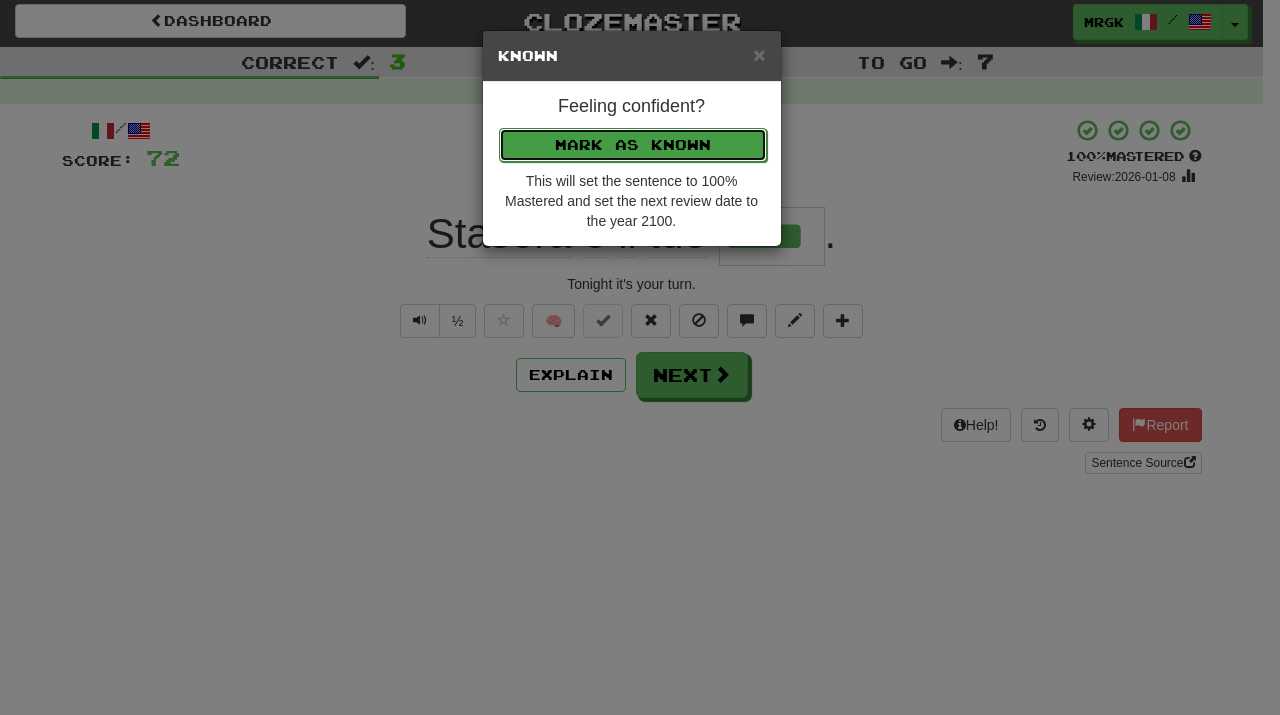 click on "Mark as Known" at bounding box center (633, 145) 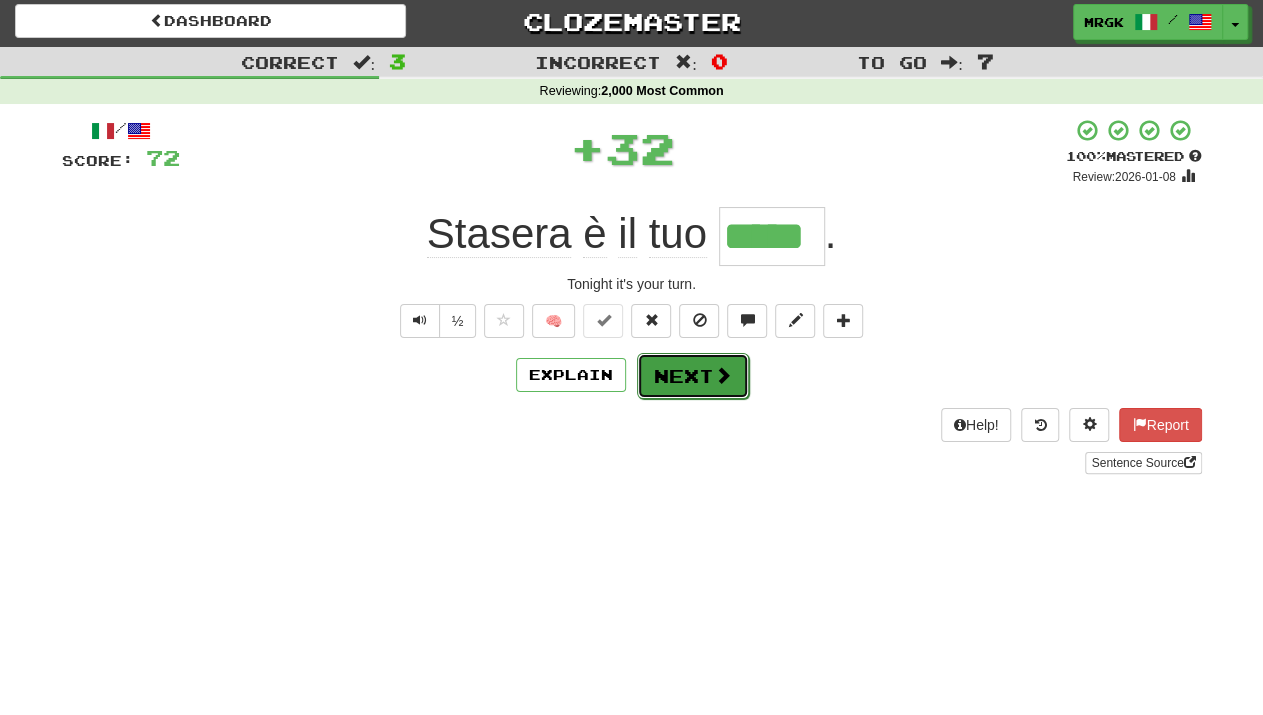 click on "Next" at bounding box center [693, 376] 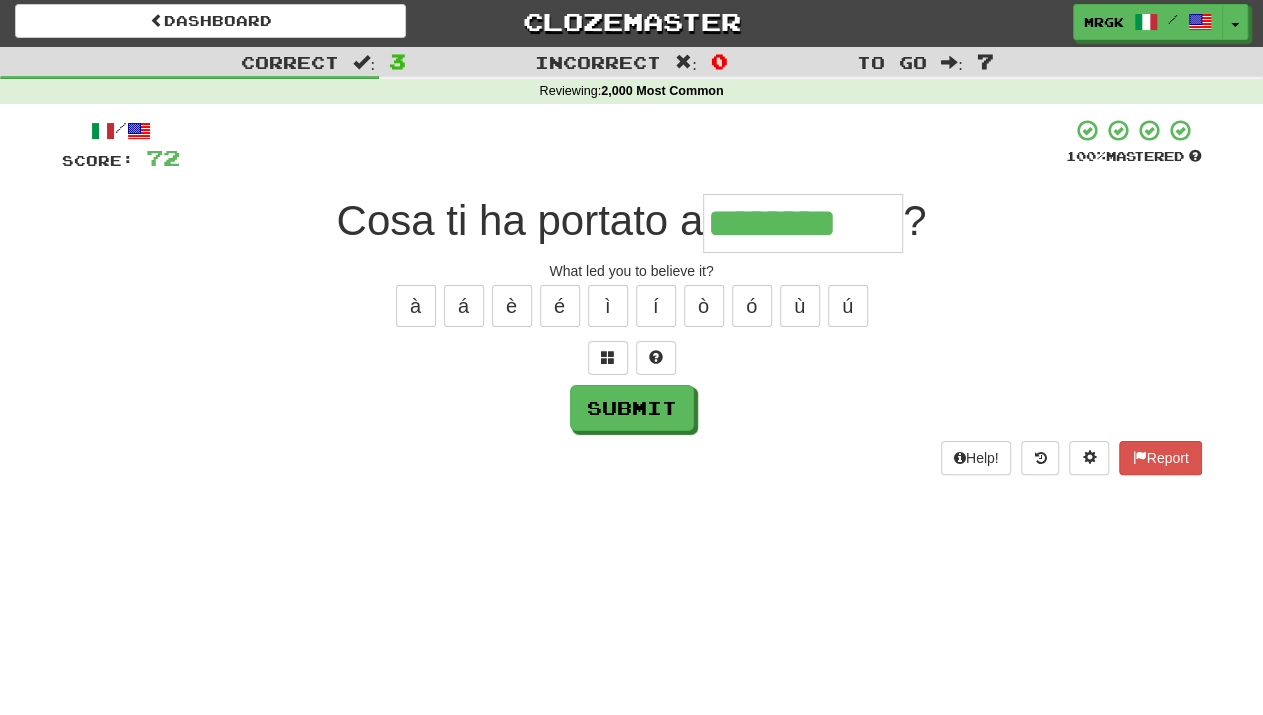 type on "********" 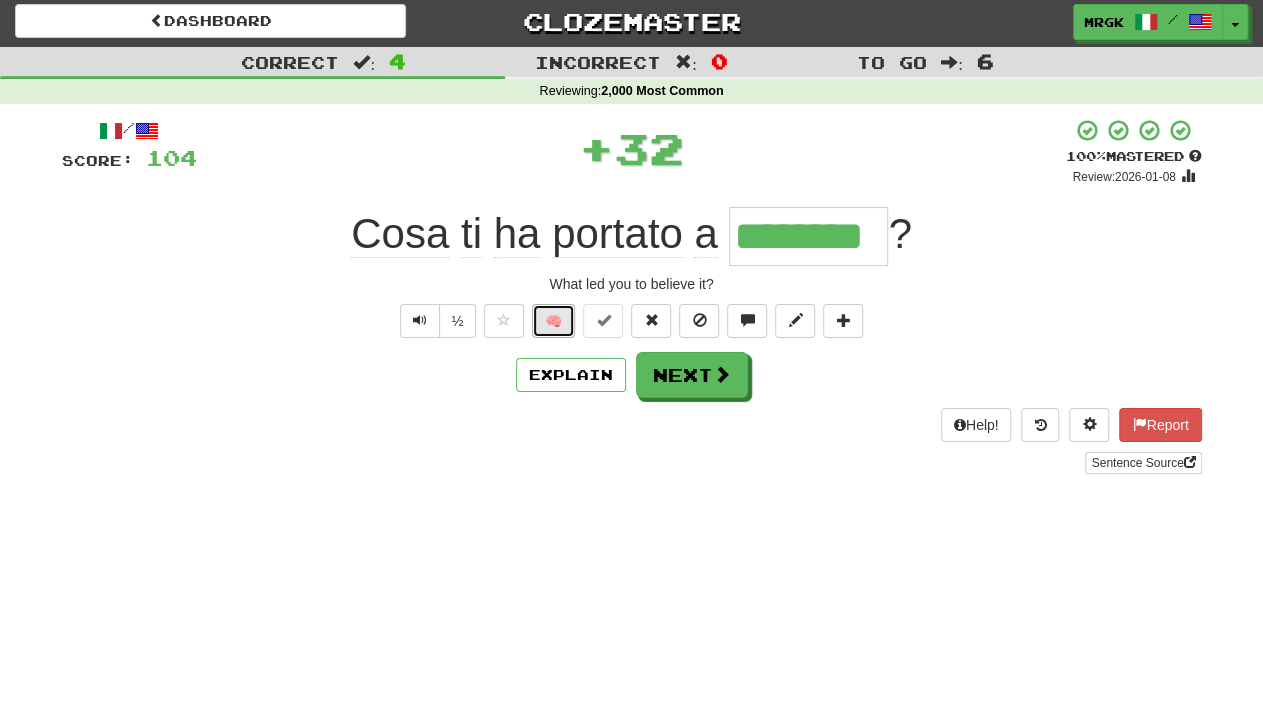click on "🧠" at bounding box center (553, 321) 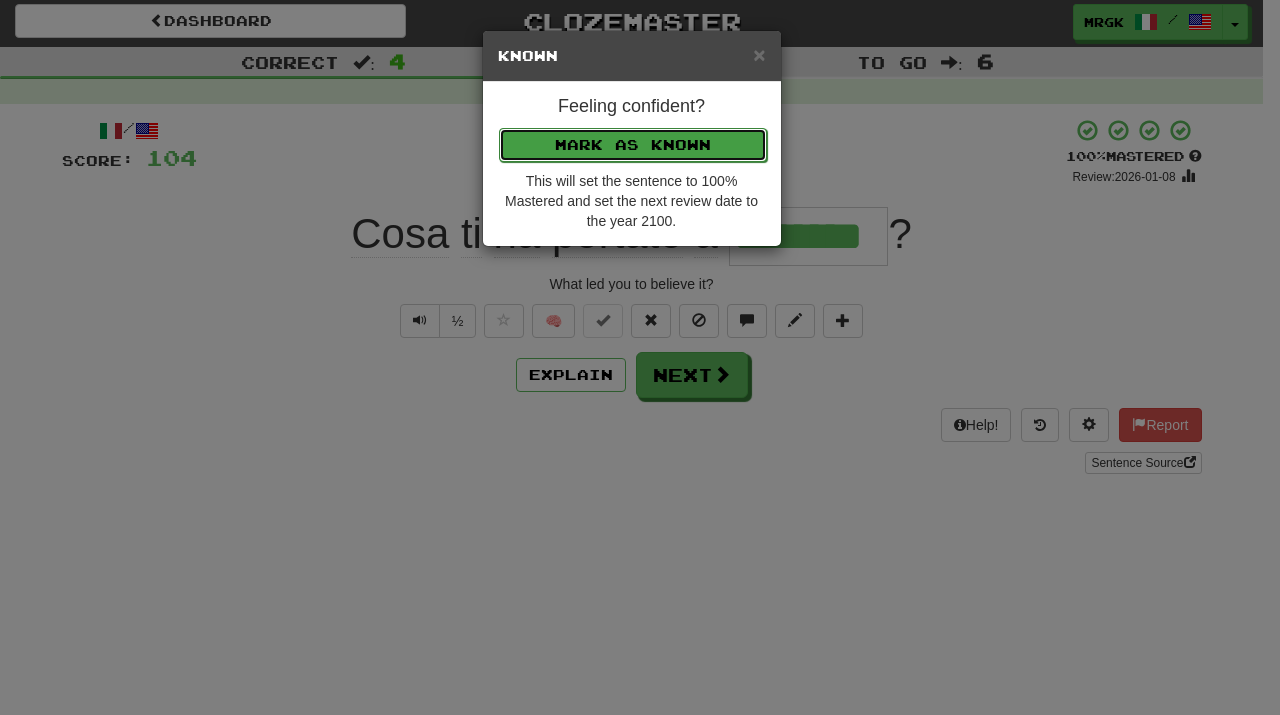 click on "Mark as Known" at bounding box center [633, 145] 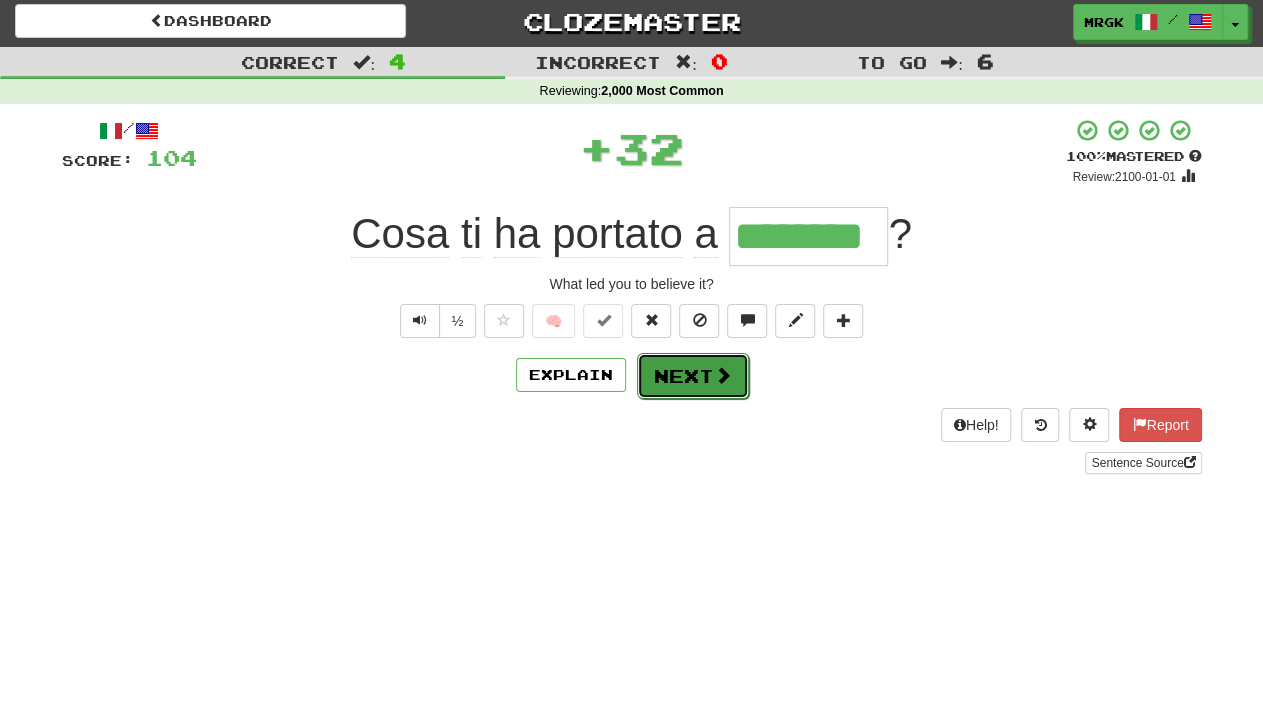 click on "Next" at bounding box center (693, 376) 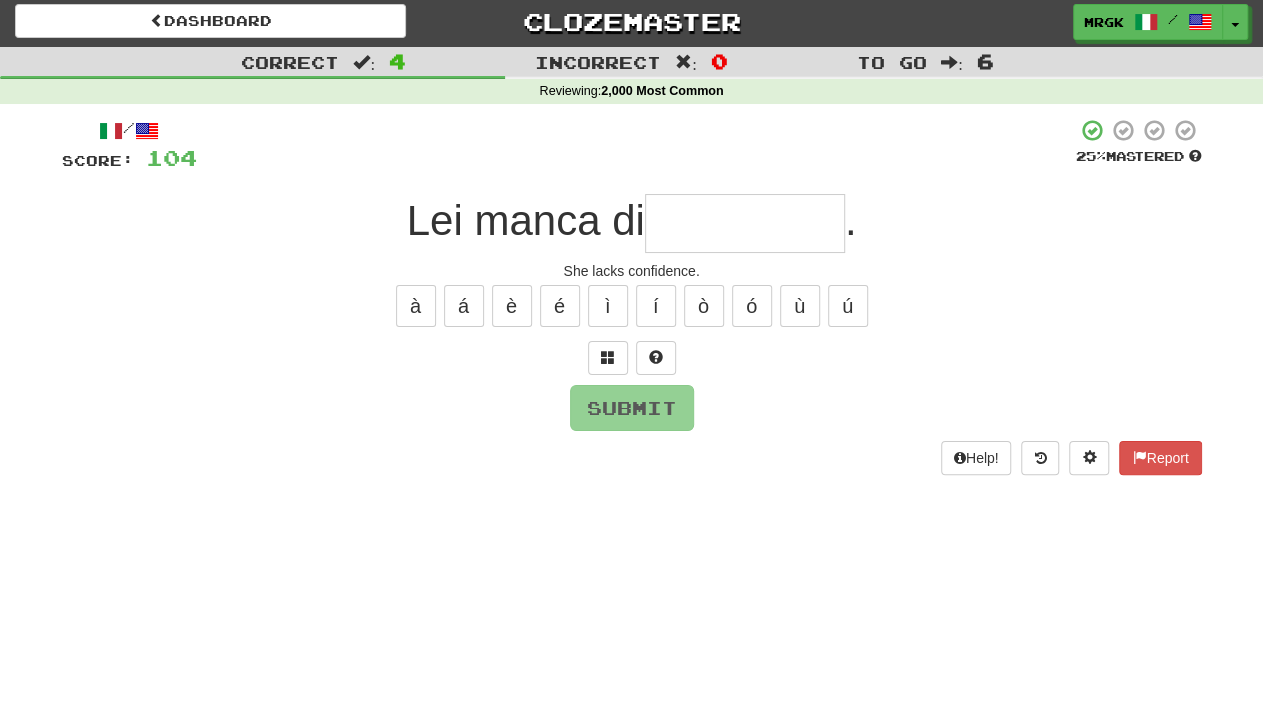 type on "*" 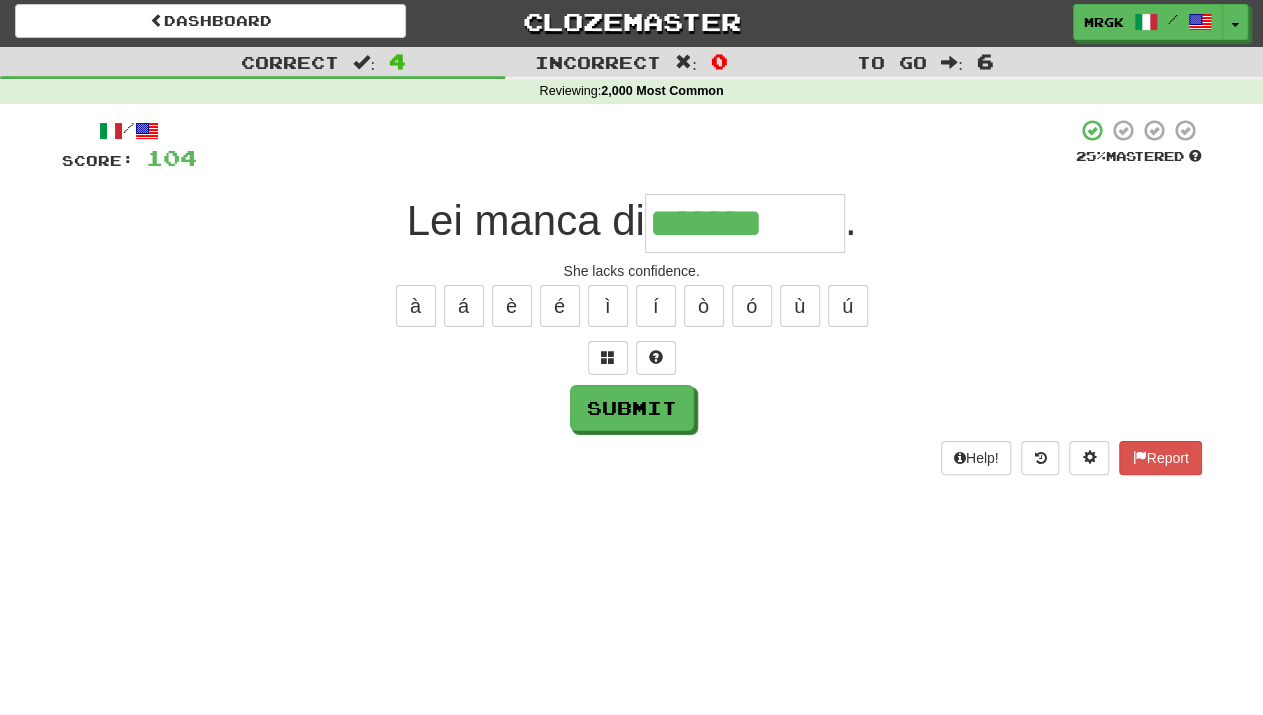 type on "*******" 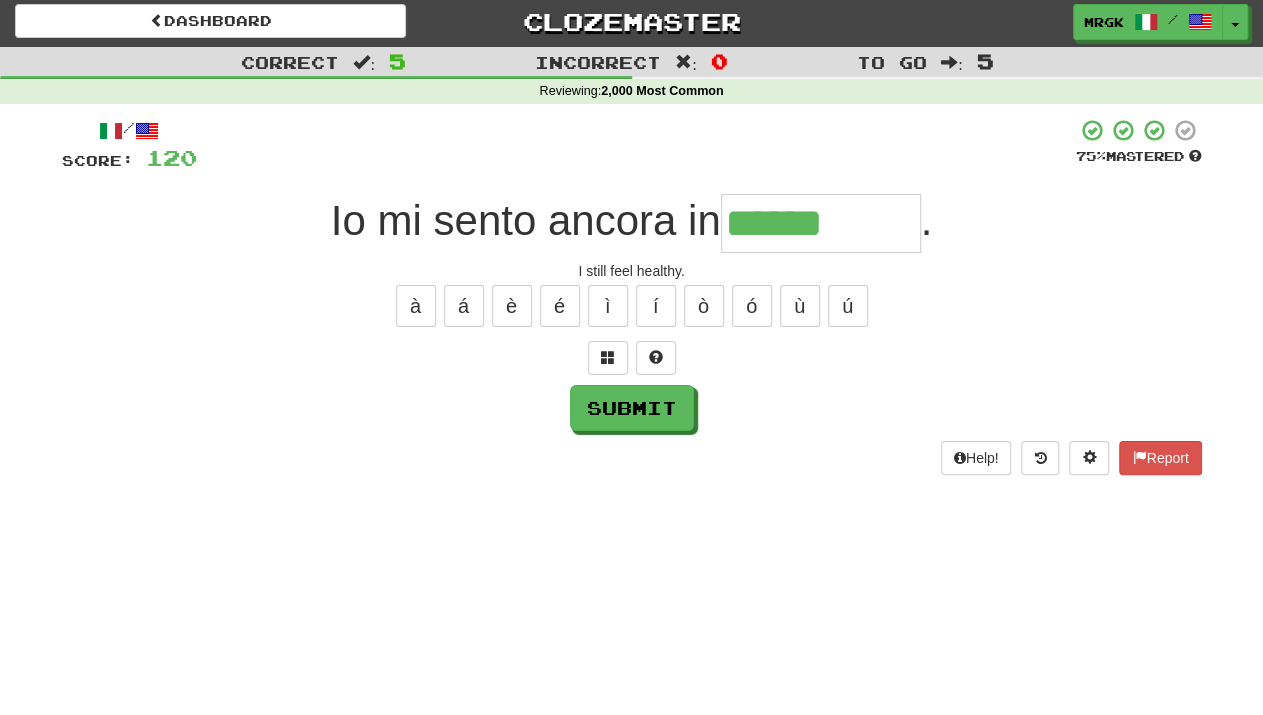 type on "******" 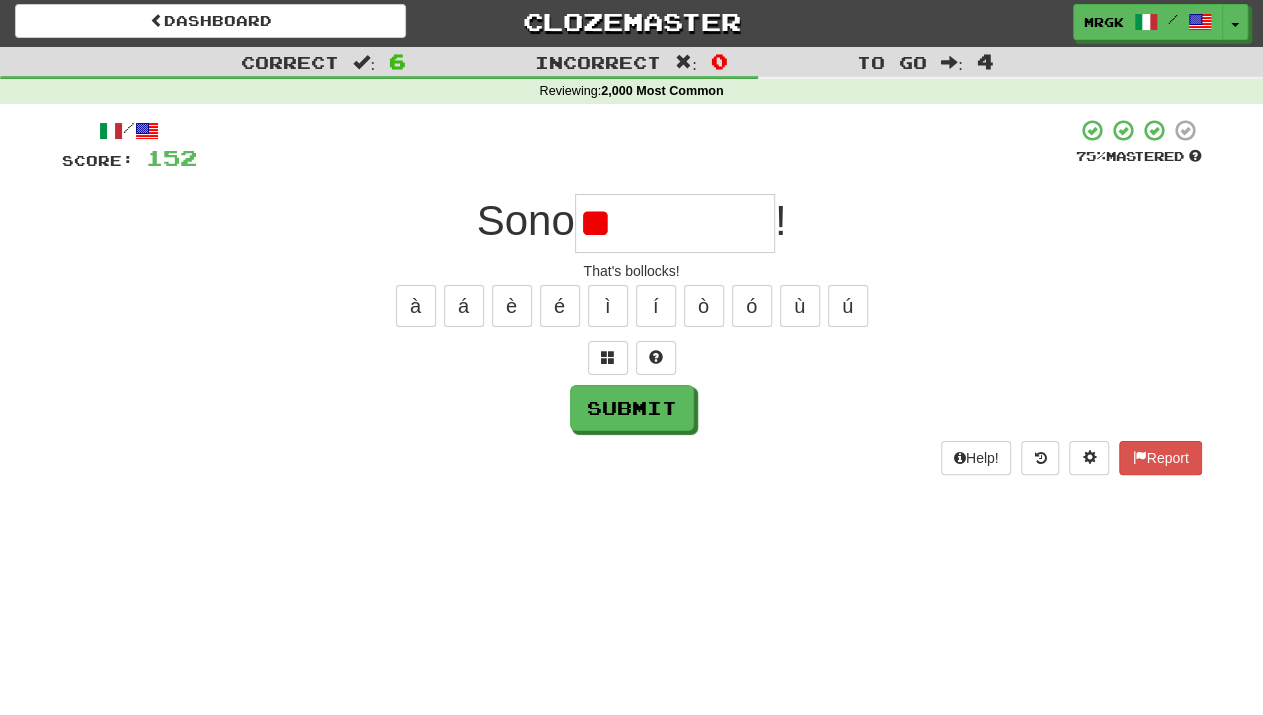 type on "*" 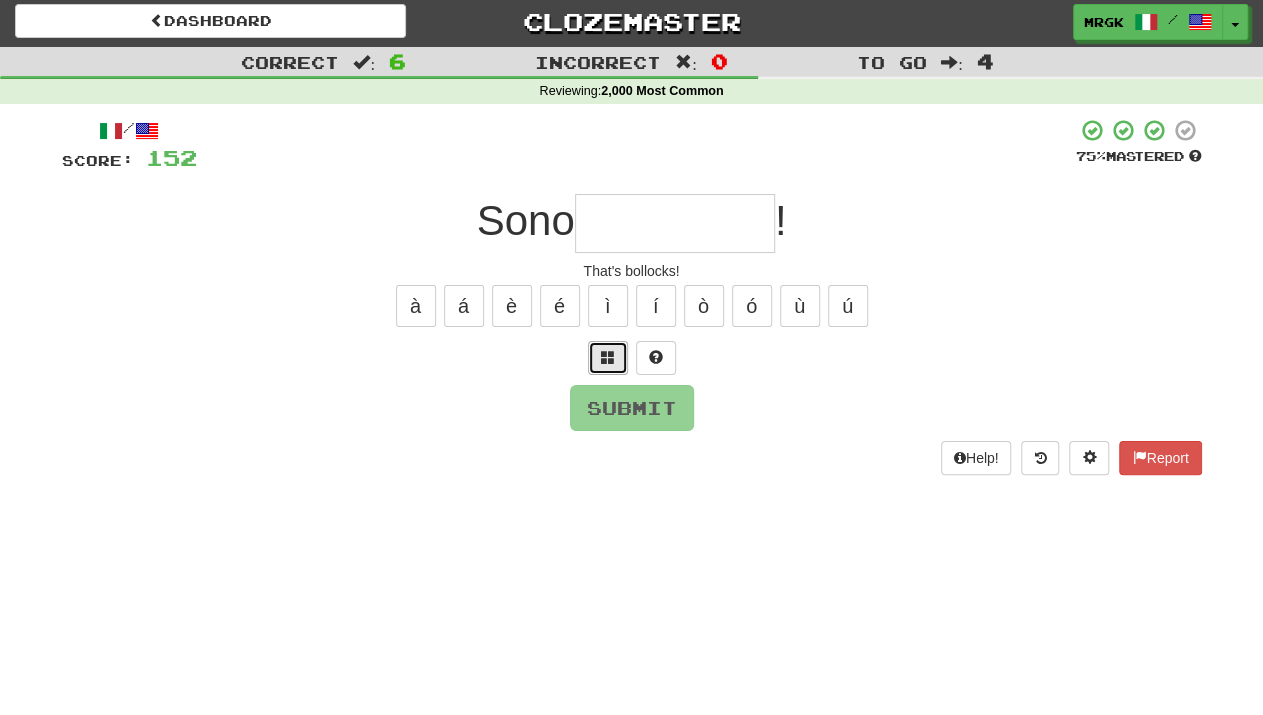 click at bounding box center [608, 358] 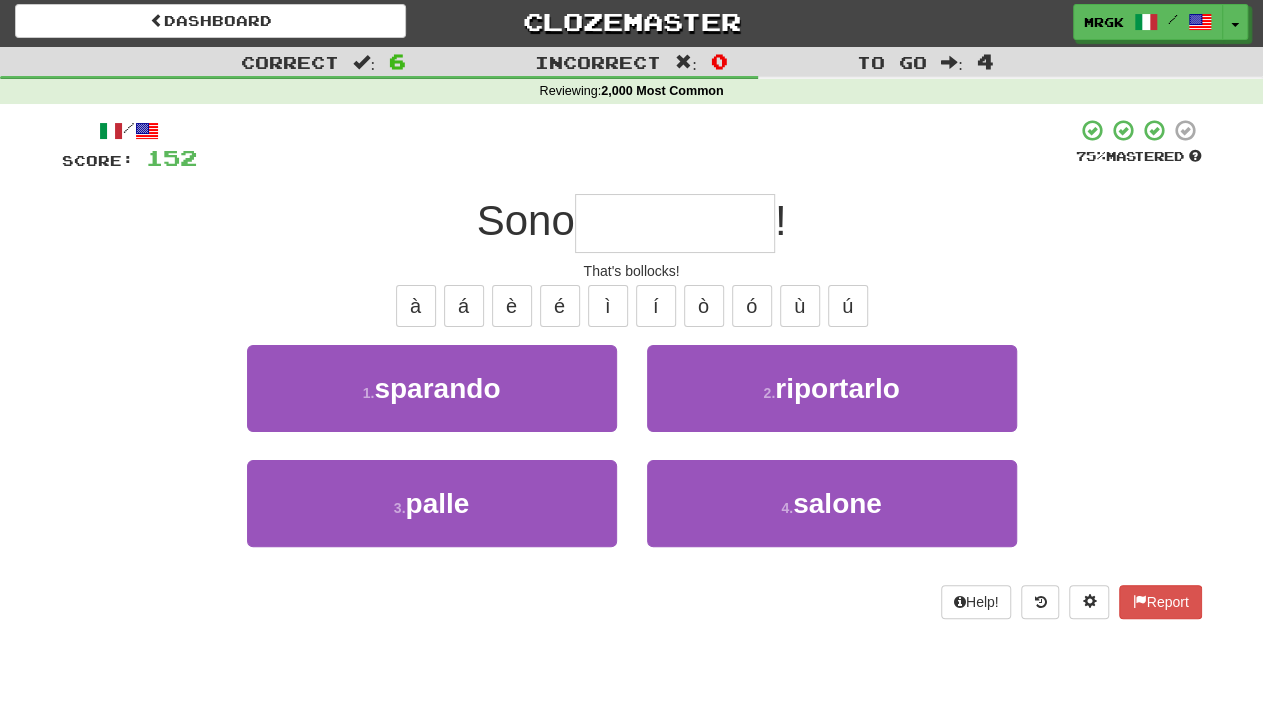 scroll, scrollTop: 4, scrollLeft: 0, axis: vertical 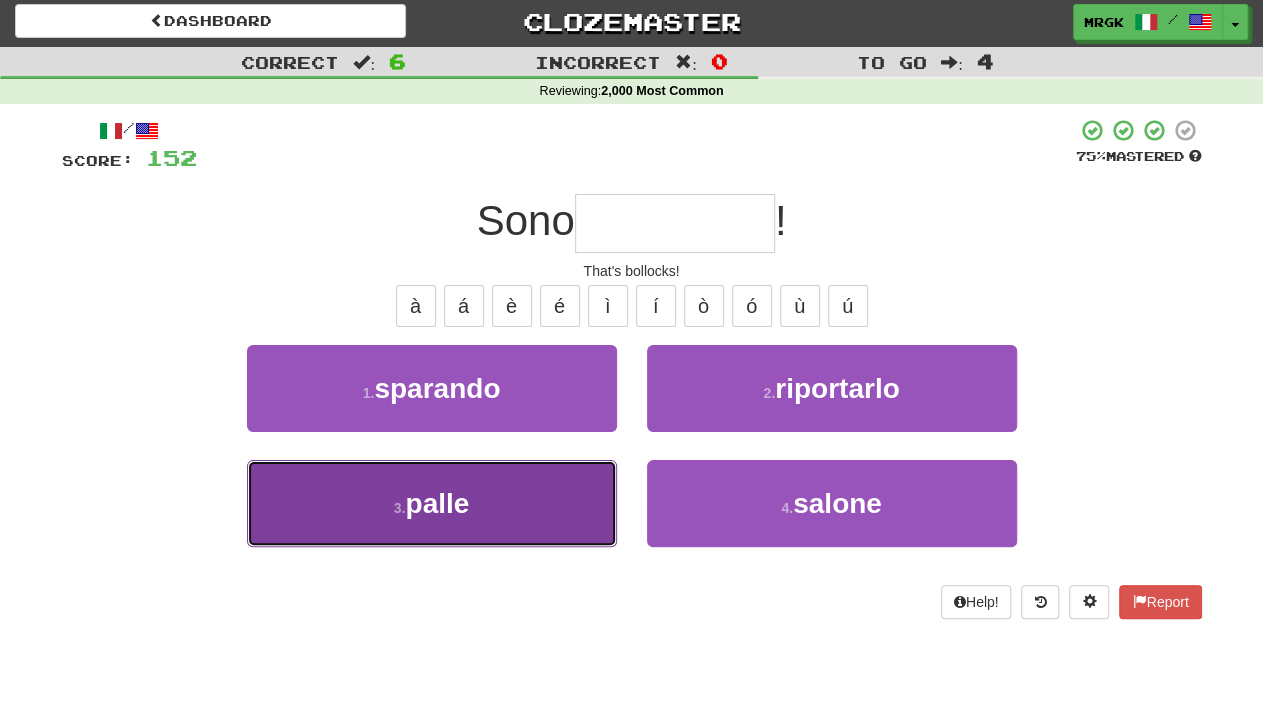 click on "3 .  palle" at bounding box center [432, 503] 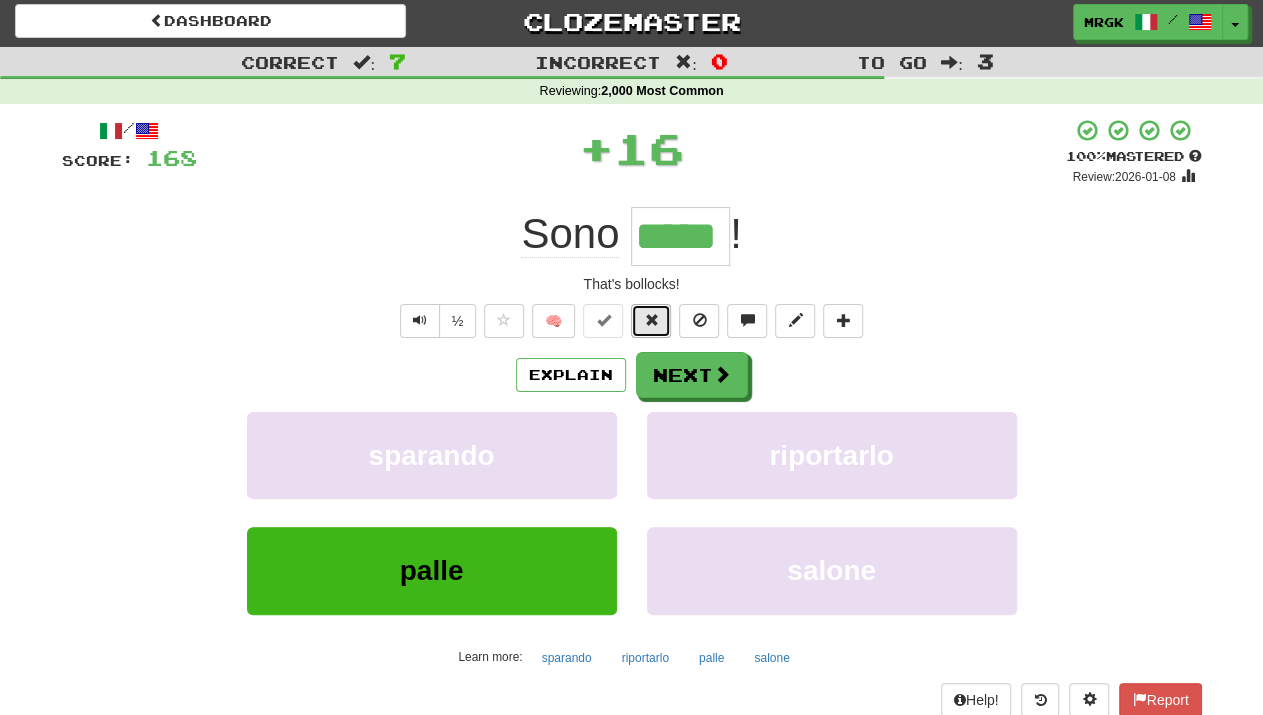 click at bounding box center [651, 320] 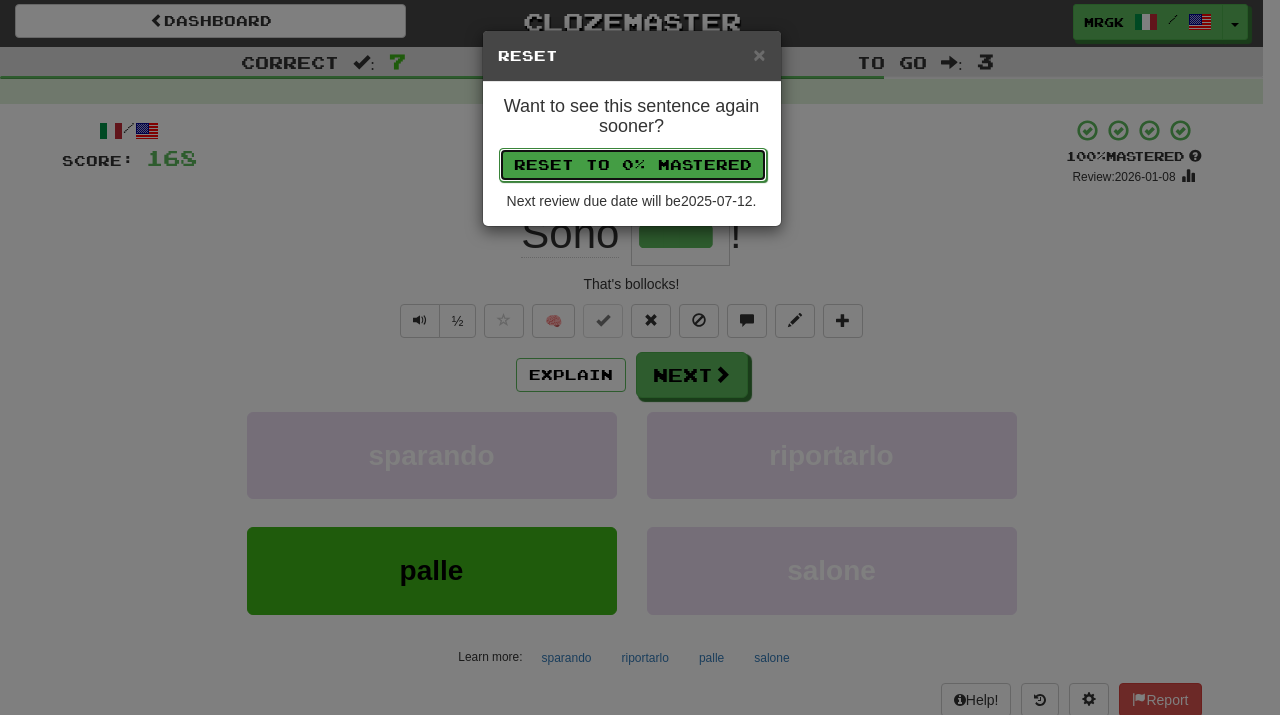 click on "Reset to 0% Mastered" at bounding box center [633, 165] 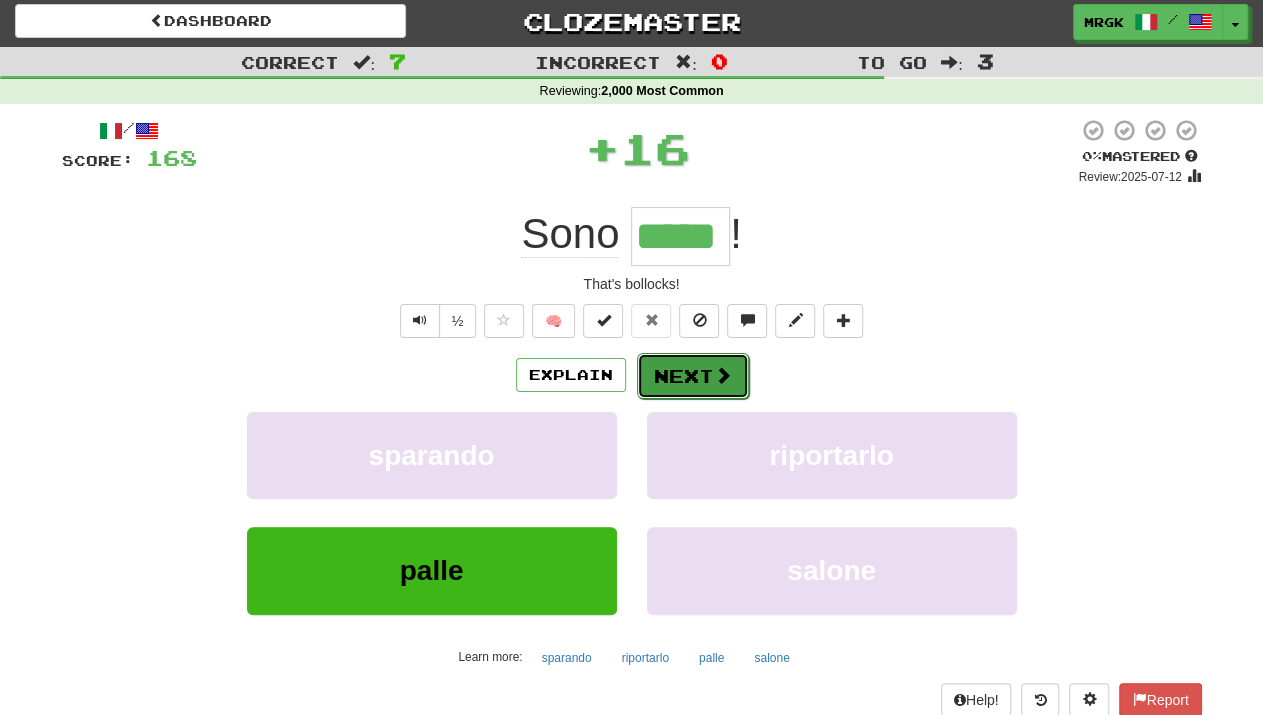 click at bounding box center [723, 375] 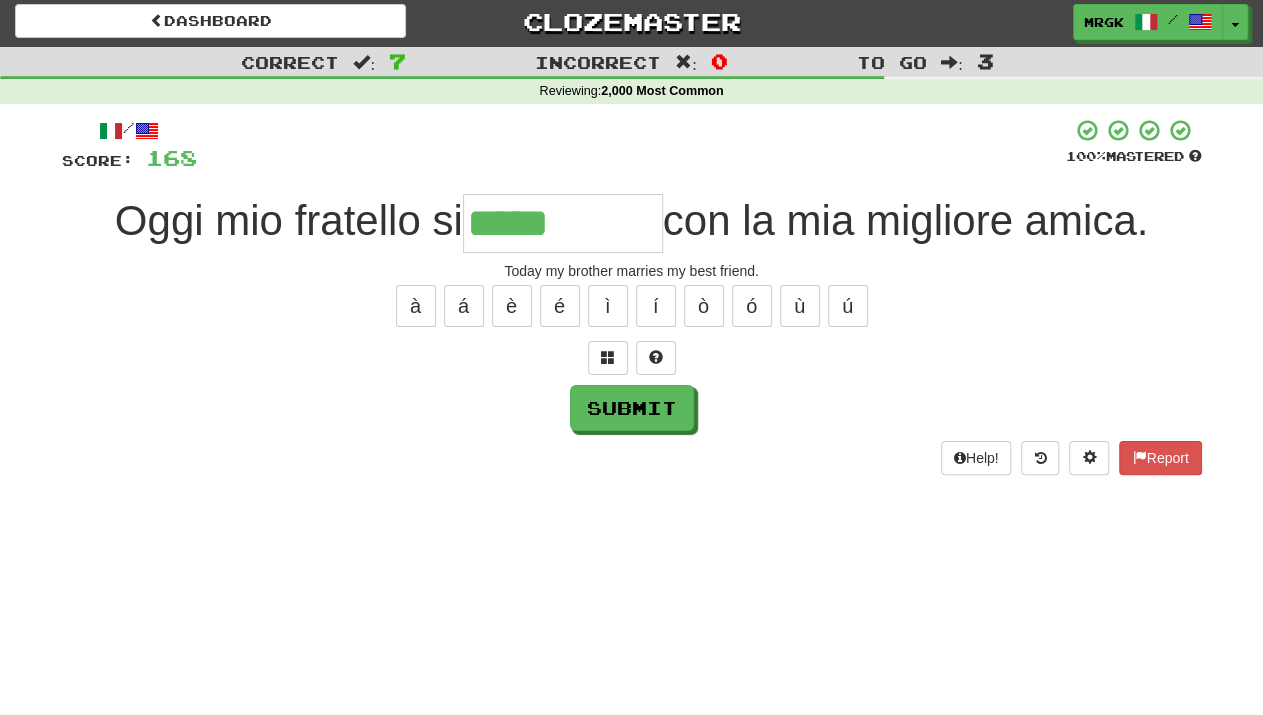 type on "*****" 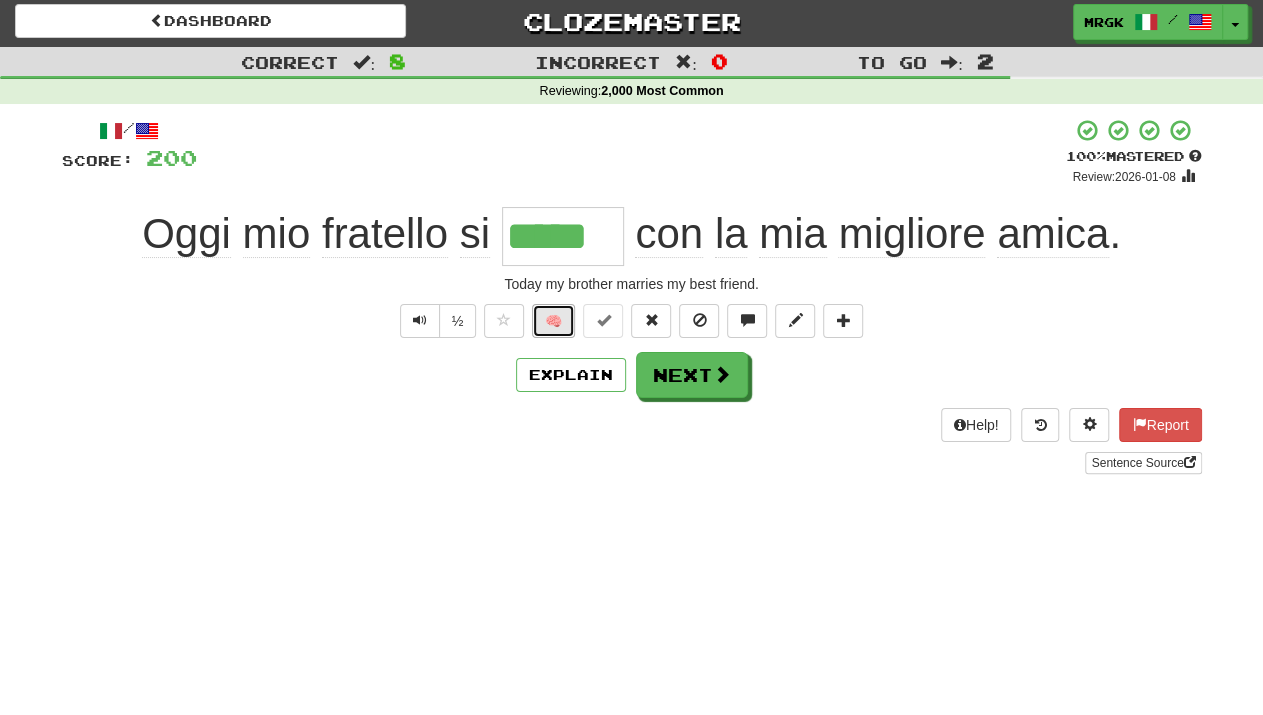 click on "🧠" at bounding box center (553, 321) 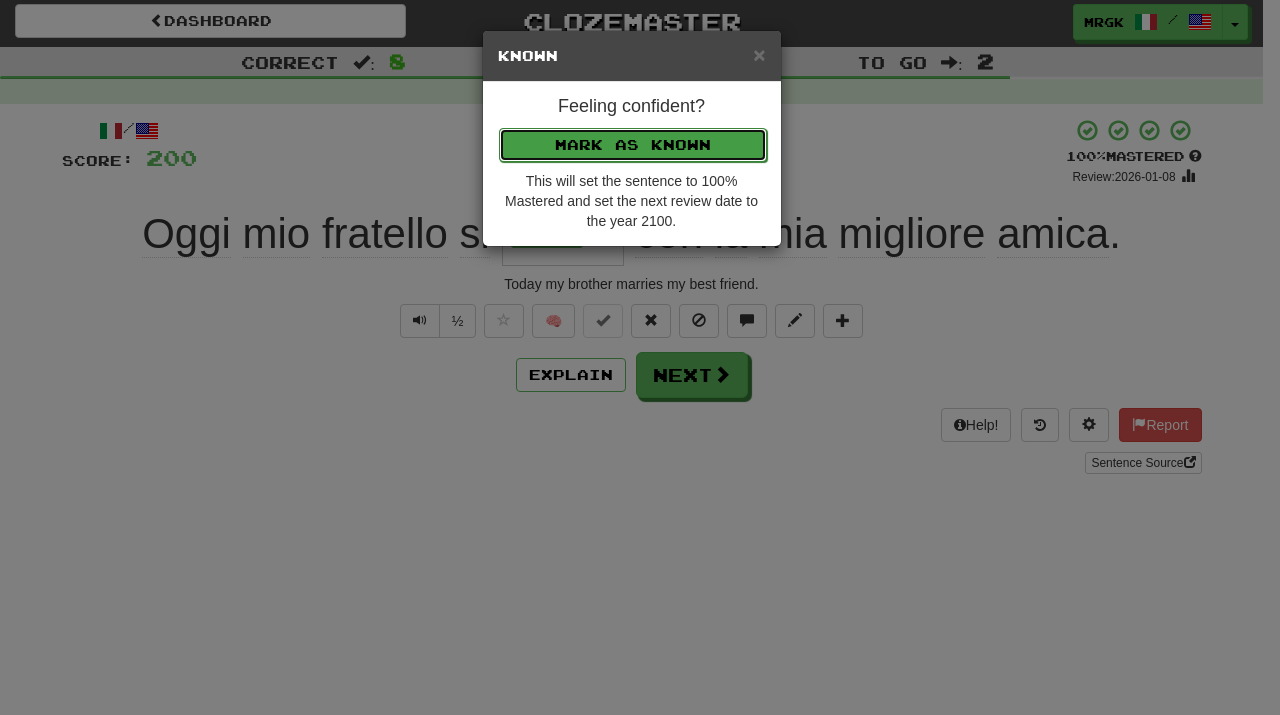 click on "Mark as Known" at bounding box center (633, 145) 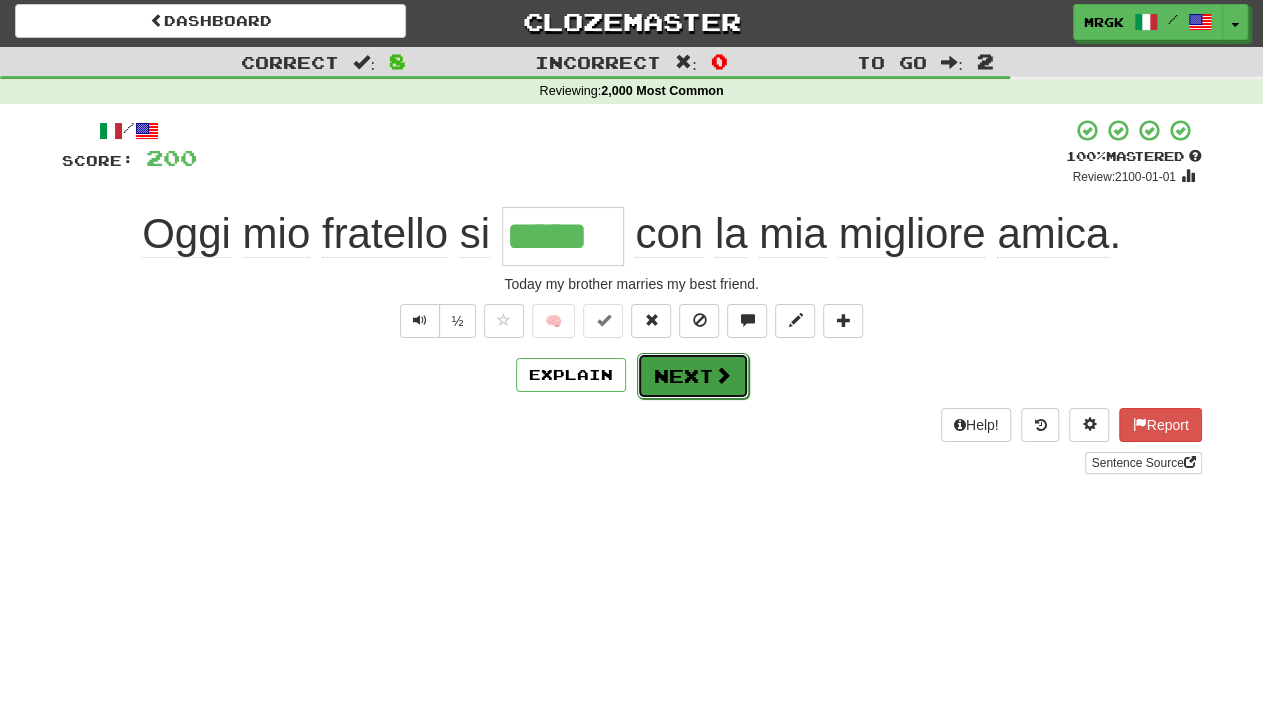 click on "Next" at bounding box center (693, 376) 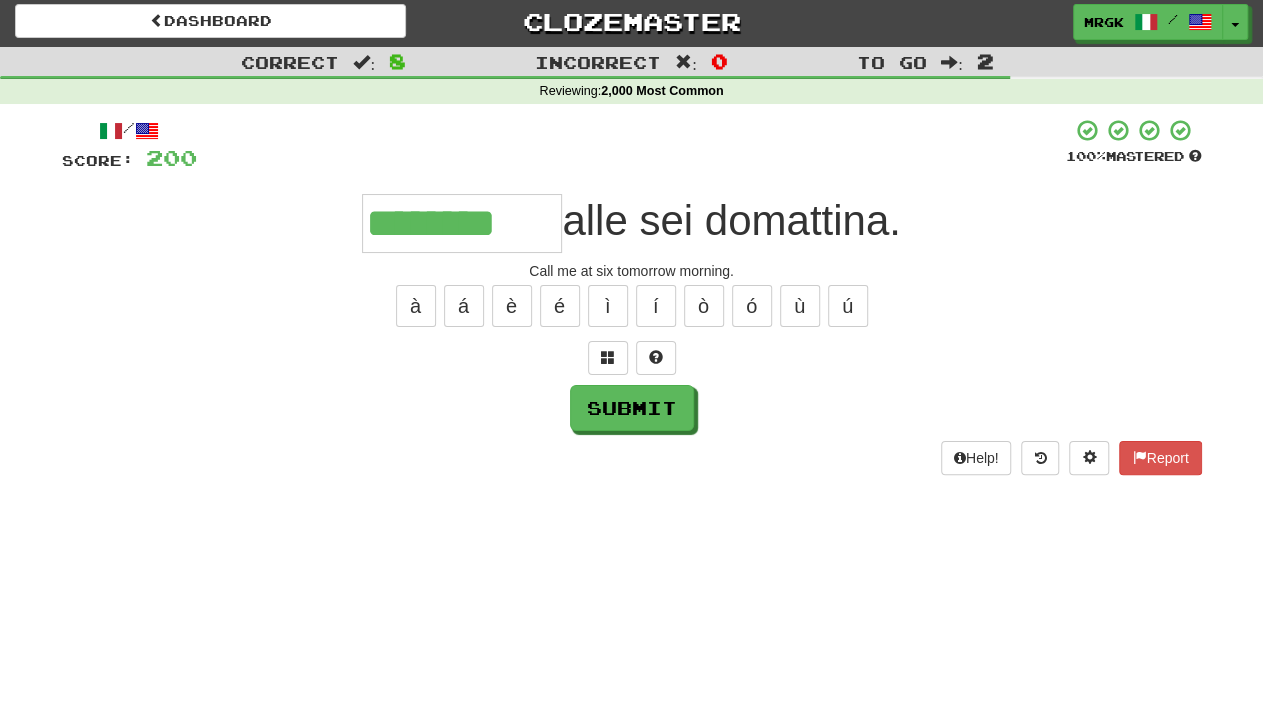 type on "********" 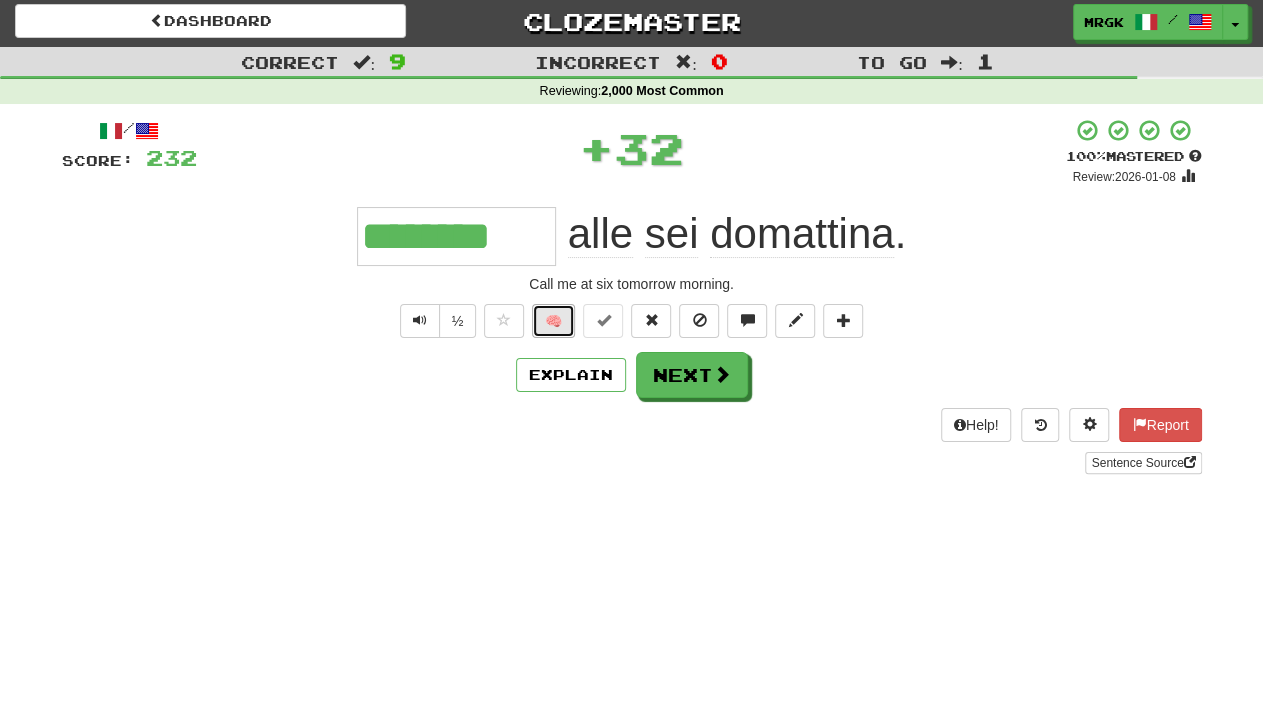 click on "🧠" at bounding box center (553, 321) 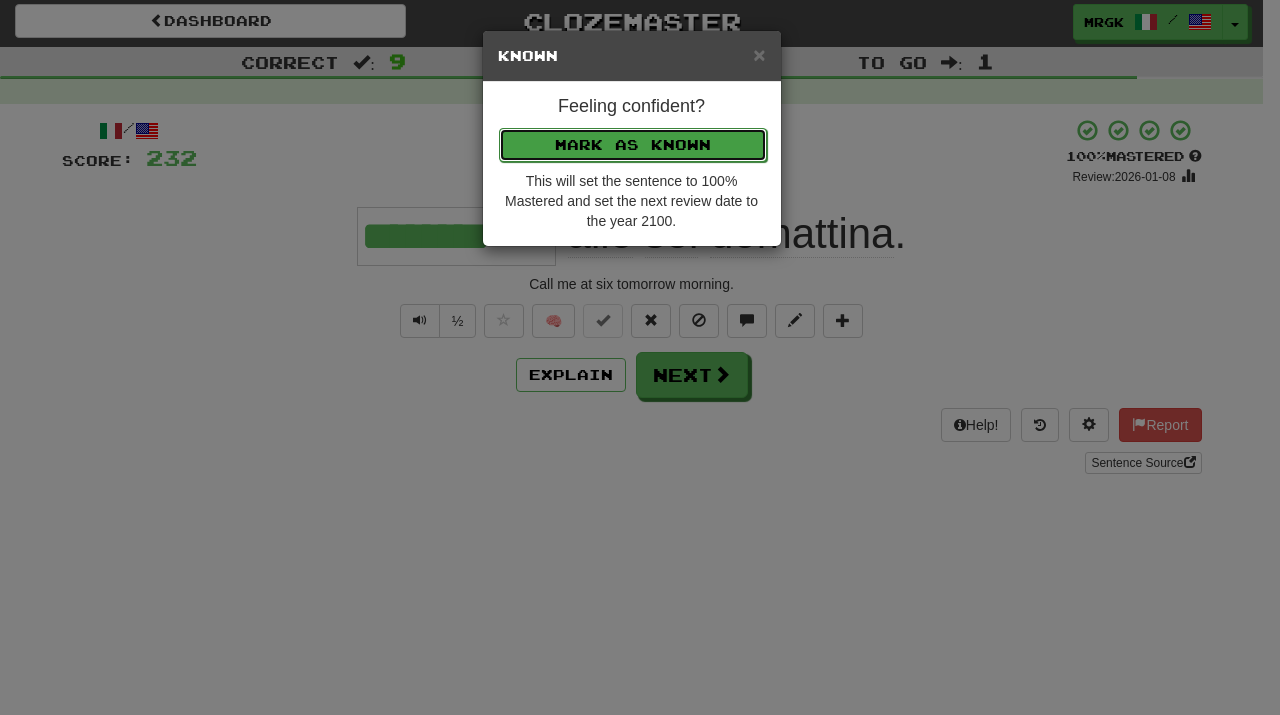 click on "Mark as Known" at bounding box center (633, 145) 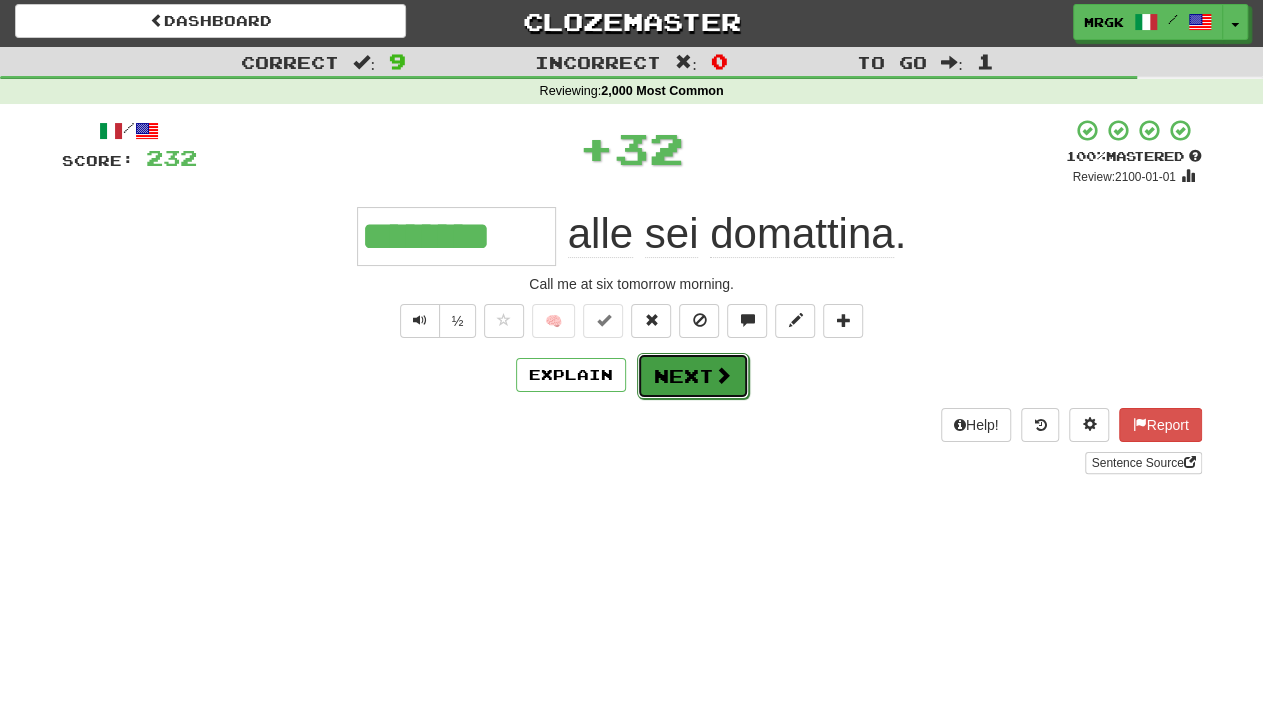 click on "Next" at bounding box center [693, 376] 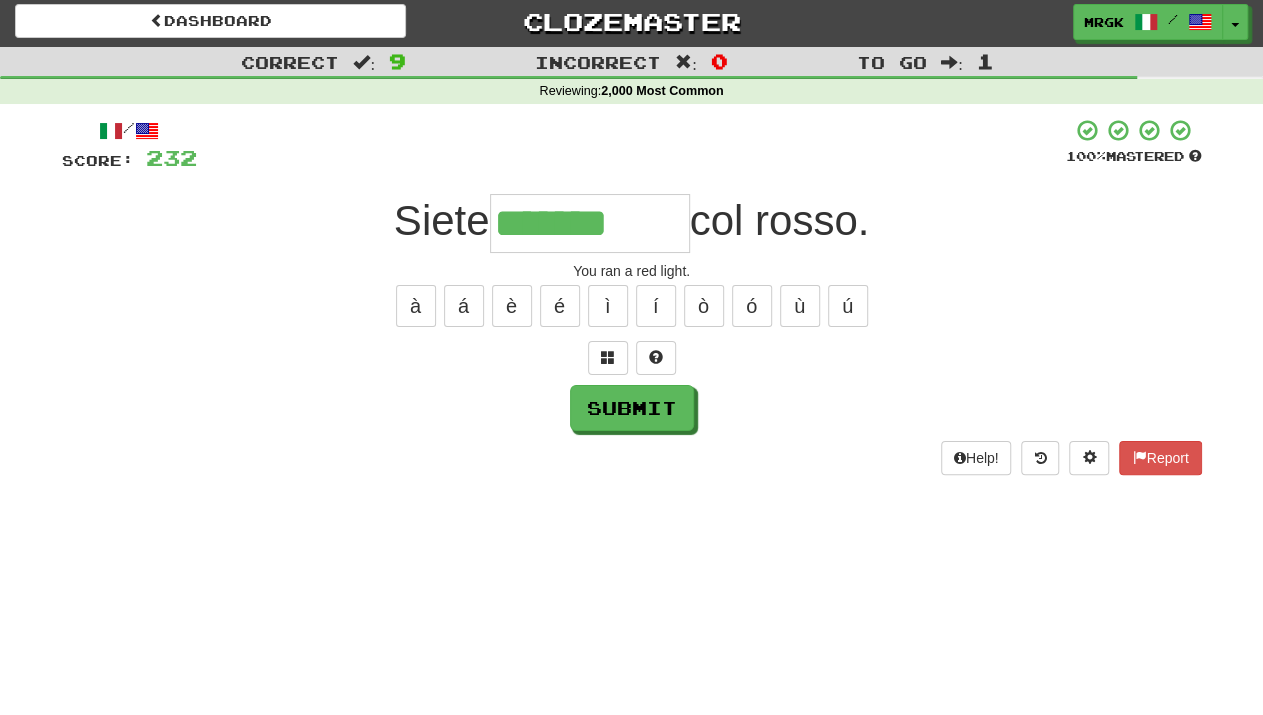 type on "*******" 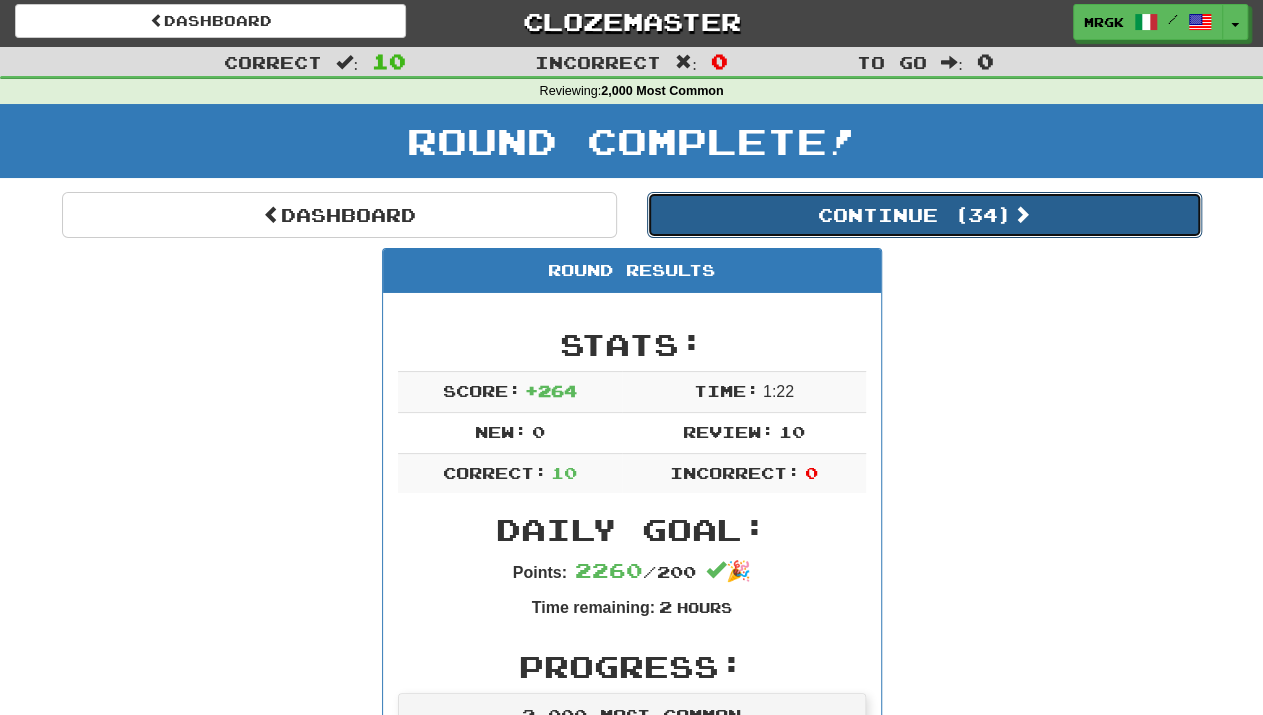 click at bounding box center [1022, 214] 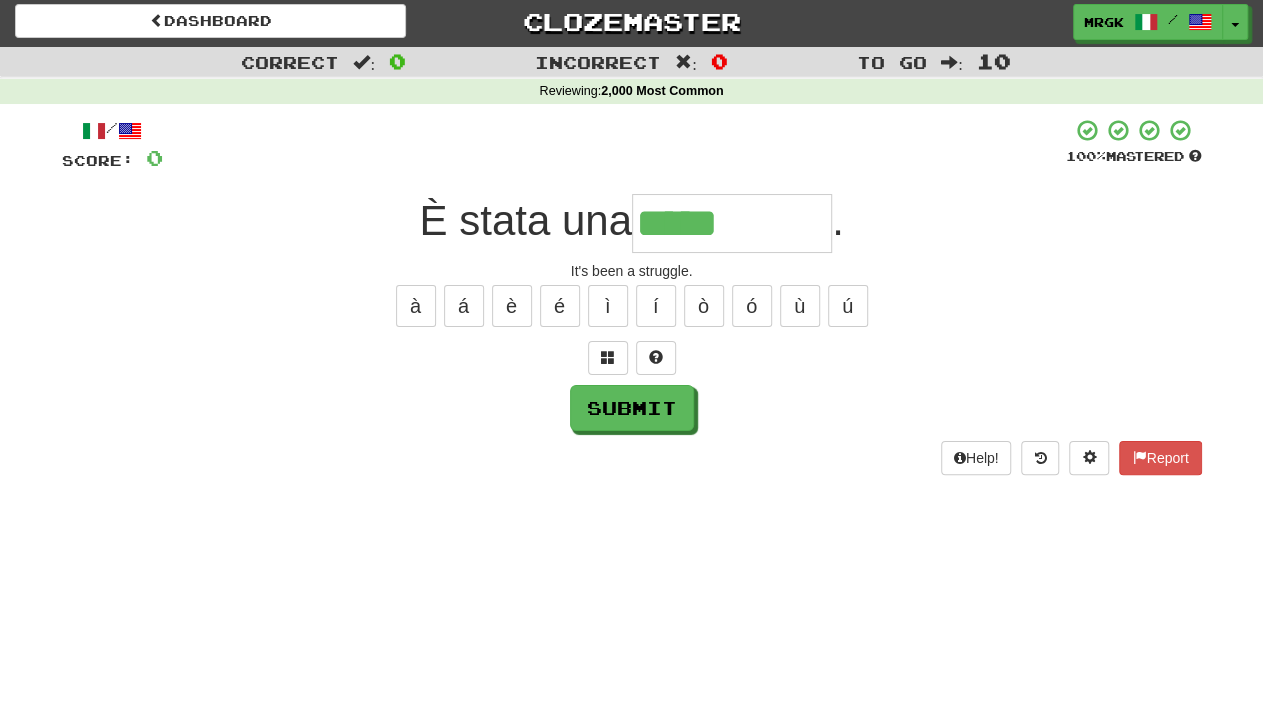 type on "*****" 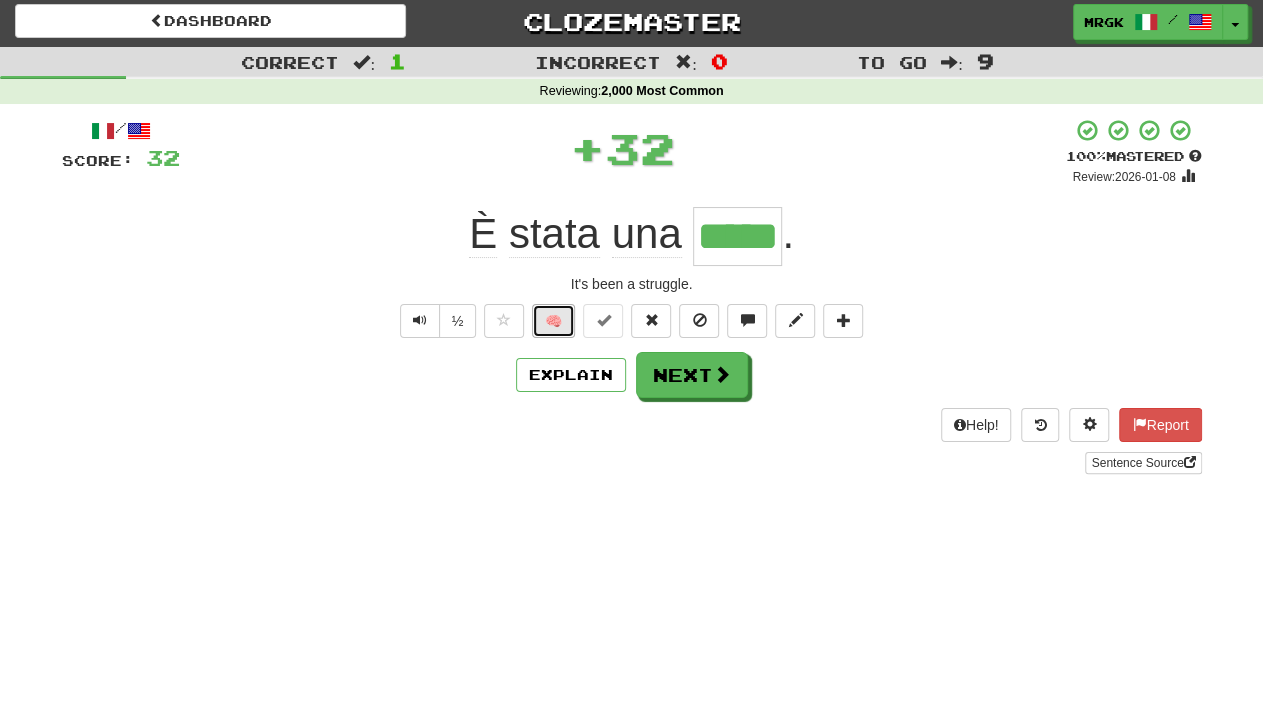 click on "🧠" at bounding box center [553, 321] 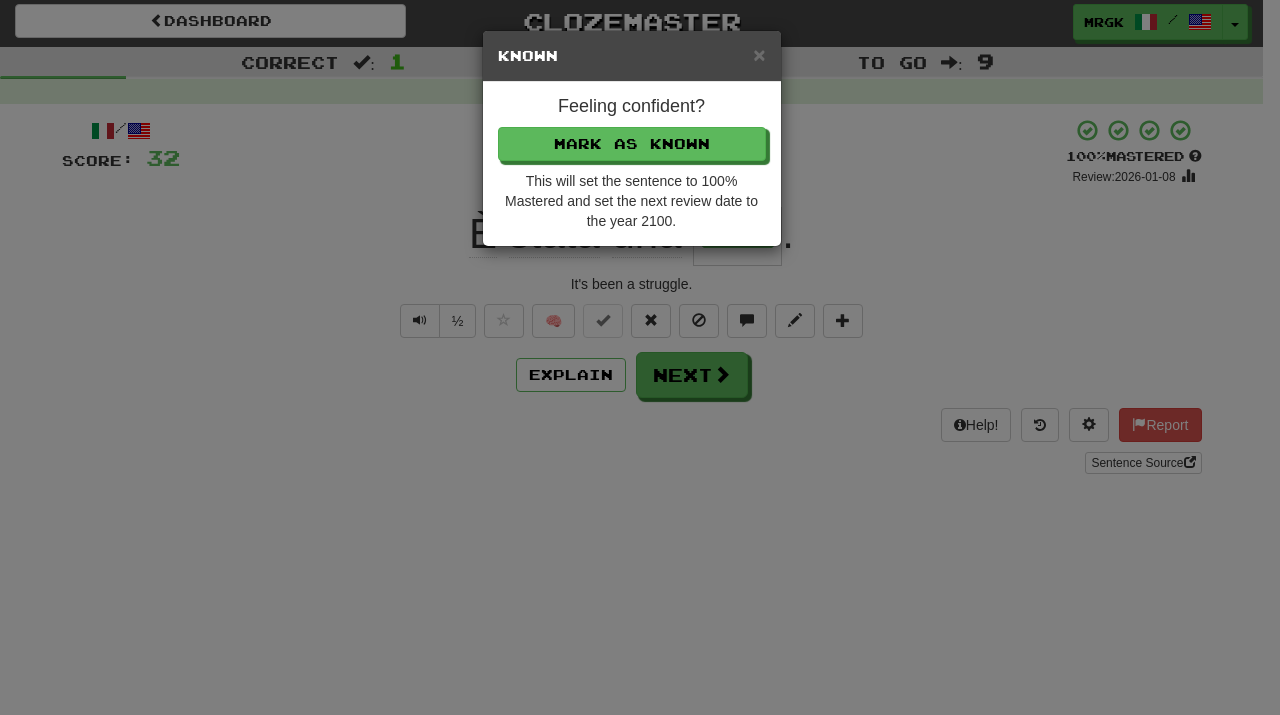 click on "Feeling confident? Mark as Known This will set the sentence to 100% Mastered and set the next review date to the year 2100." at bounding box center (632, 164) 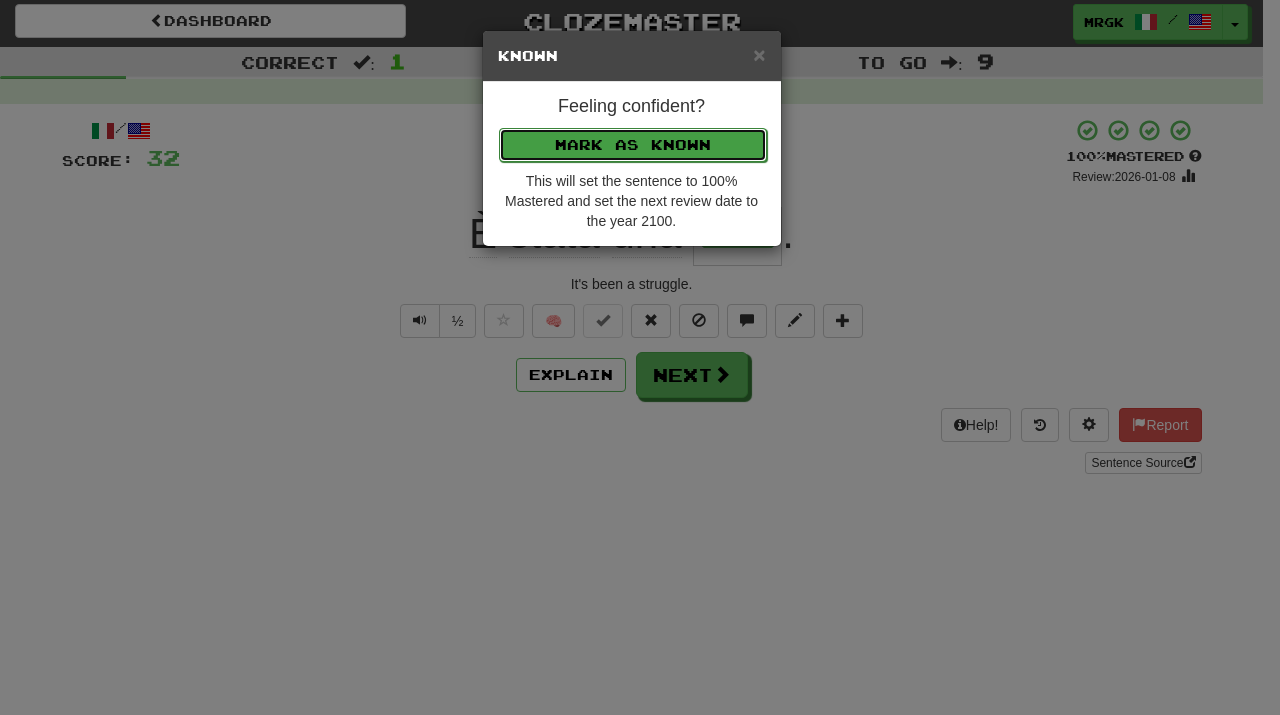 click on "Mark as Known" at bounding box center [633, 145] 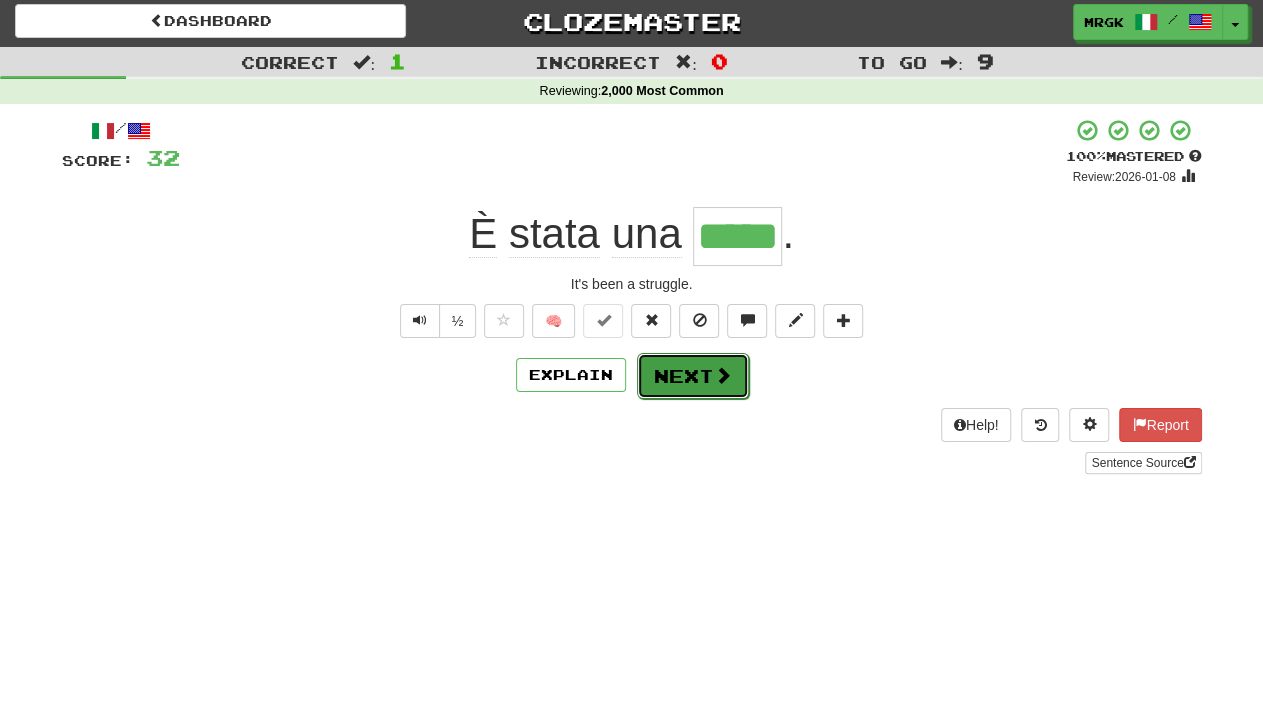click on "Next" at bounding box center (693, 376) 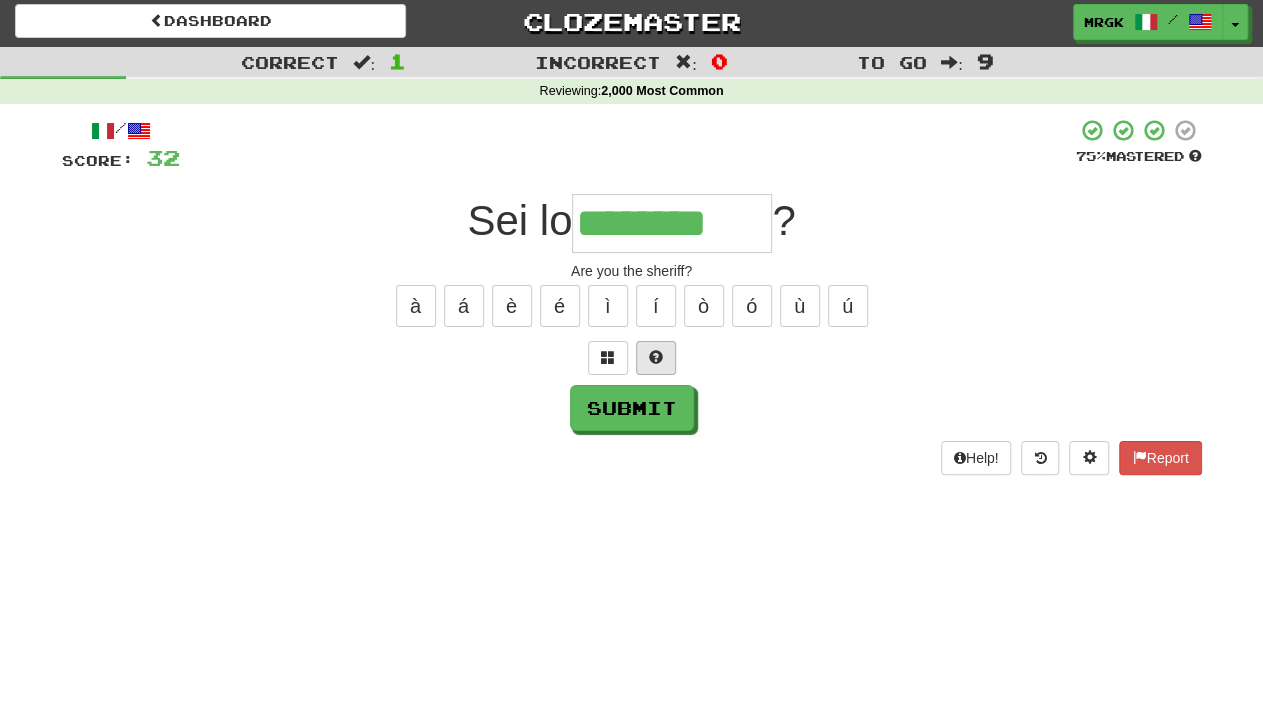 type on "********" 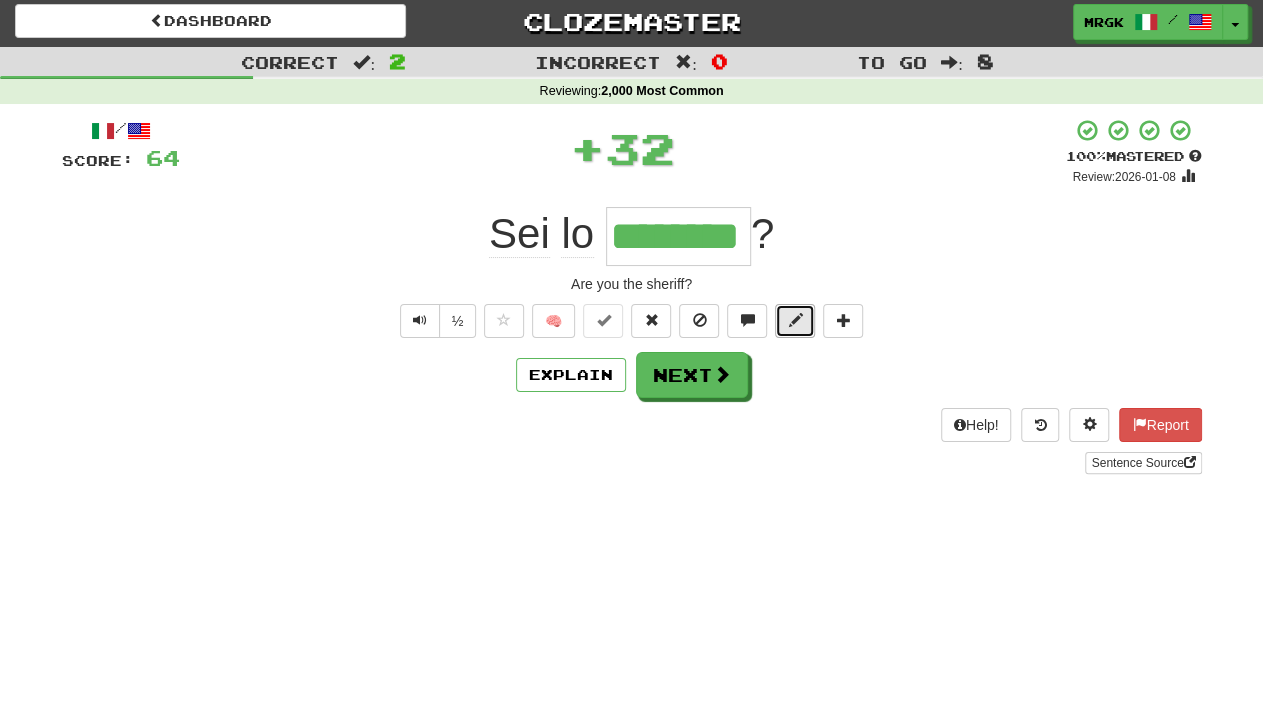 click at bounding box center [795, 320] 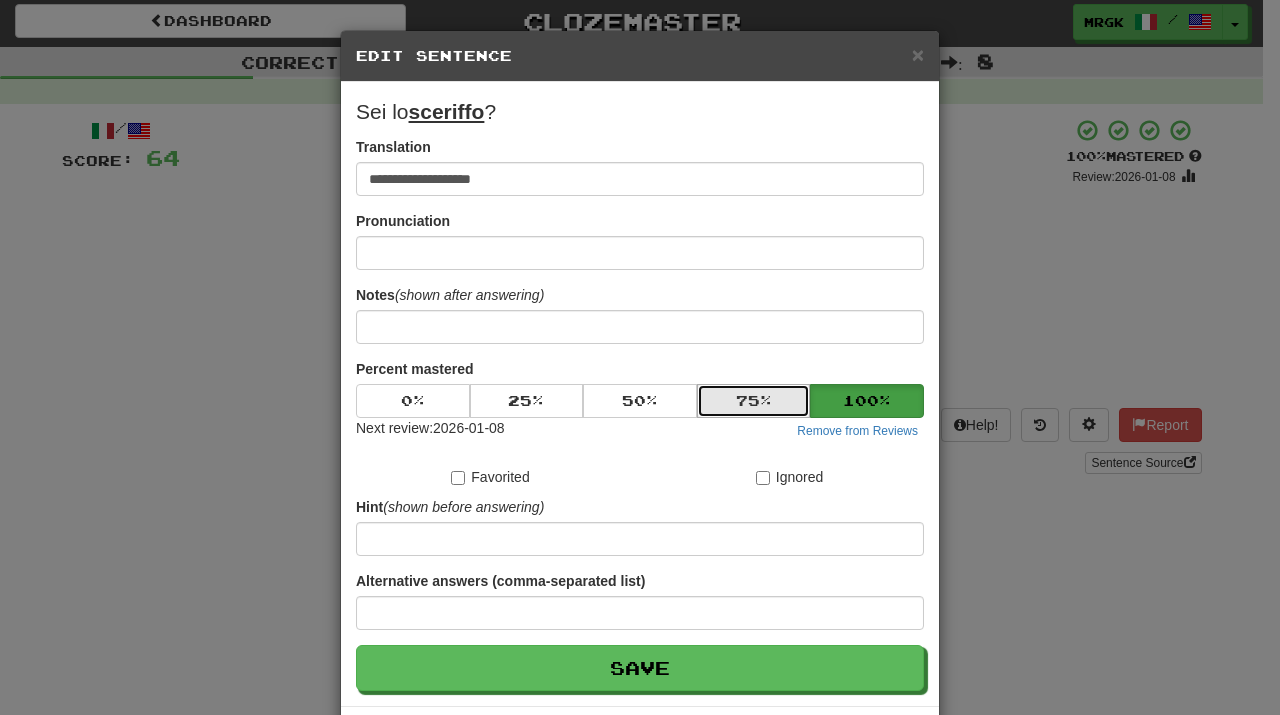 click on "75 %" at bounding box center (754, 401) 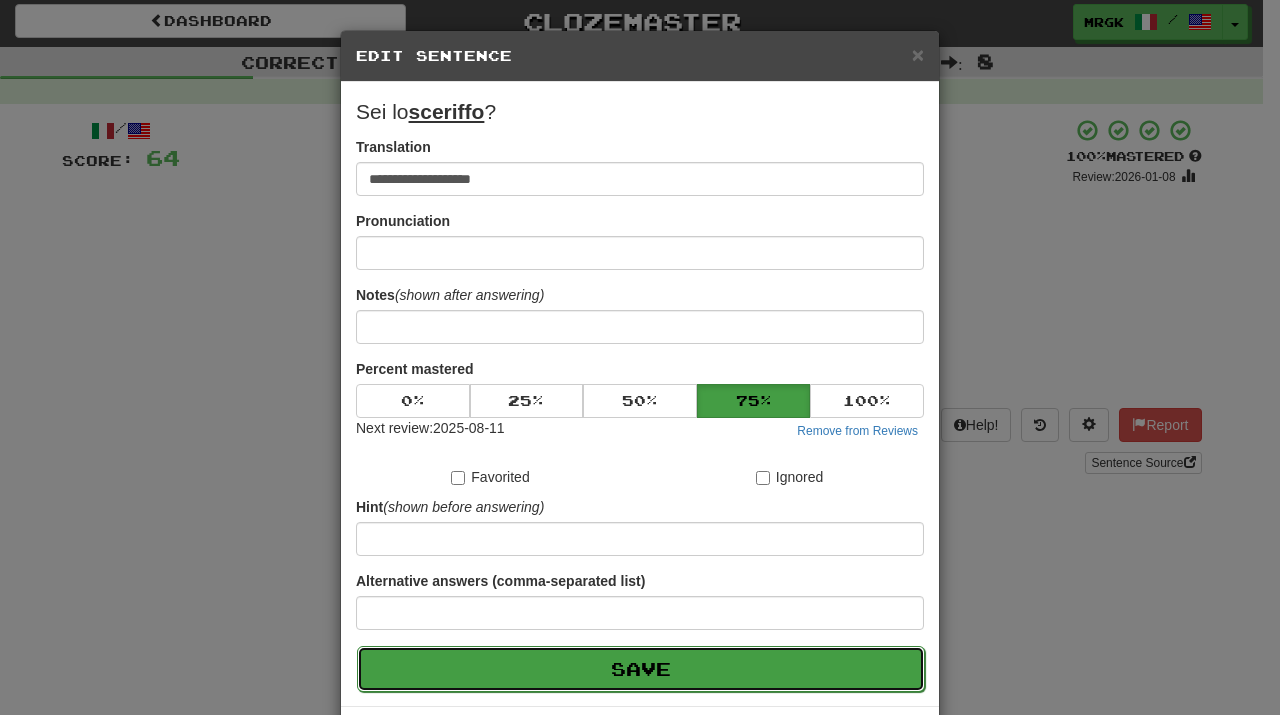 click on "Save" at bounding box center (641, 669) 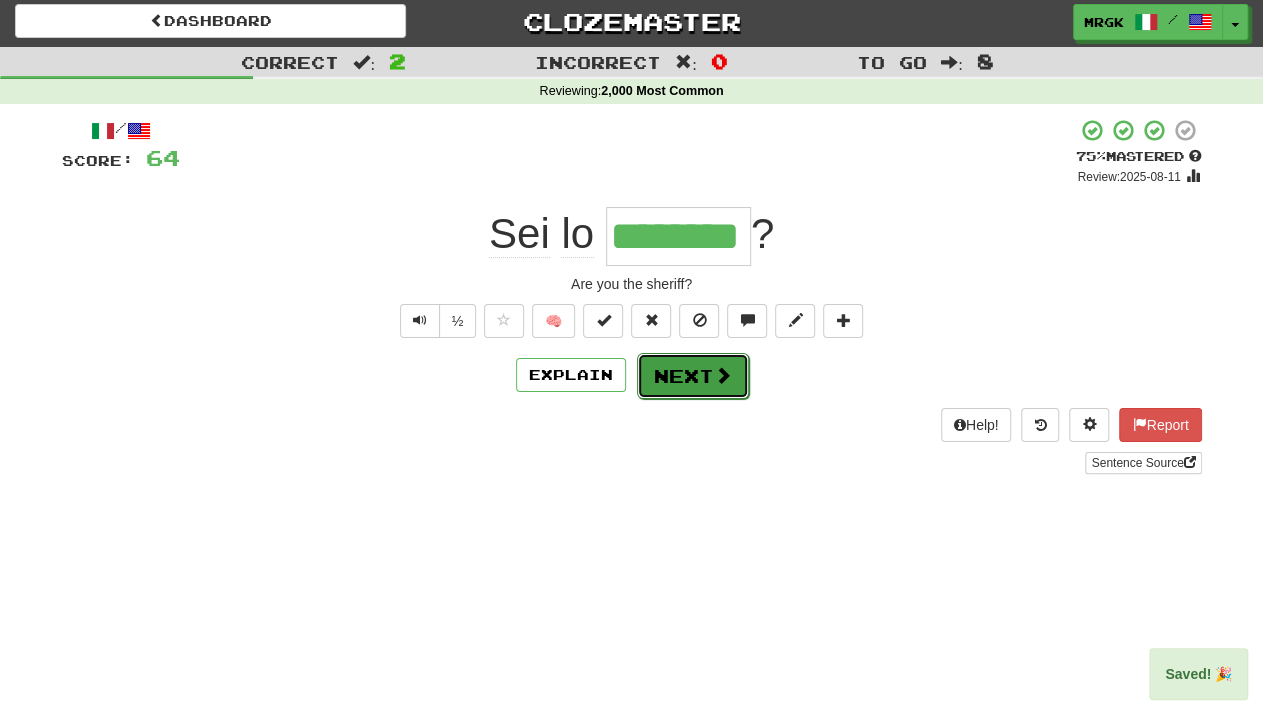 click on "Next" at bounding box center (693, 376) 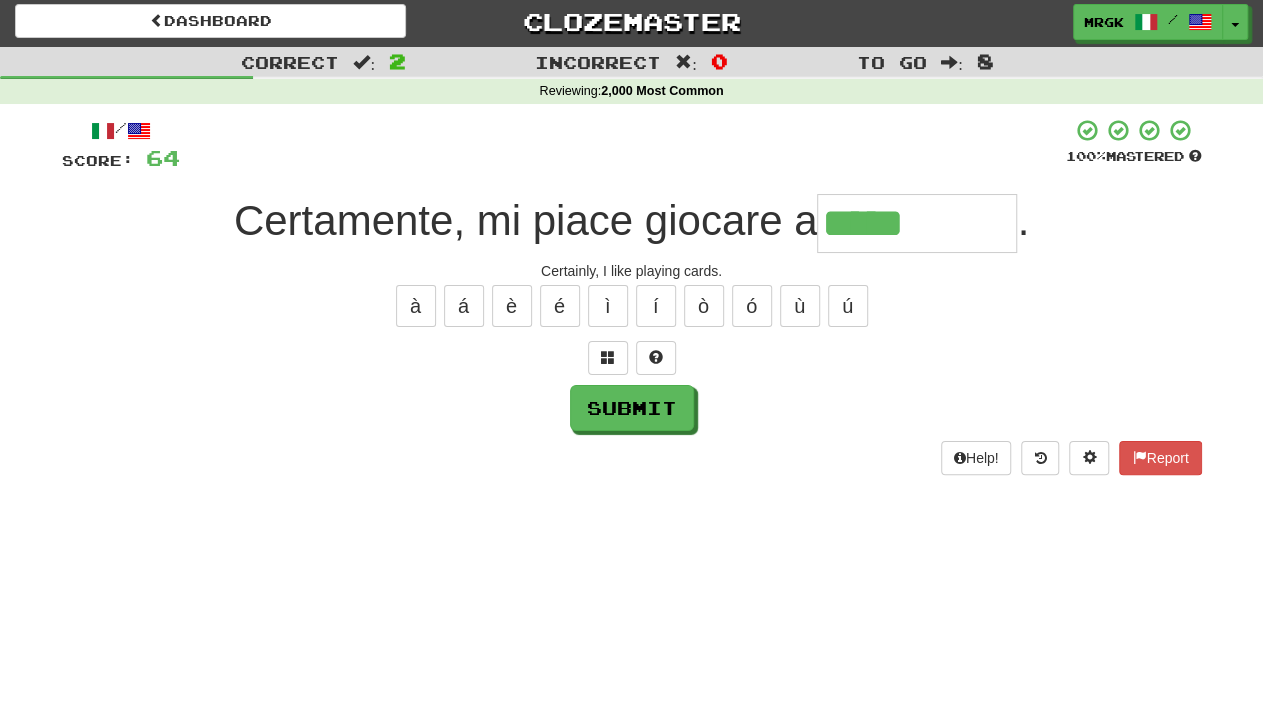 type on "*****" 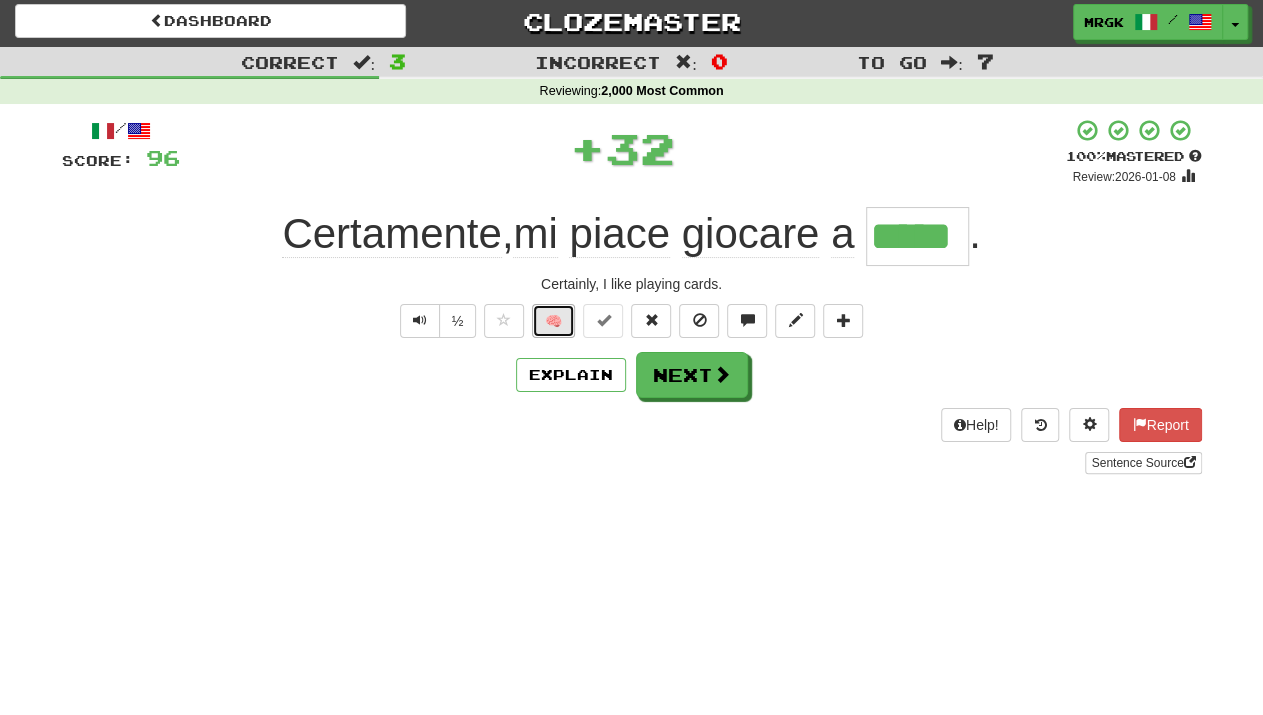 click on "🧠" at bounding box center (553, 321) 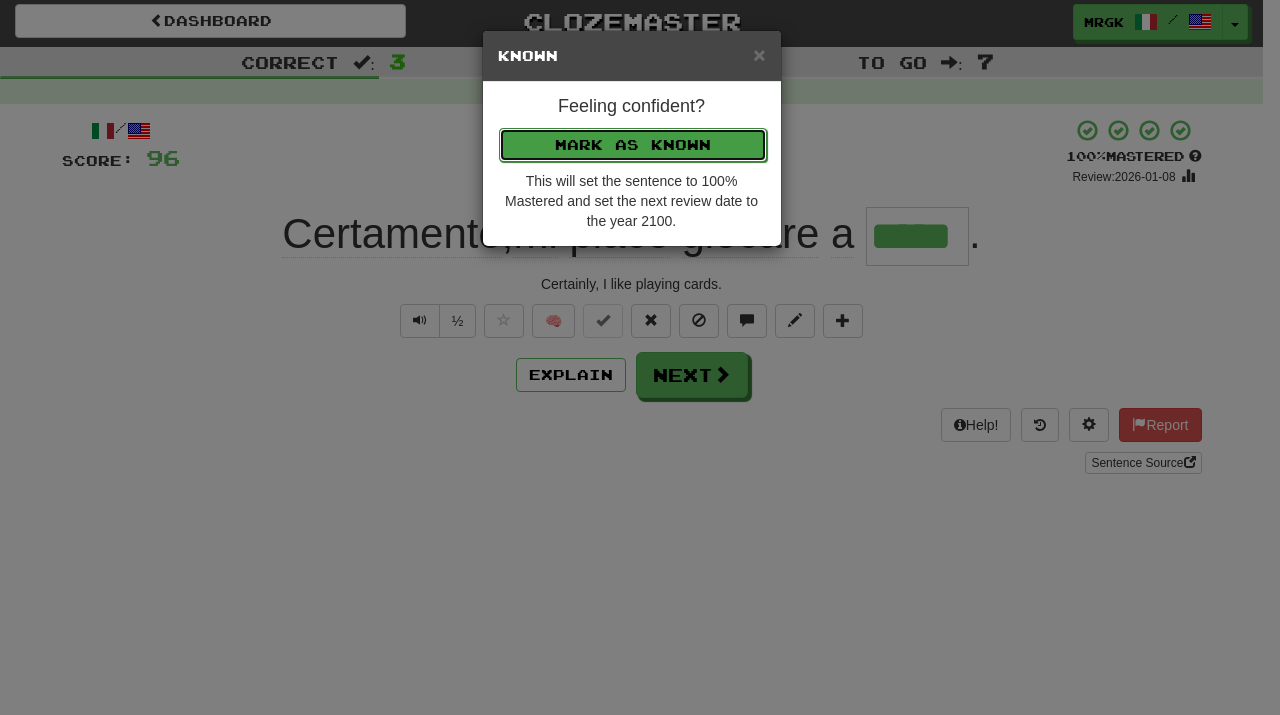 click on "Mark as Known" at bounding box center [633, 145] 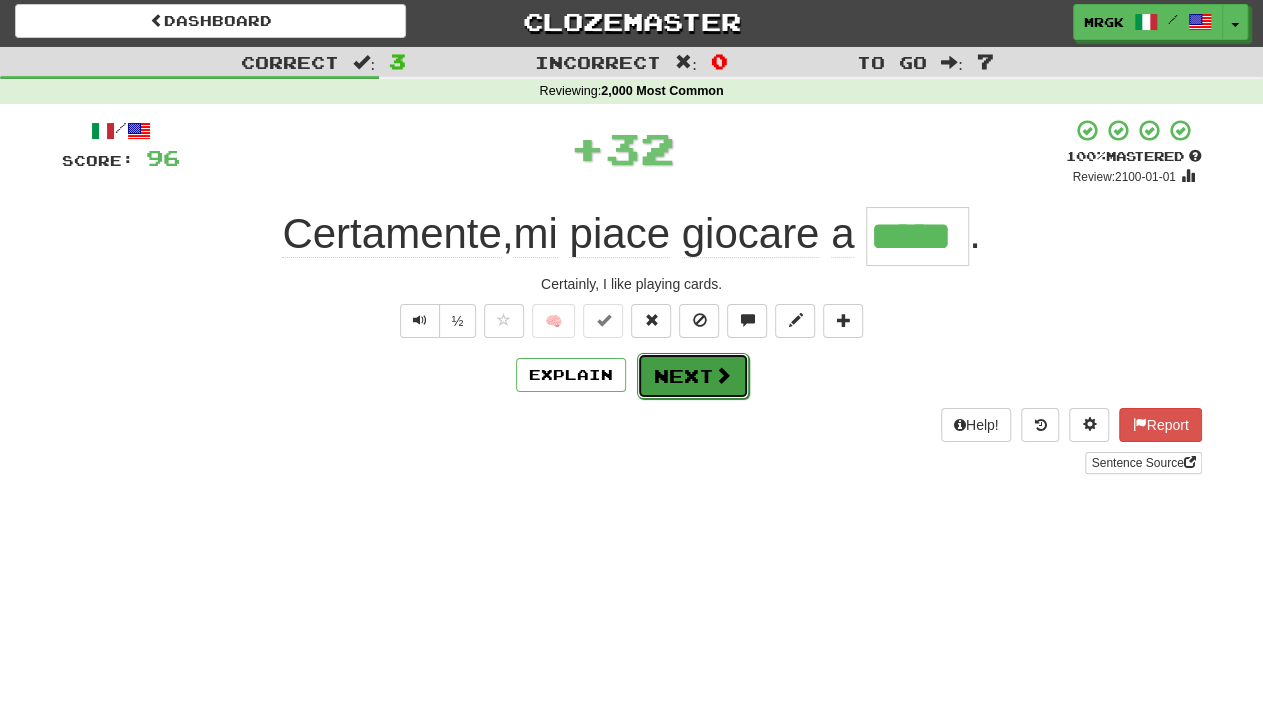 click at bounding box center (723, 375) 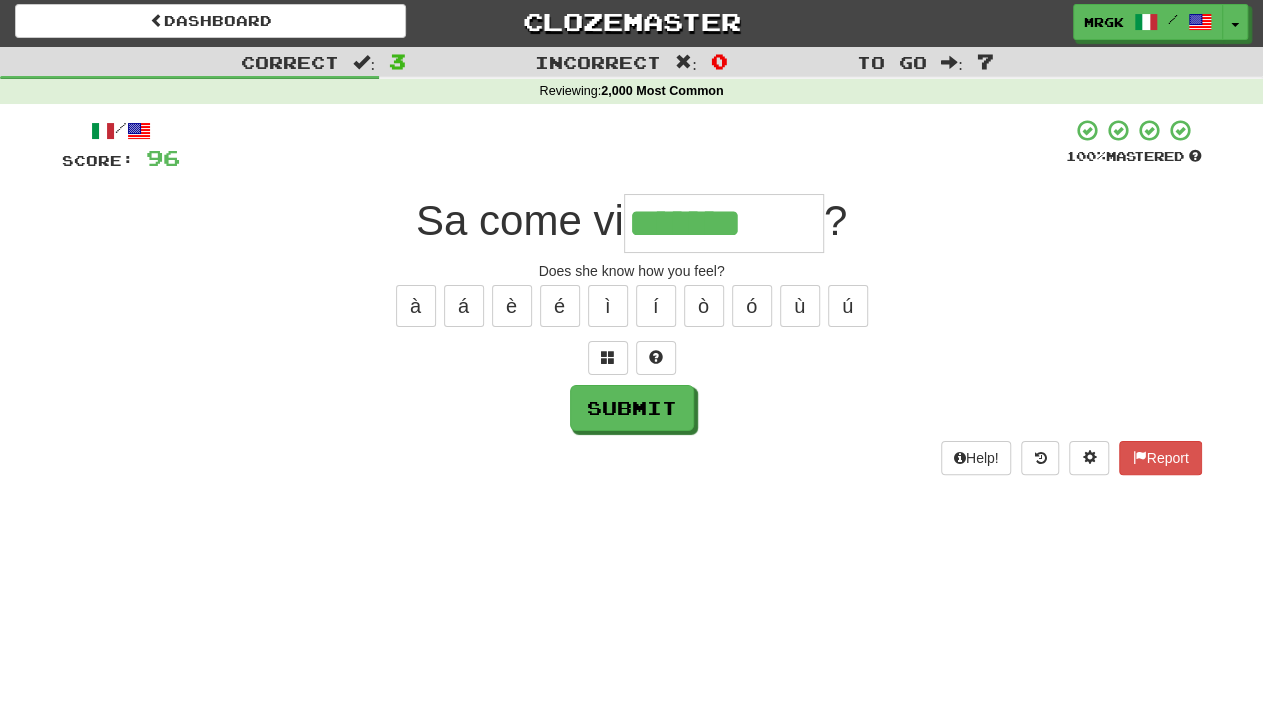 type on "*******" 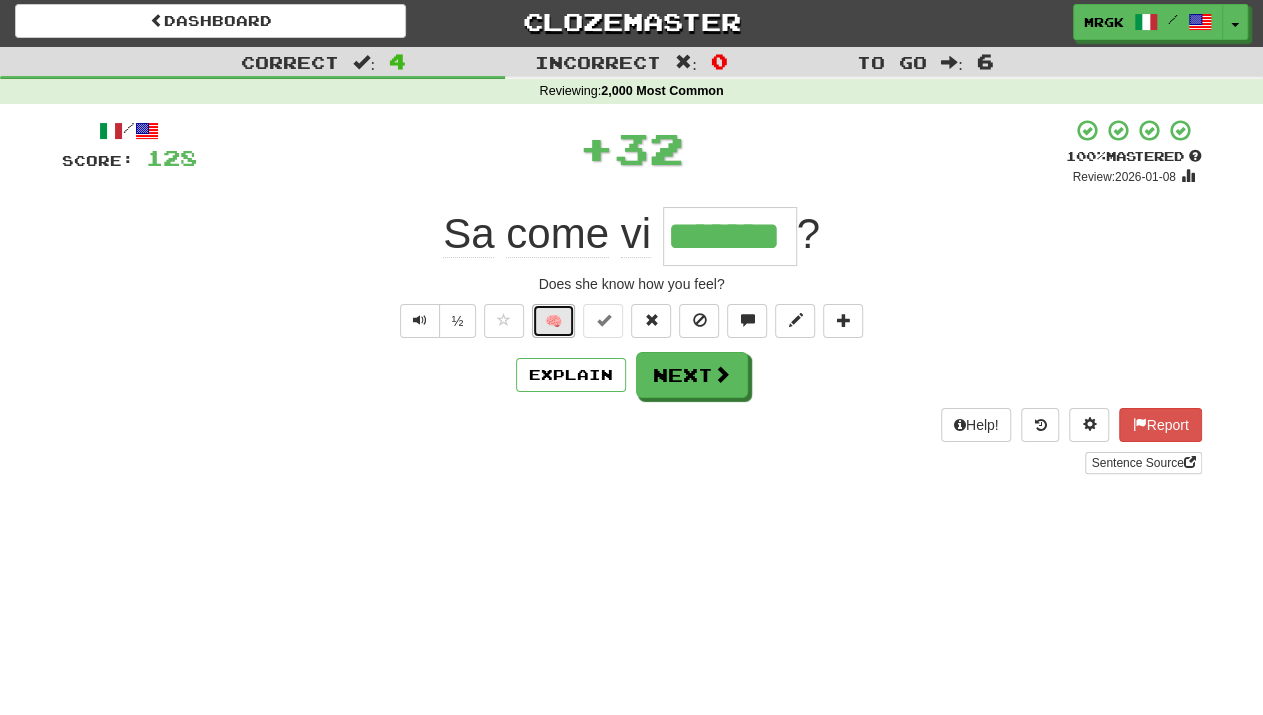 click on "🧠" at bounding box center [553, 321] 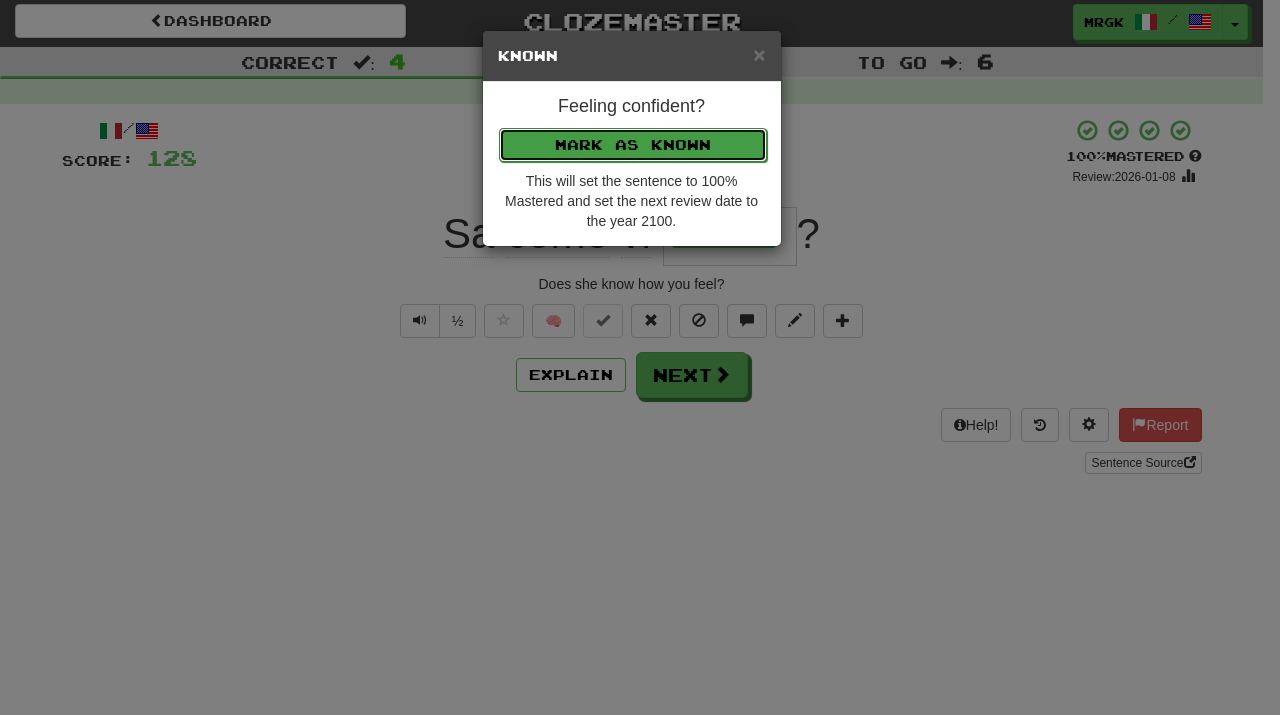 click on "Mark as Known" at bounding box center (633, 145) 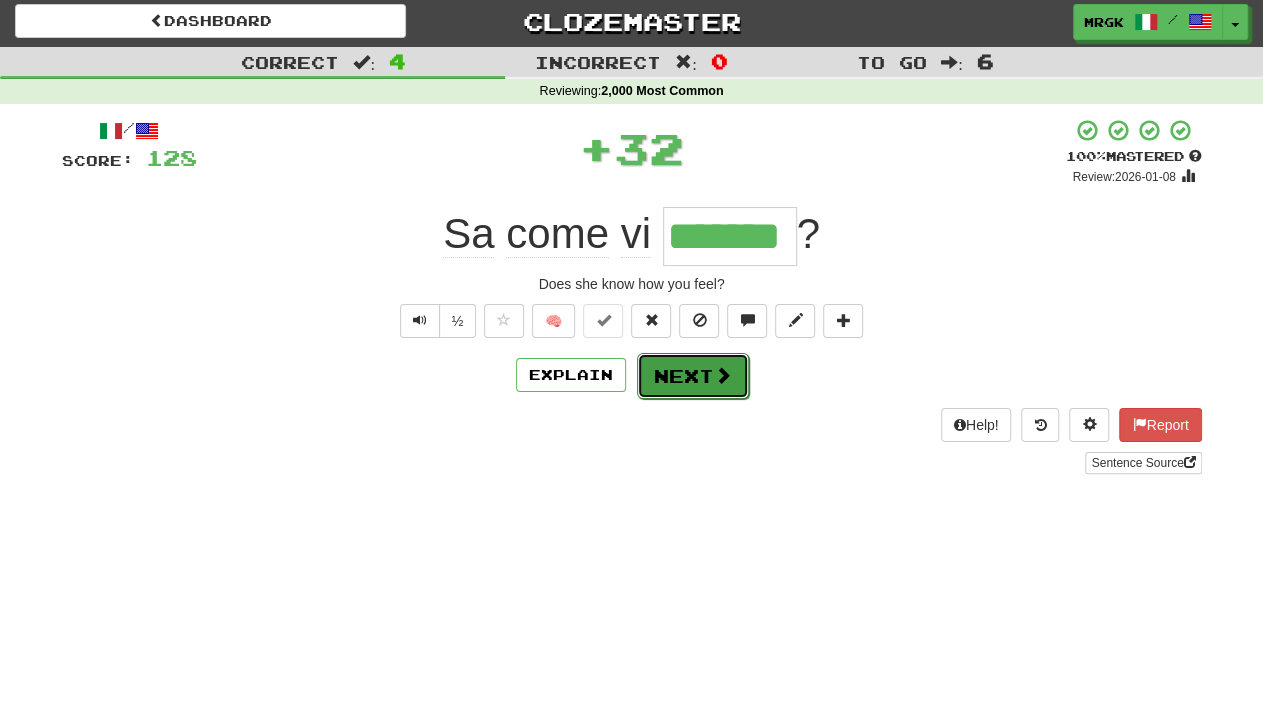 click on "Next" at bounding box center (693, 376) 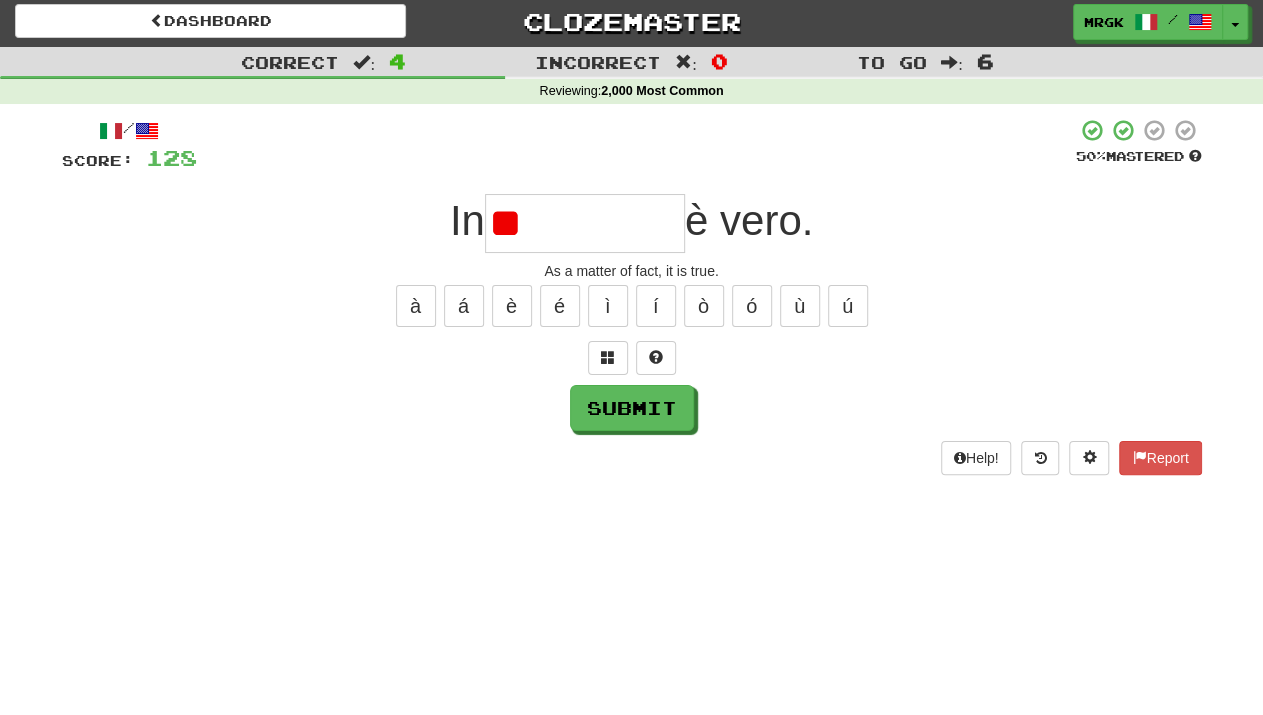 type on "*" 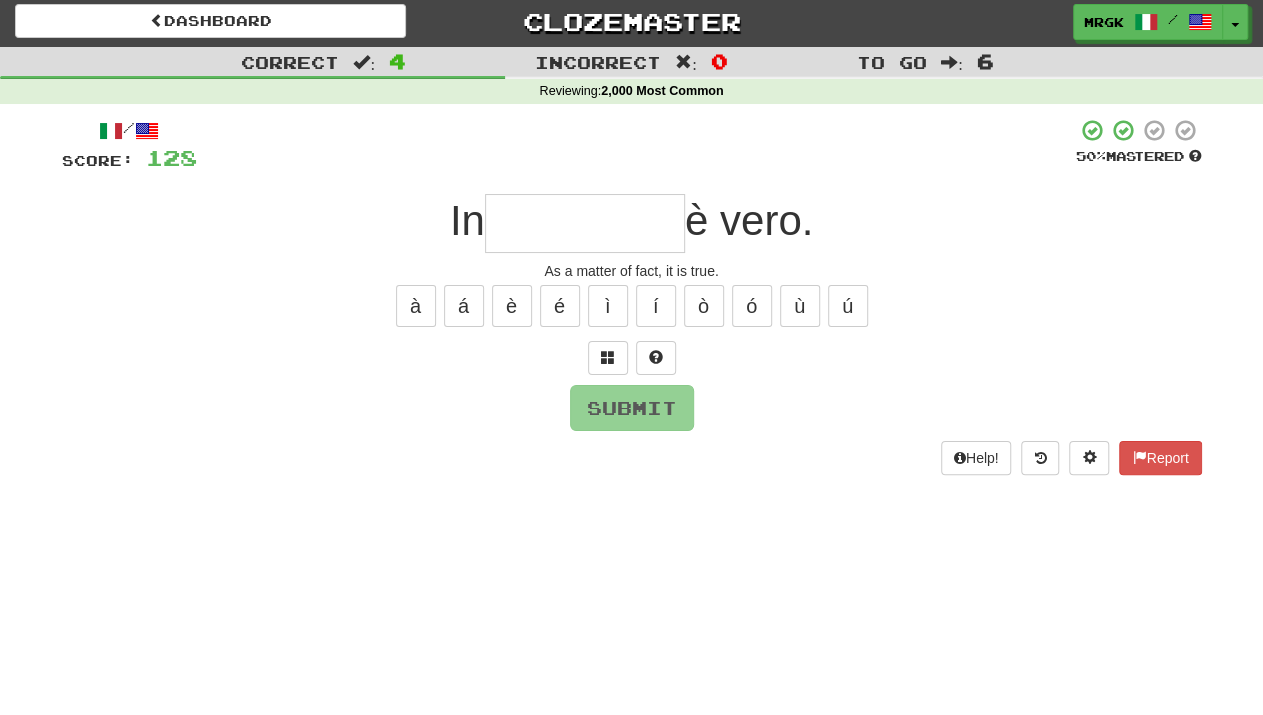 type on "*" 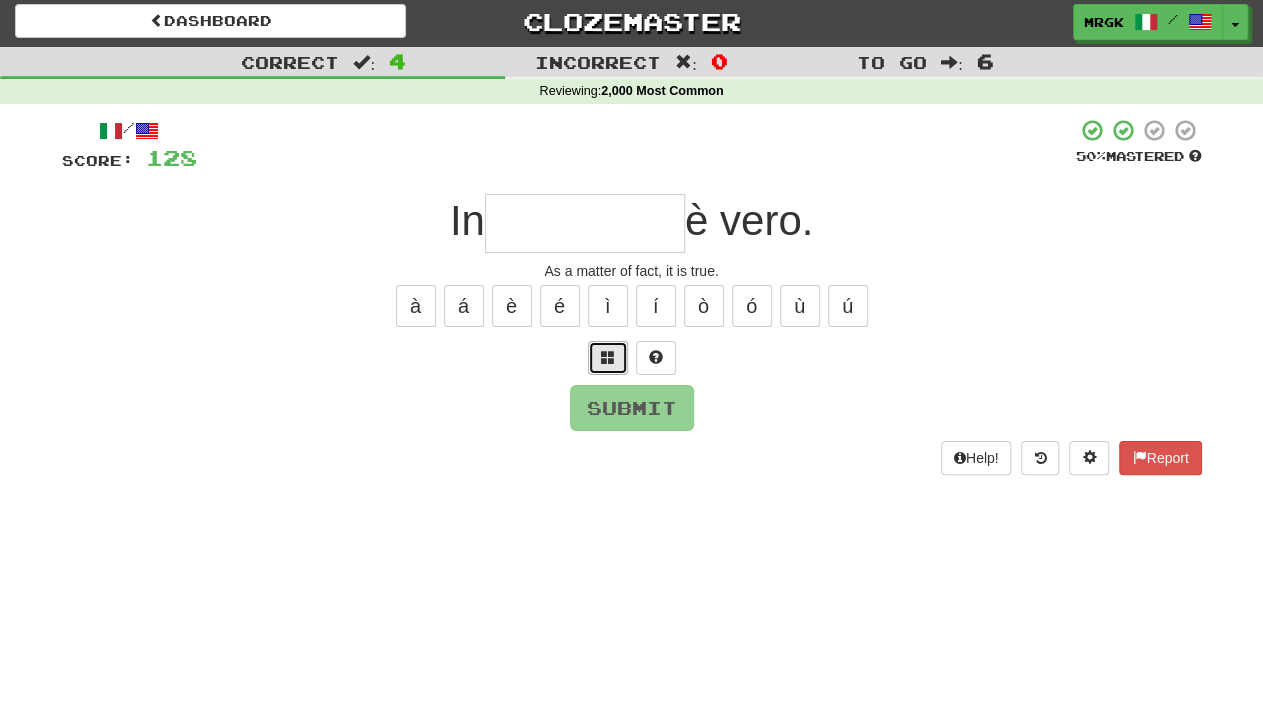 click at bounding box center (608, 358) 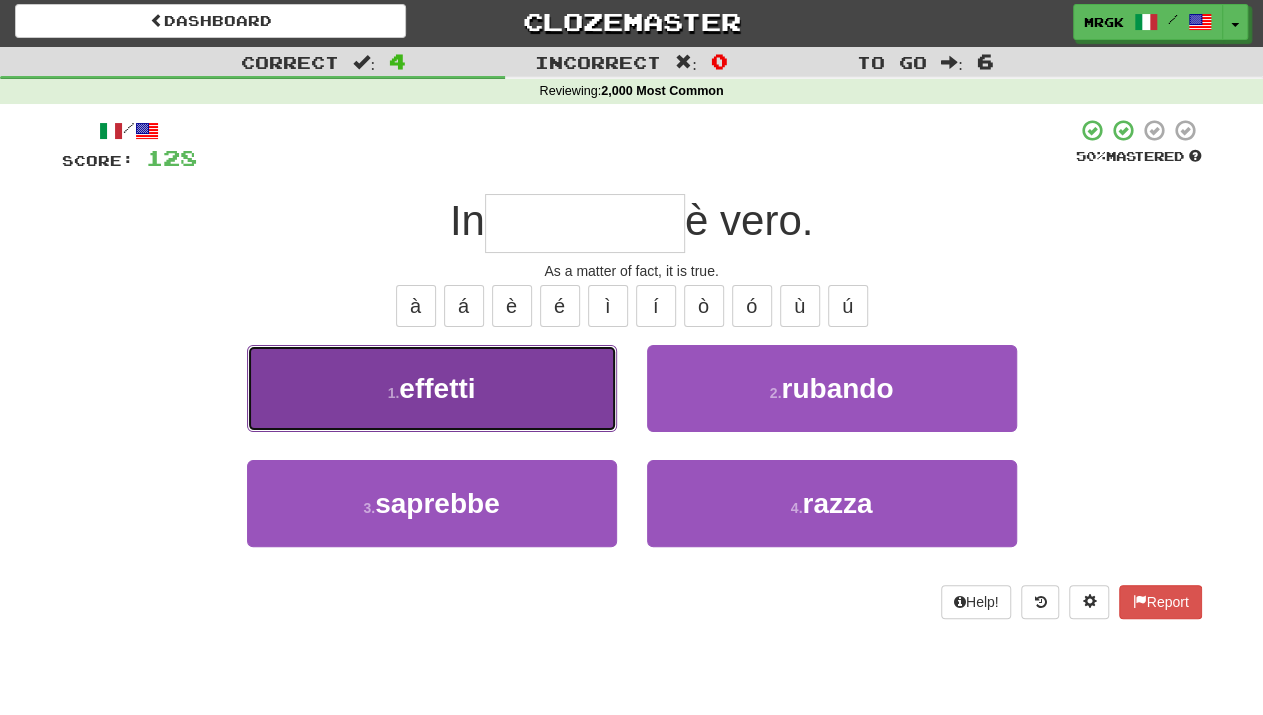 click on "effetti" at bounding box center [437, 388] 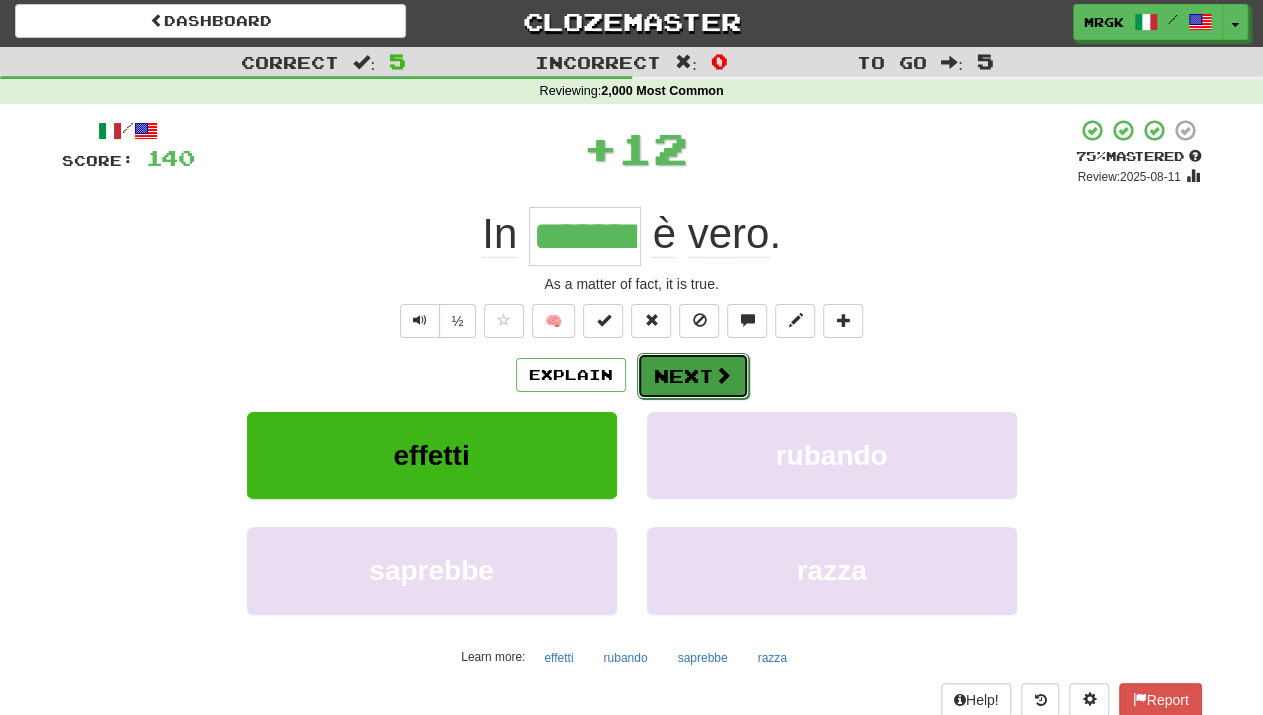 click on "Next" at bounding box center (693, 376) 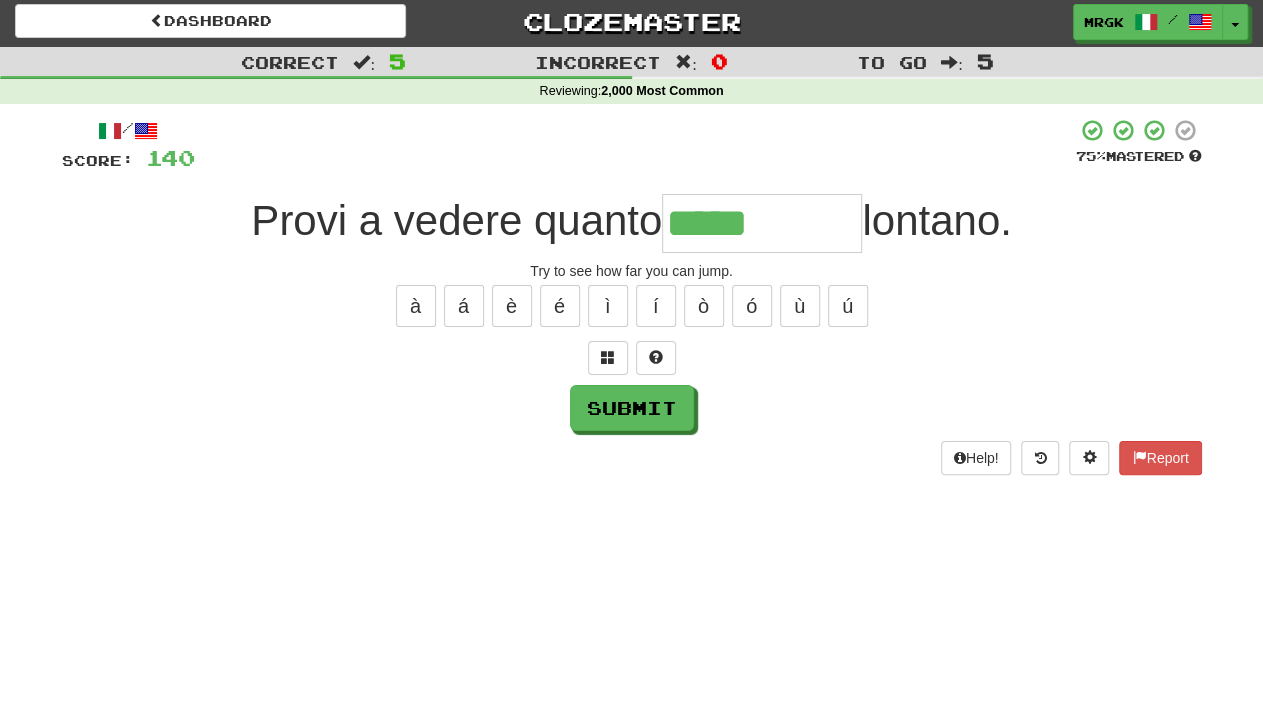 type on "*****" 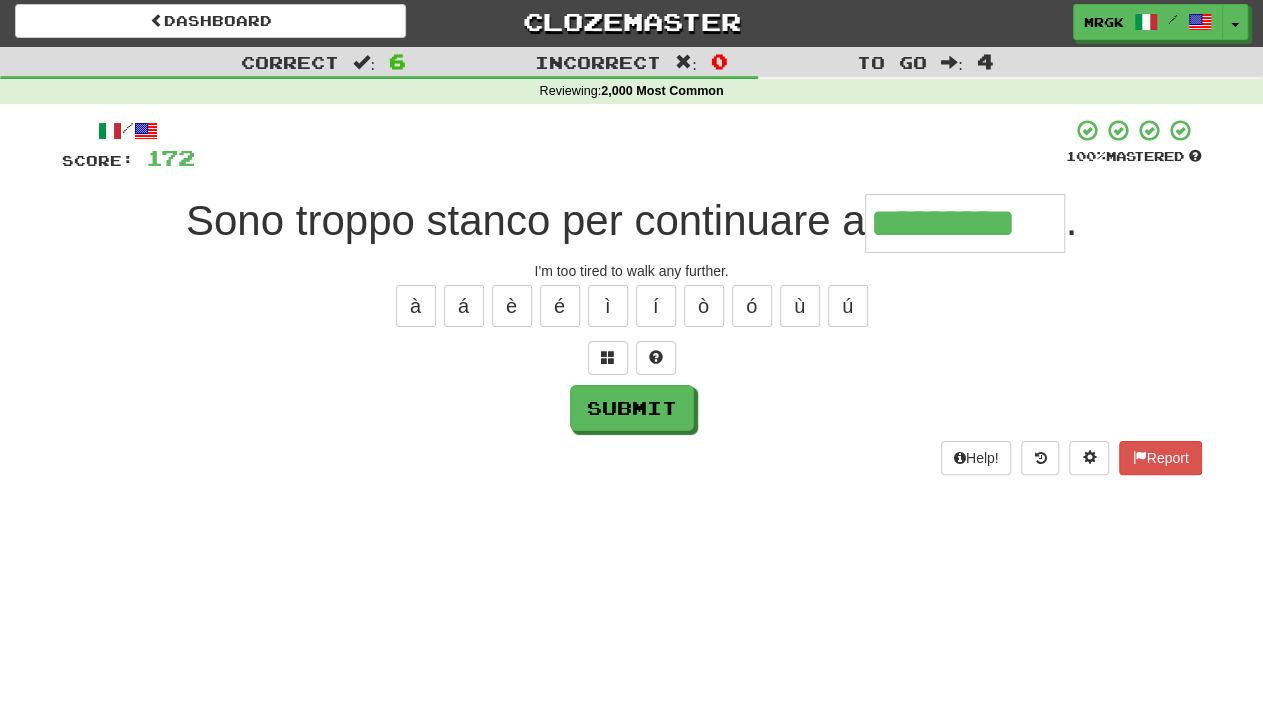 scroll, scrollTop: 0, scrollLeft: 15, axis: horizontal 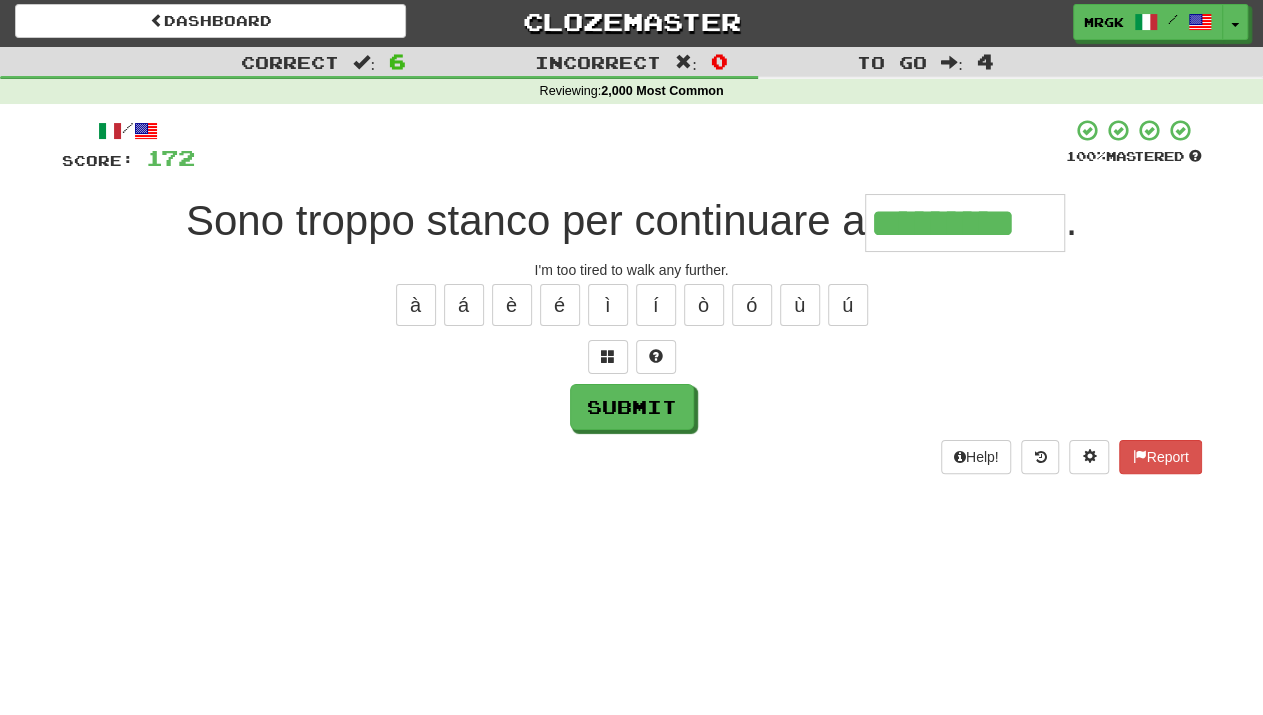 type on "*********" 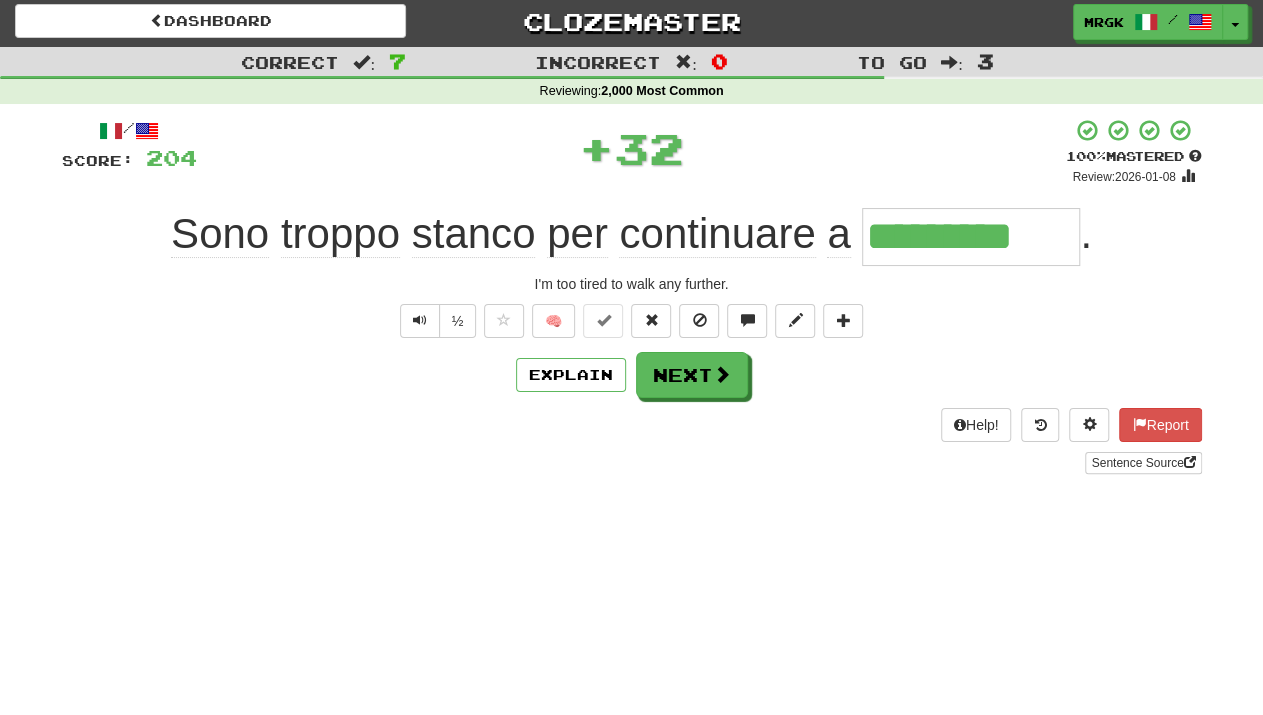 scroll, scrollTop: 0, scrollLeft: 0, axis: both 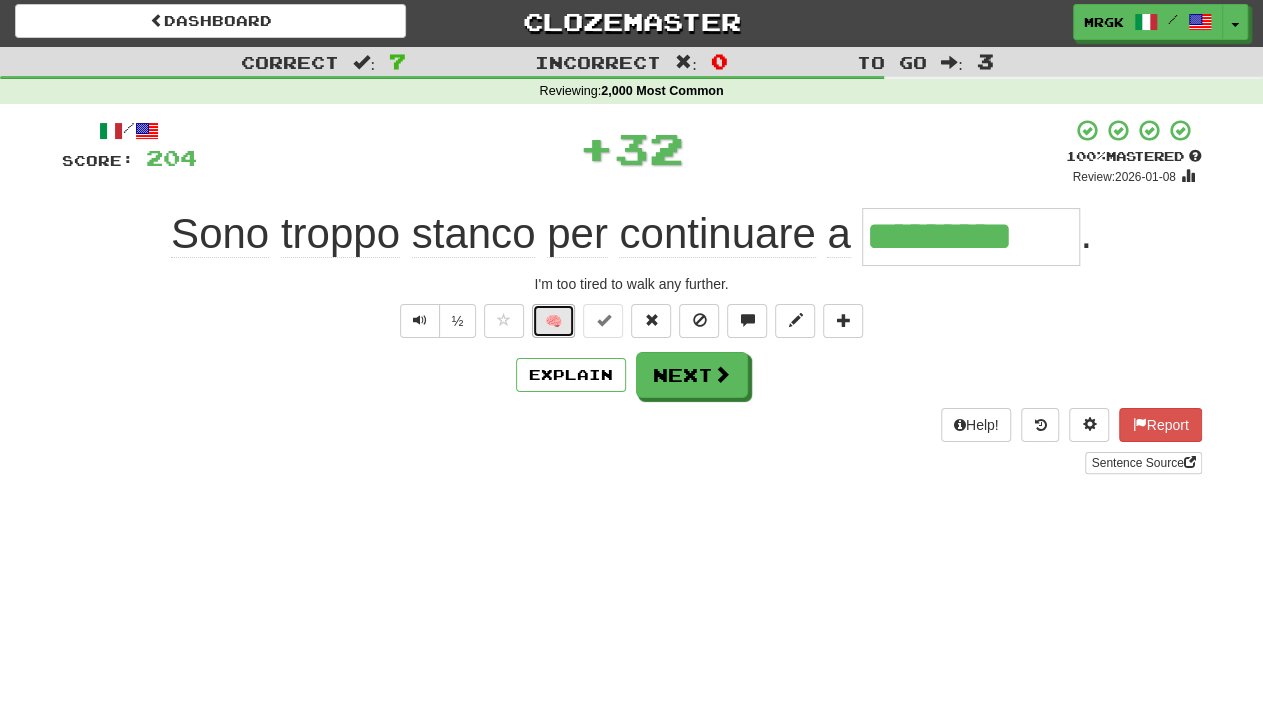click on "🧠" at bounding box center (553, 321) 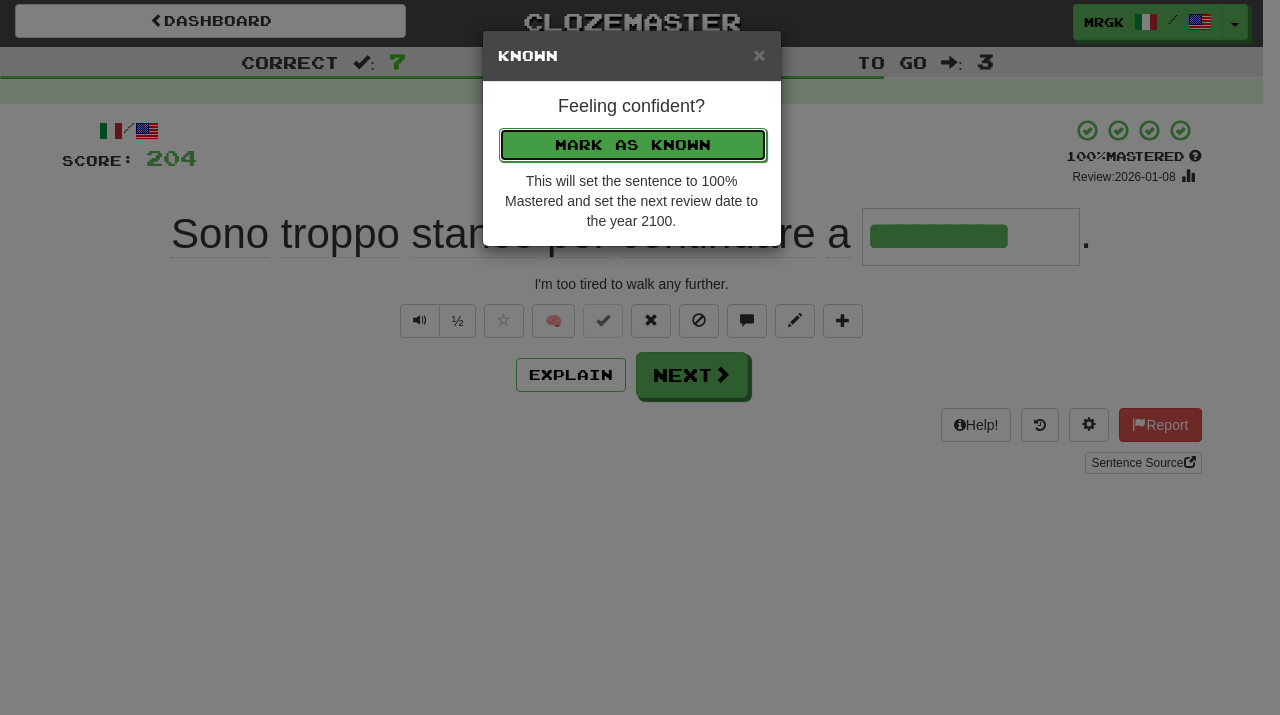 click on "Mark as Known" at bounding box center [633, 145] 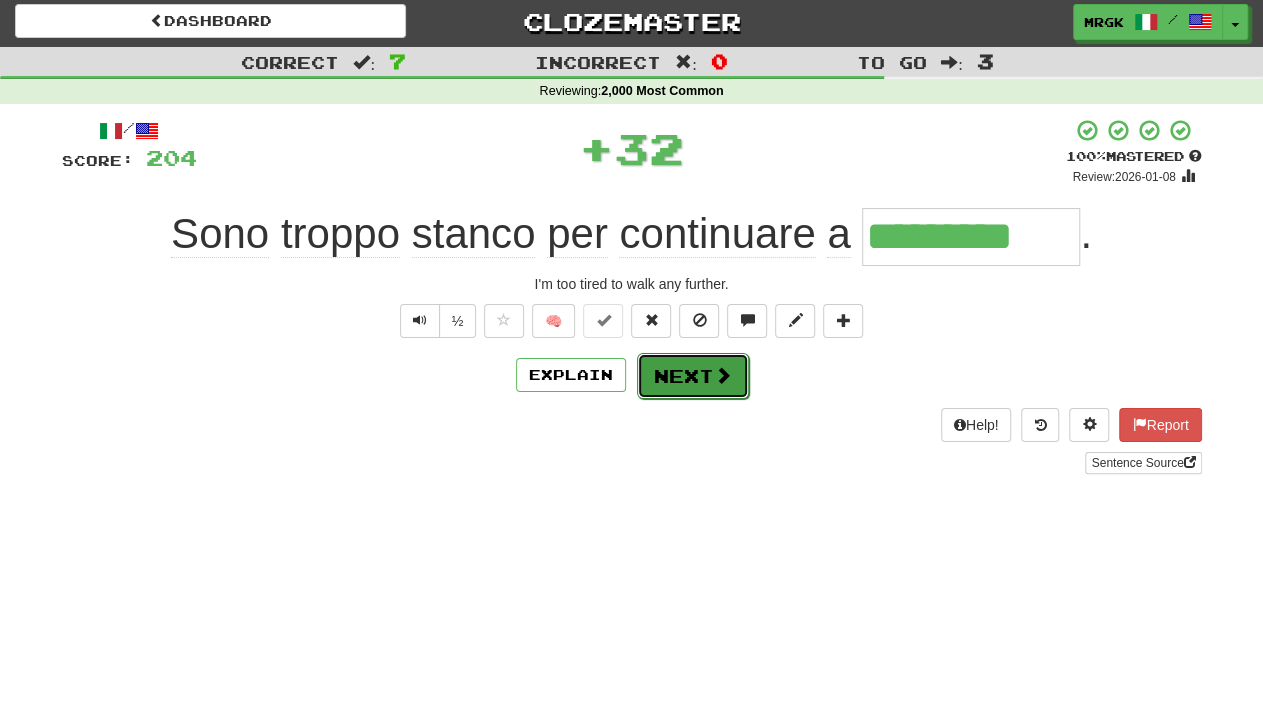 click on "Next" at bounding box center [693, 376] 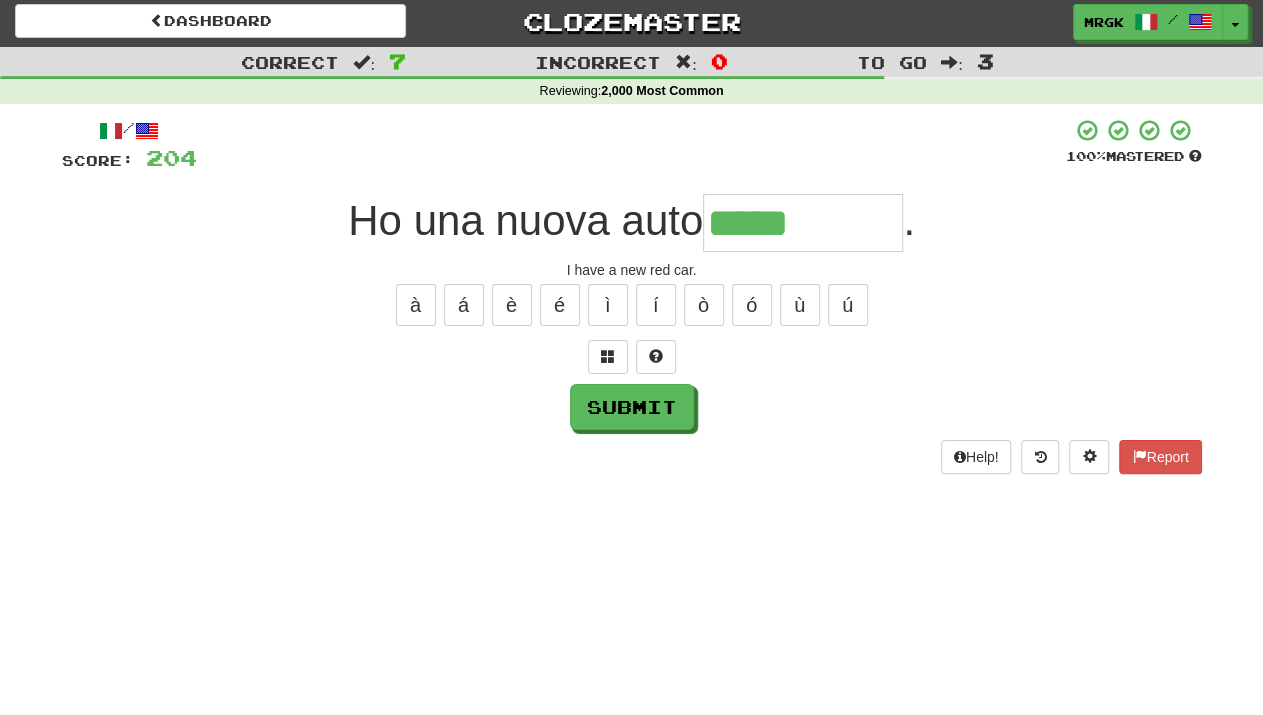 type on "*****" 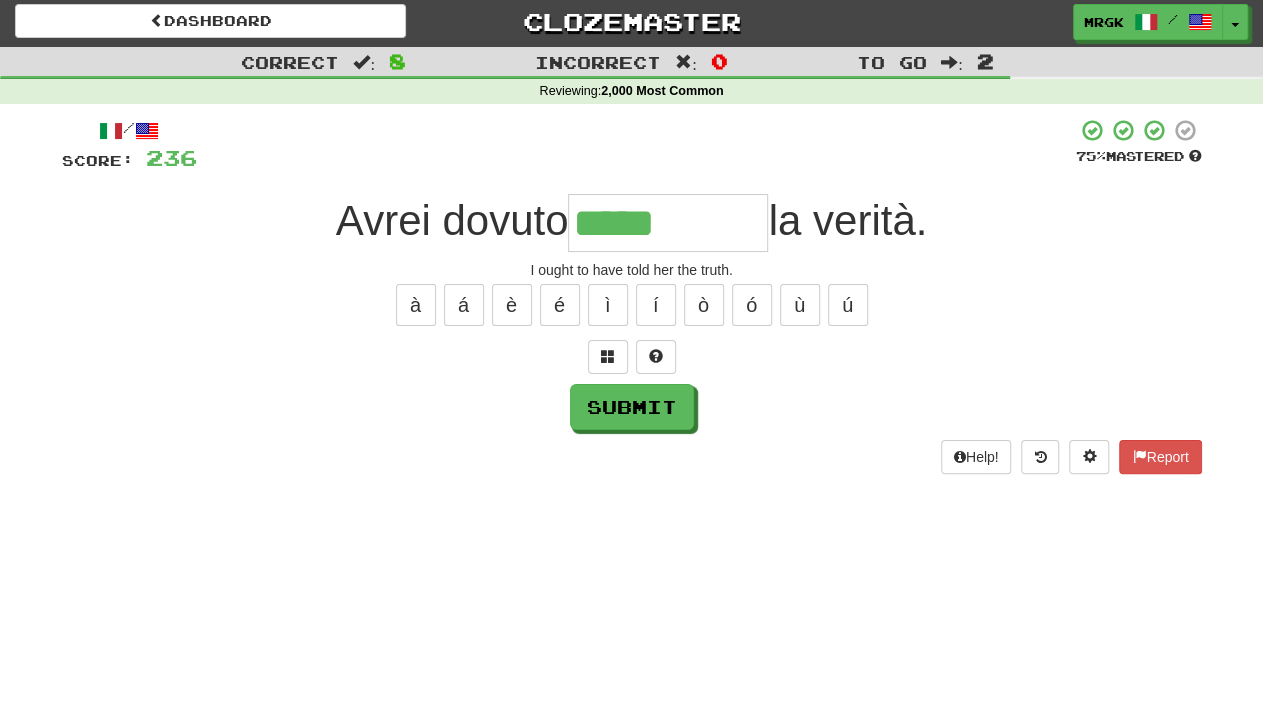 type on "*****" 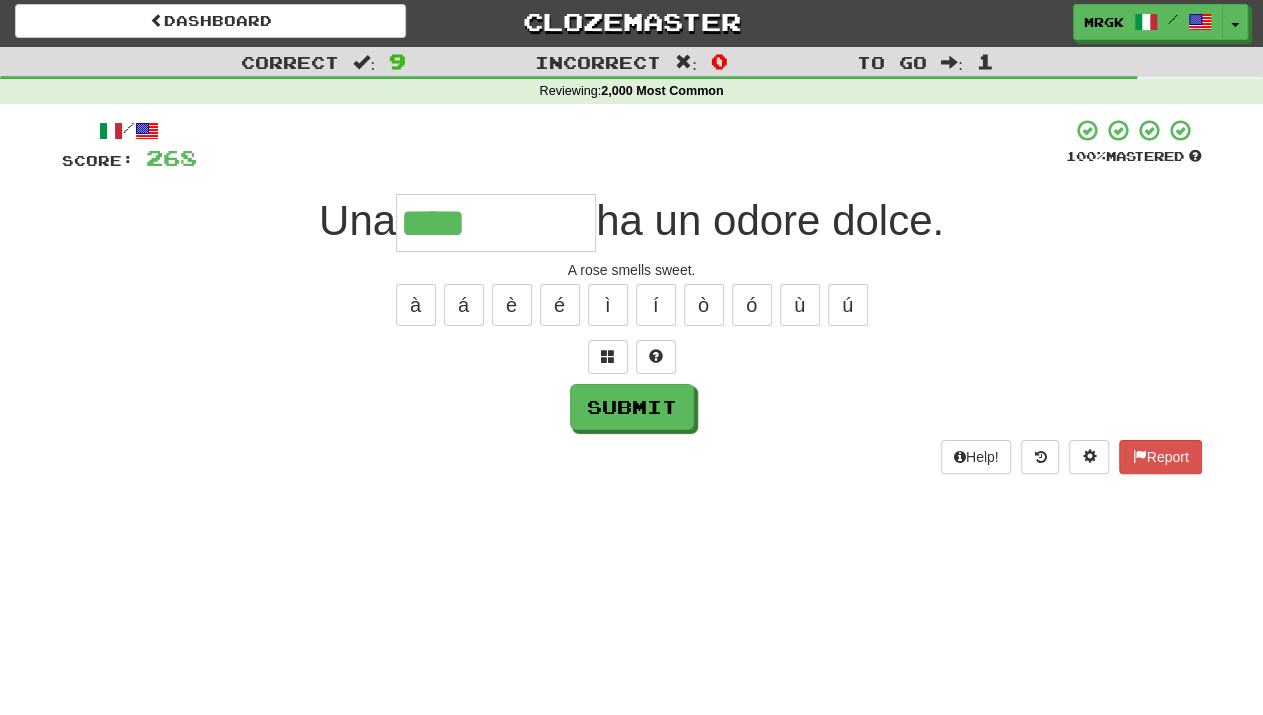 type on "****" 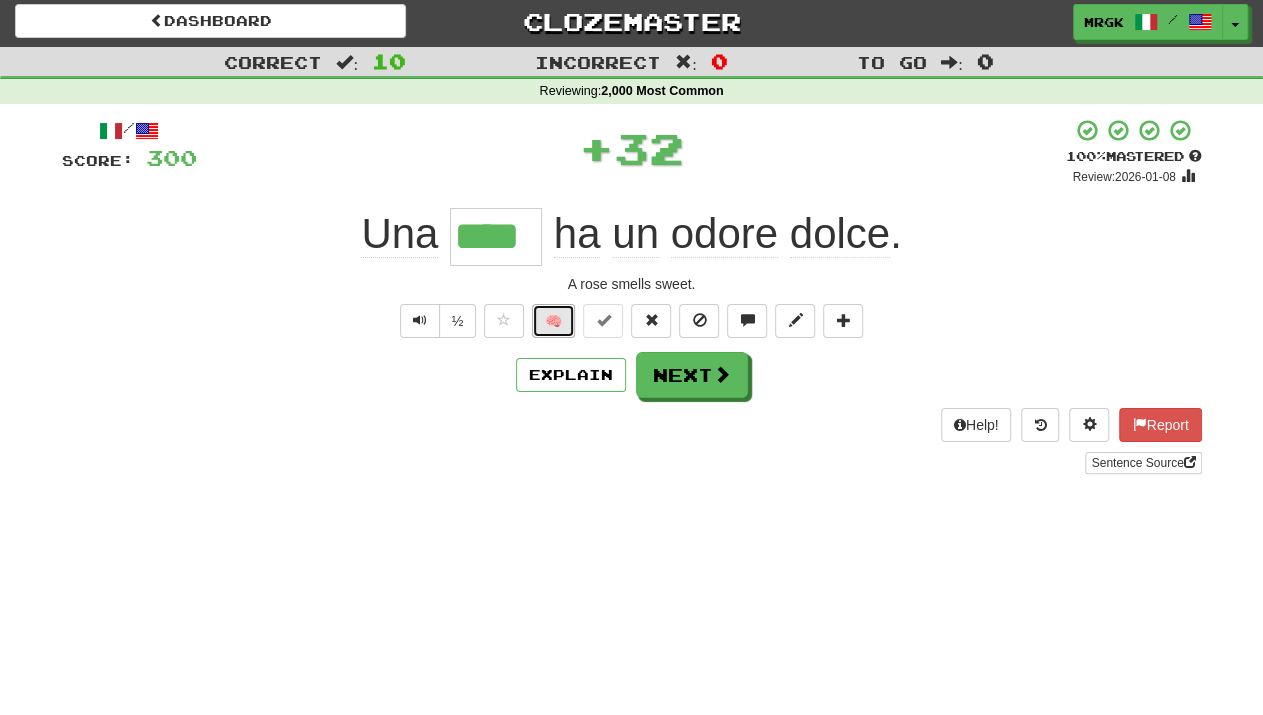 click on "🧠" at bounding box center [553, 321] 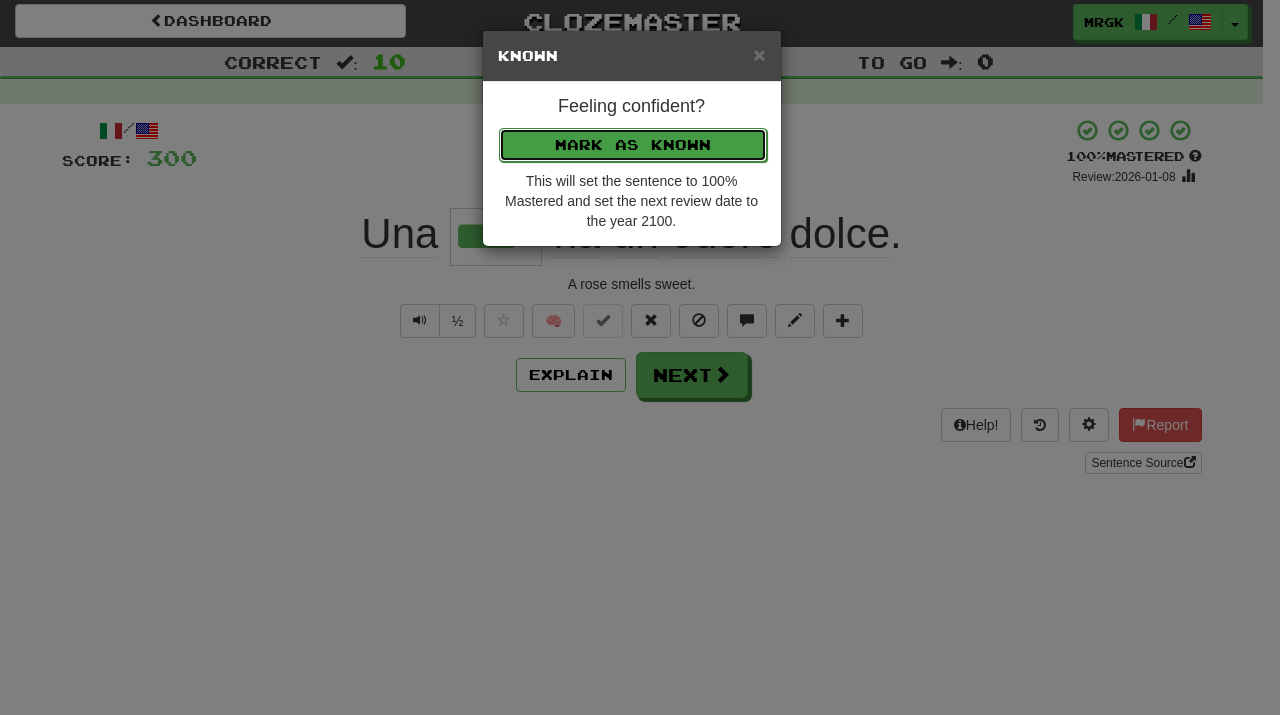 click on "Mark as Known" at bounding box center (633, 145) 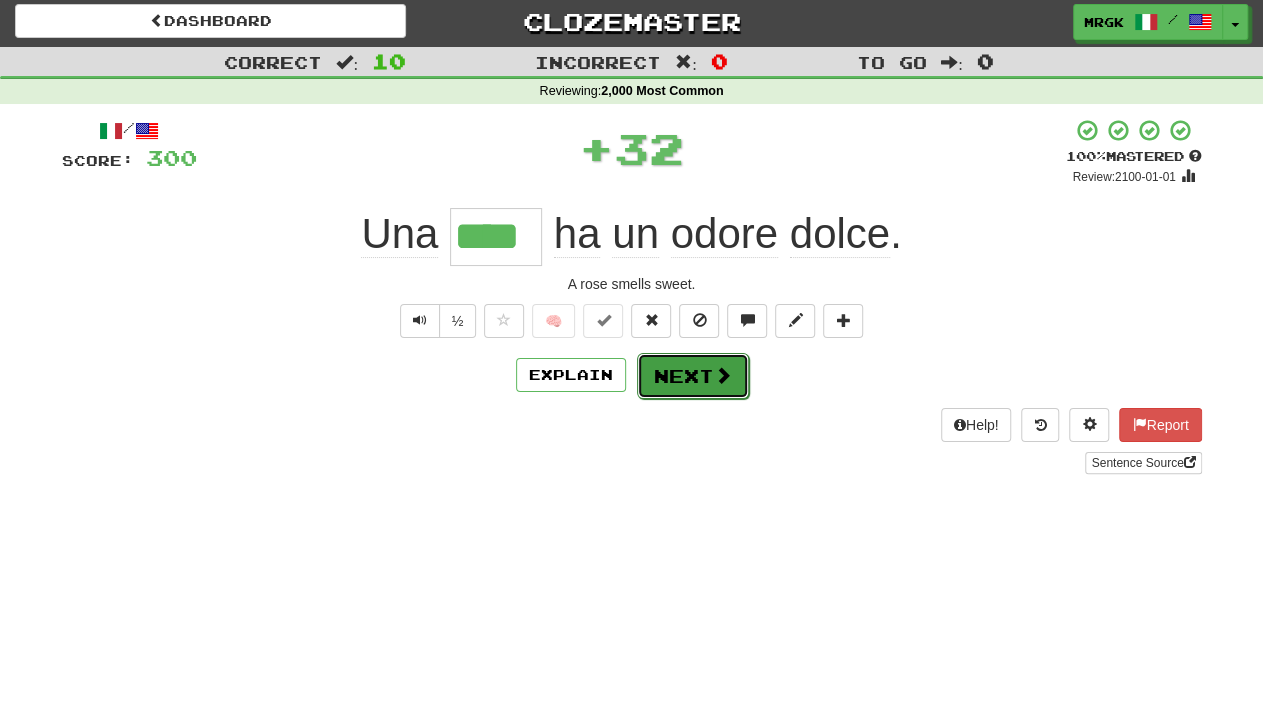 click on "Next" at bounding box center [693, 376] 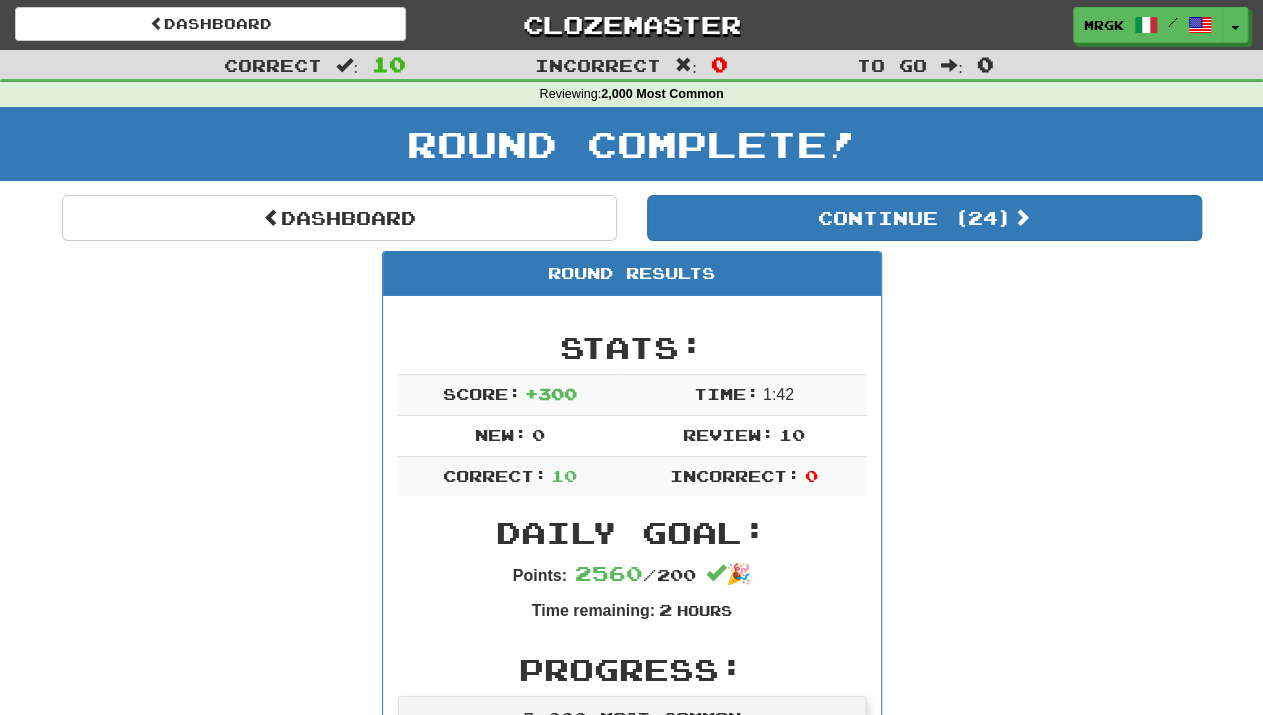 scroll, scrollTop: 0, scrollLeft: 0, axis: both 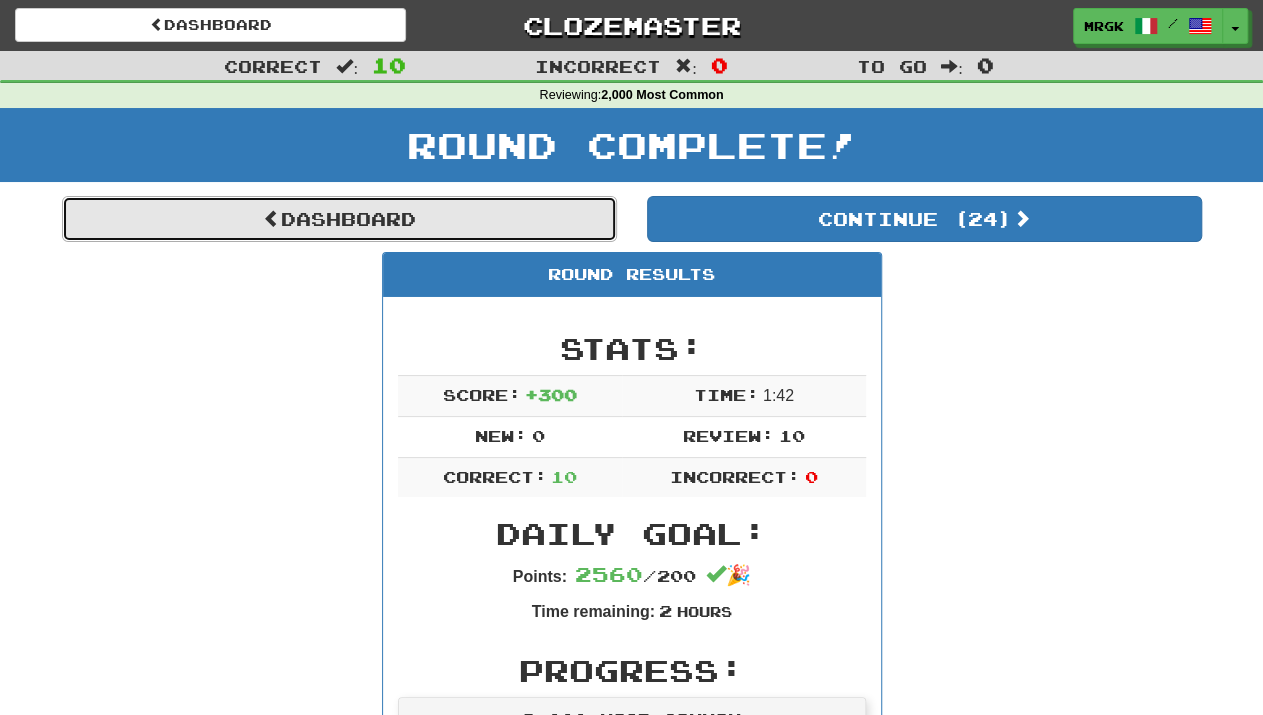 click on "Dashboard" at bounding box center [339, 219] 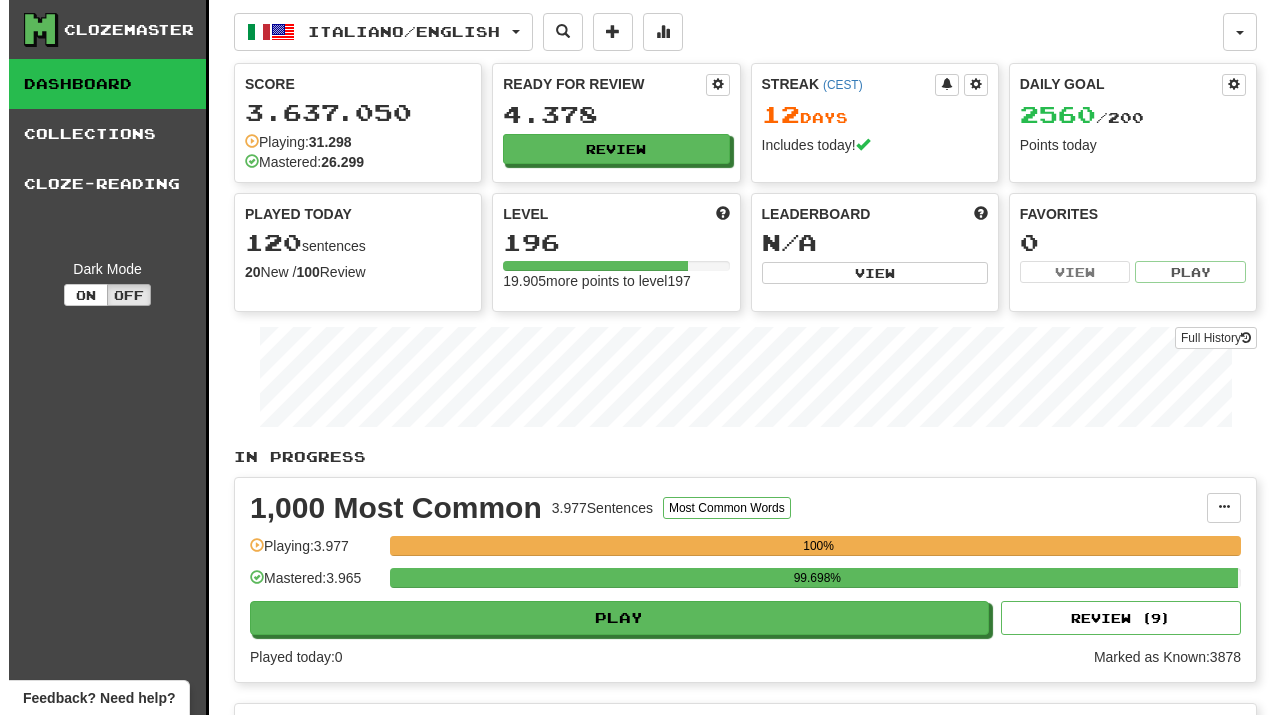 scroll, scrollTop: 0, scrollLeft: 0, axis: both 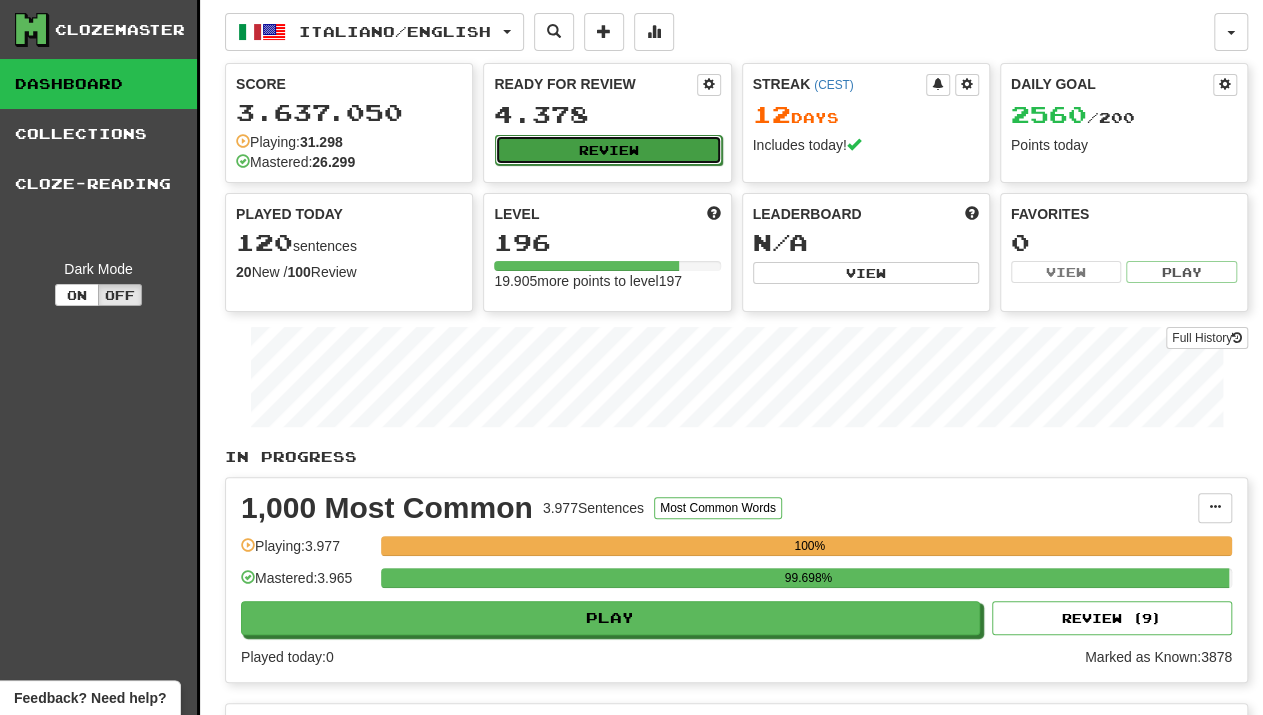 click on "Review" at bounding box center (608, 150) 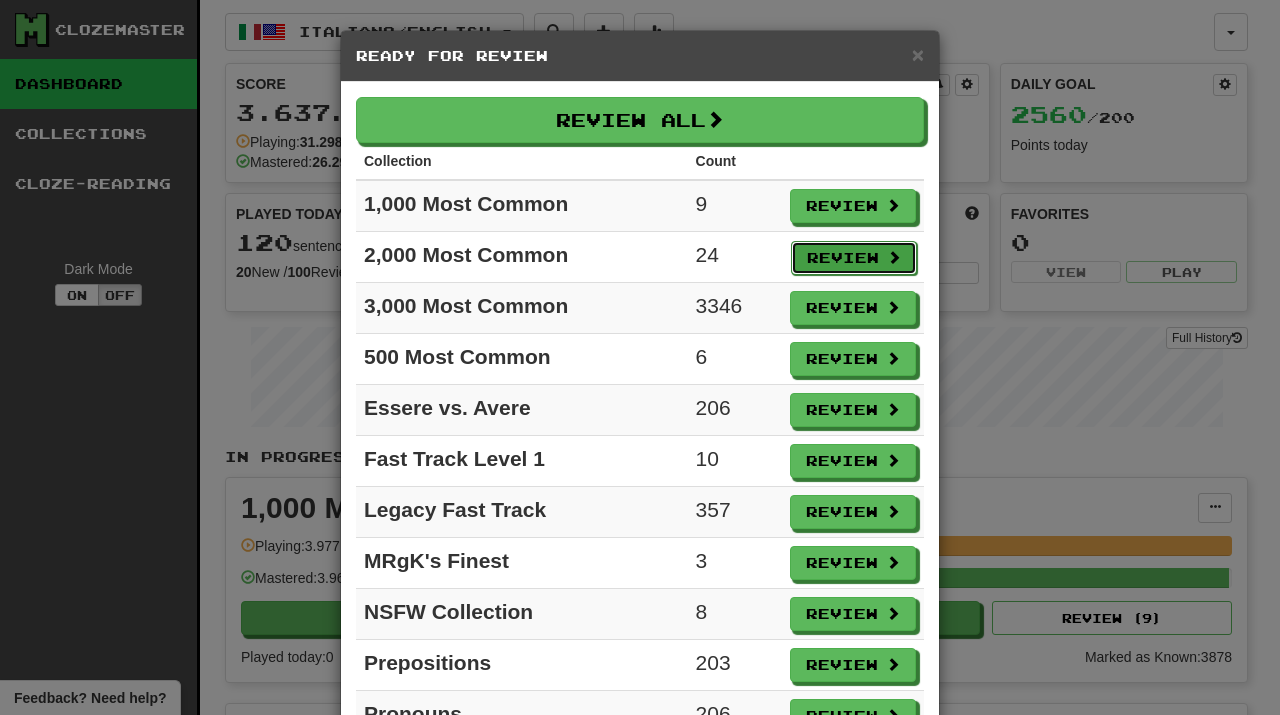 click on "Review" at bounding box center [854, 258] 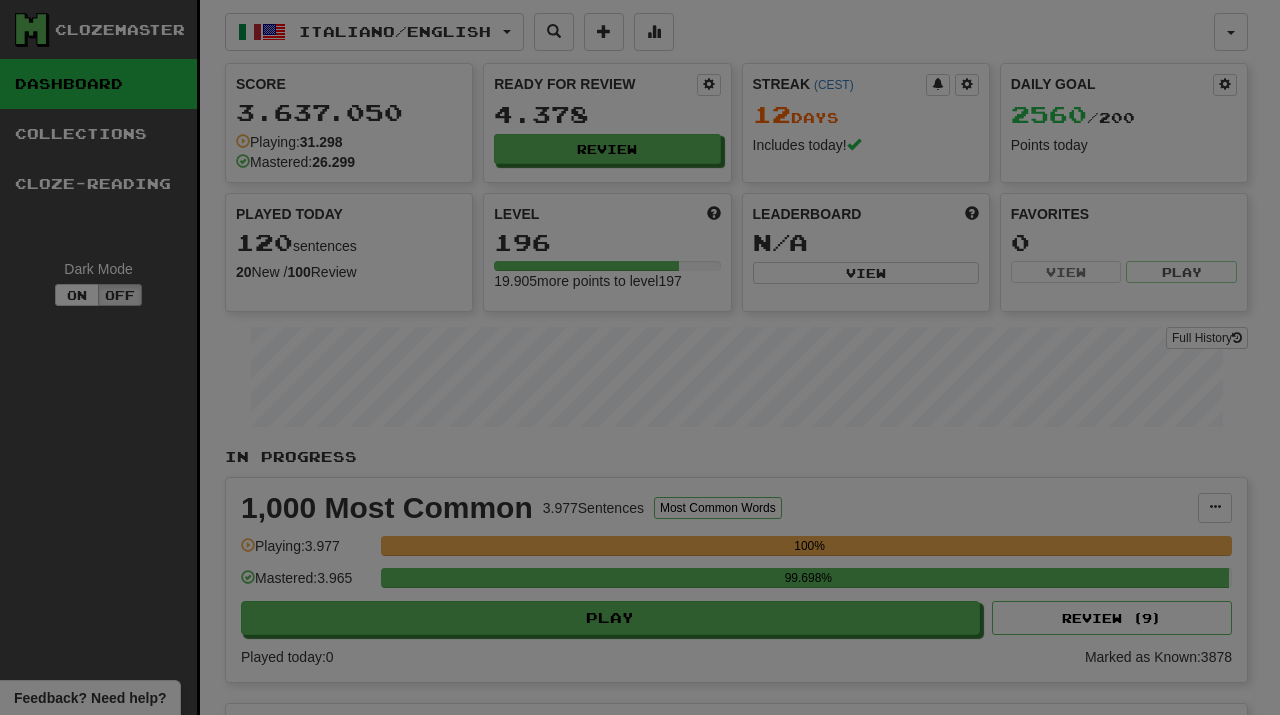 select on "**" 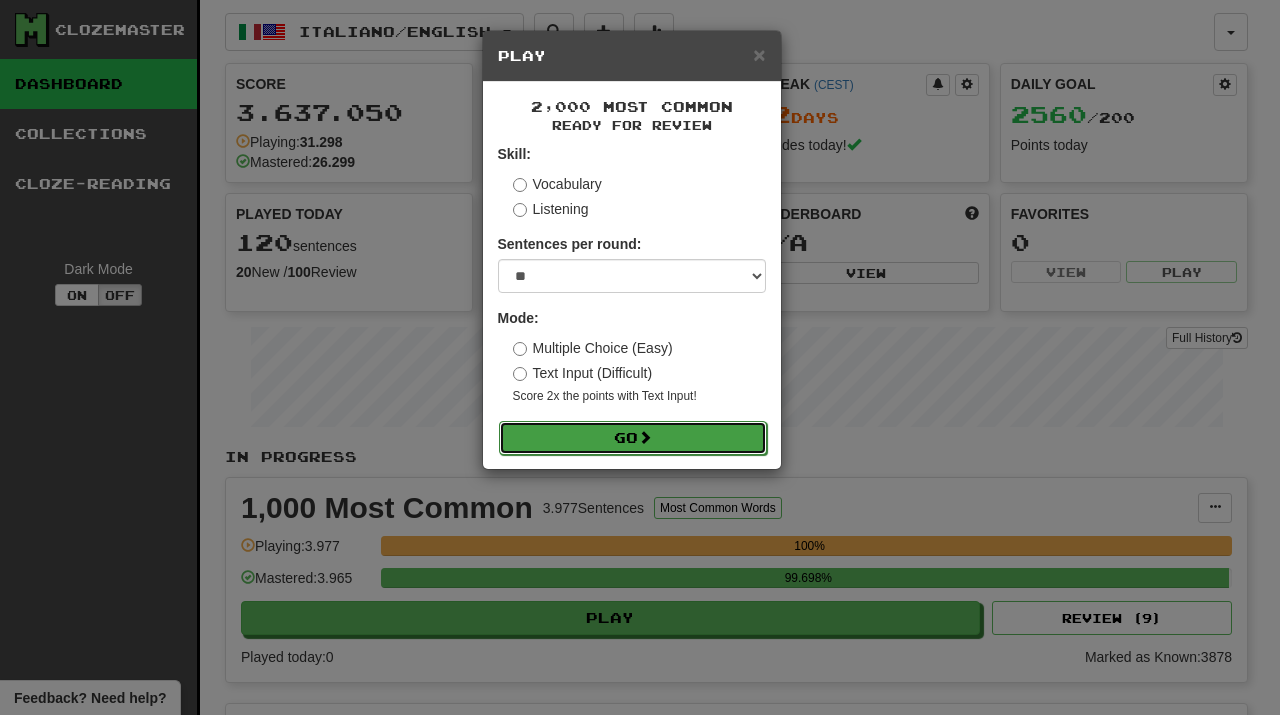 click on "Go" at bounding box center (633, 438) 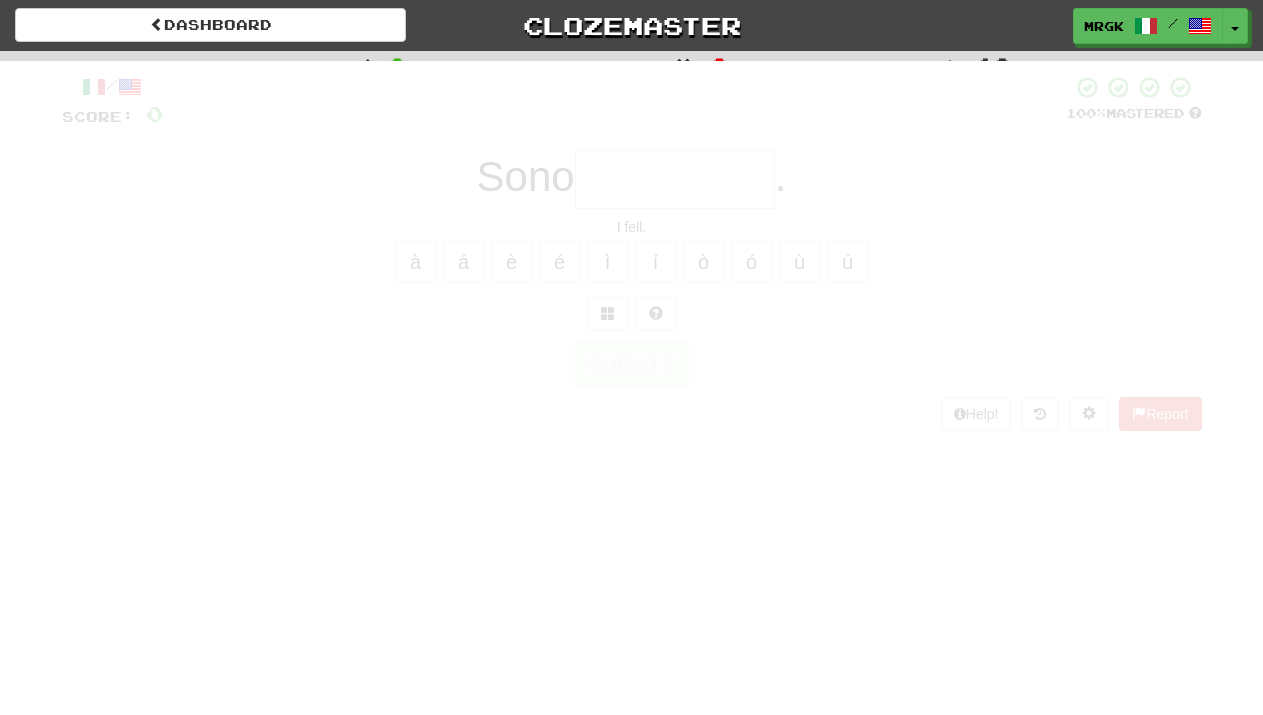 scroll, scrollTop: 0, scrollLeft: 0, axis: both 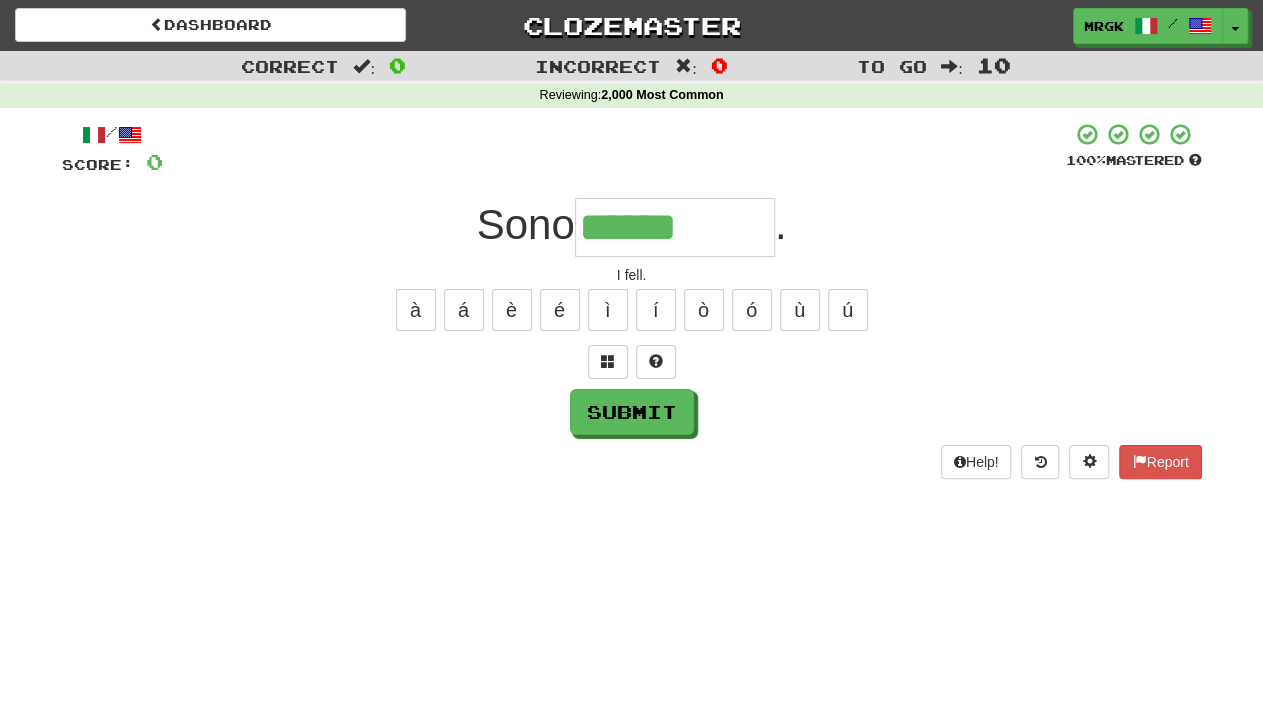 type on "******" 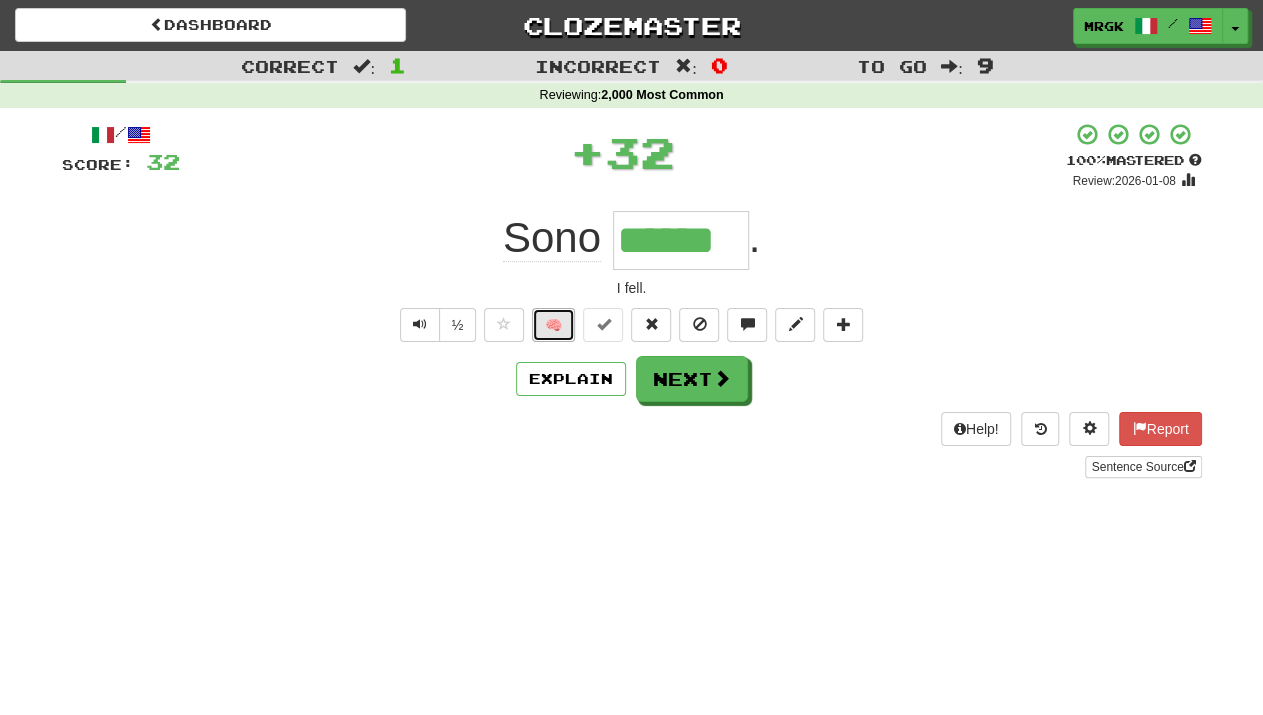click on "🧠" at bounding box center [553, 325] 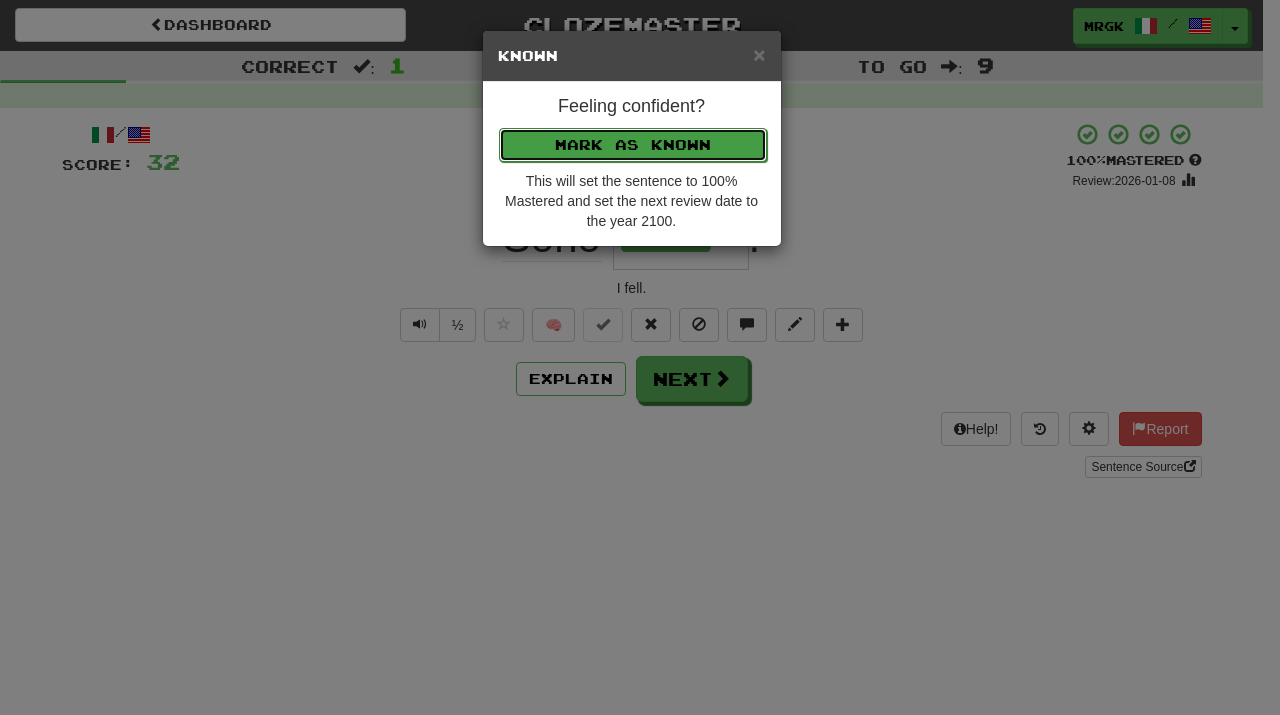 click on "Mark as Known" at bounding box center (633, 145) 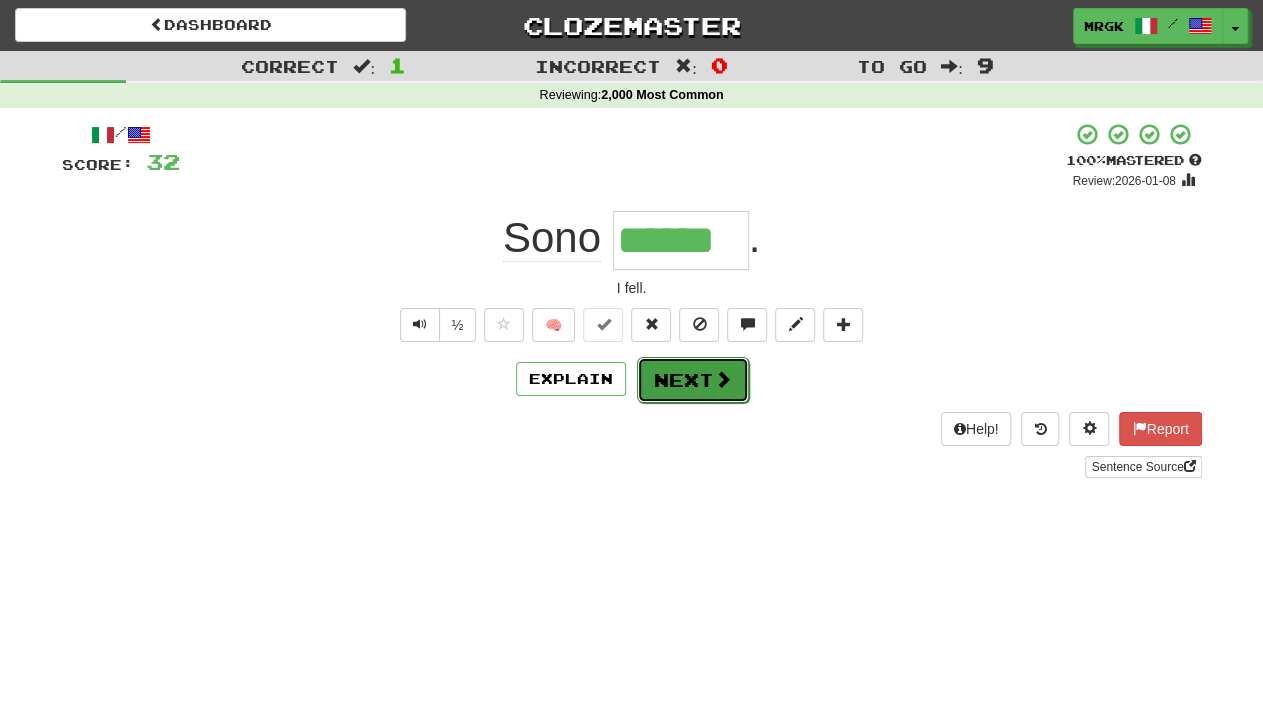 click on "Next" at bounding box center [693, 380] 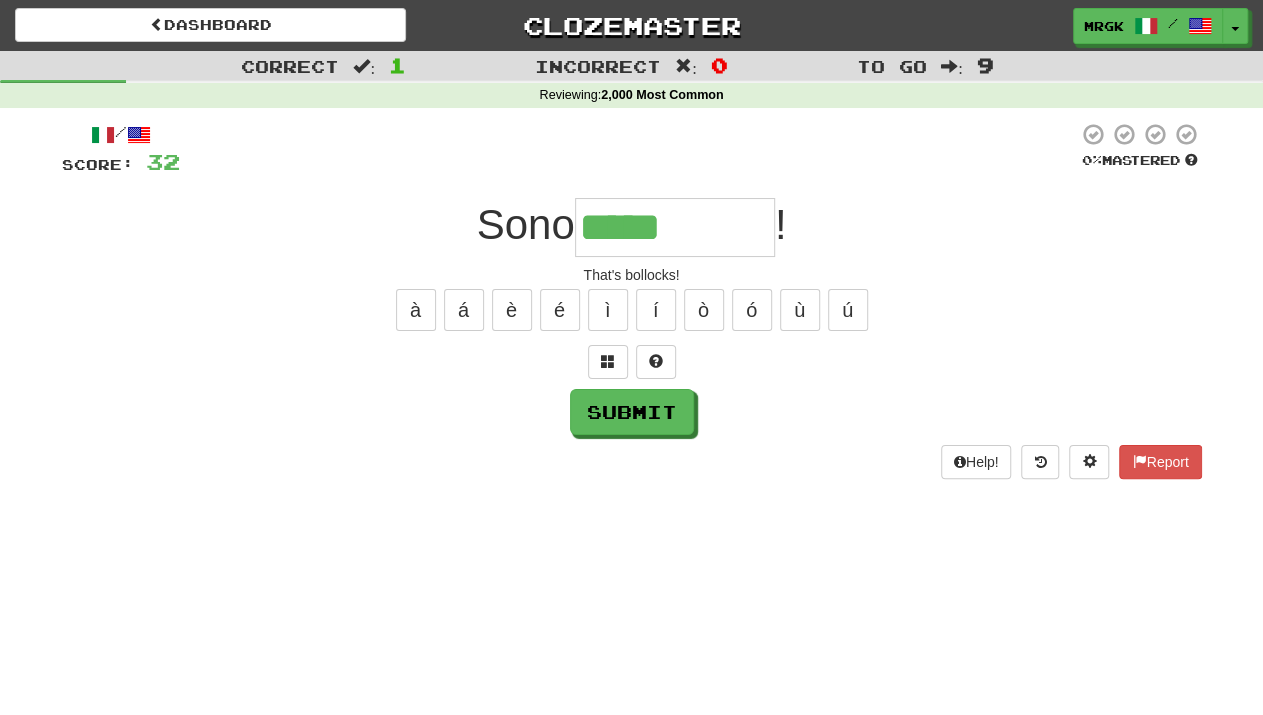 type on "*****" 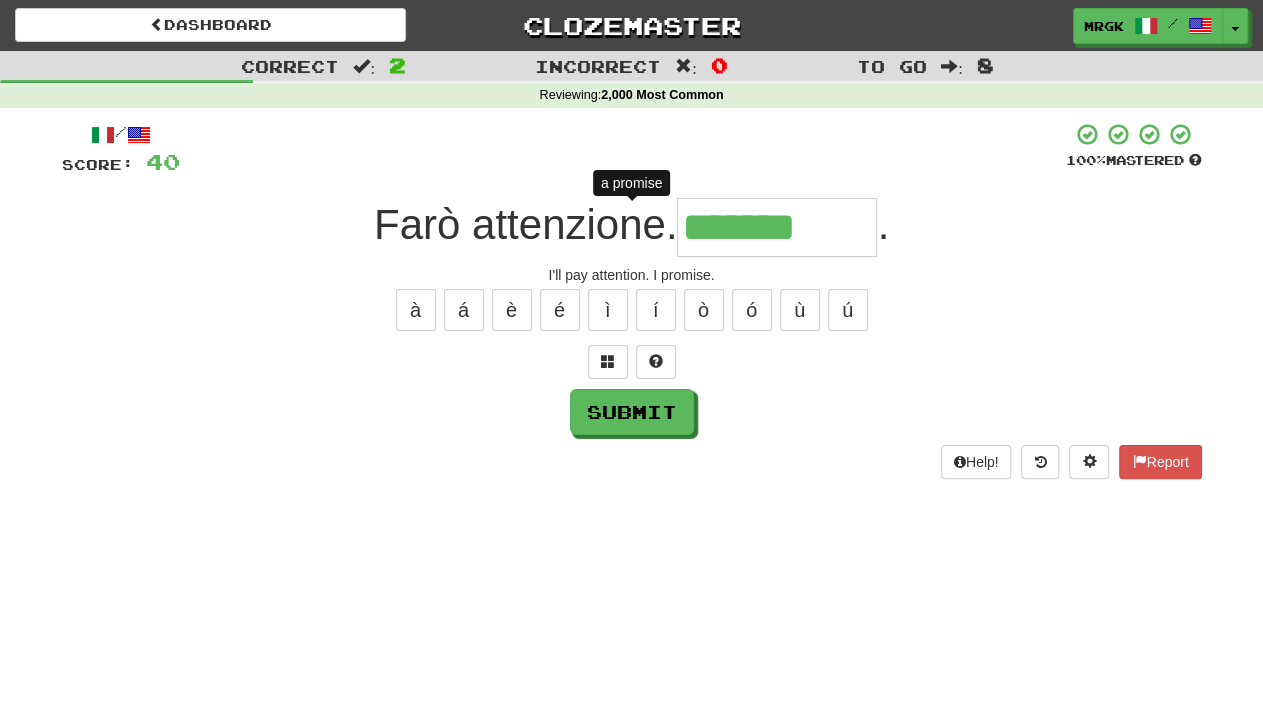 type on "********" 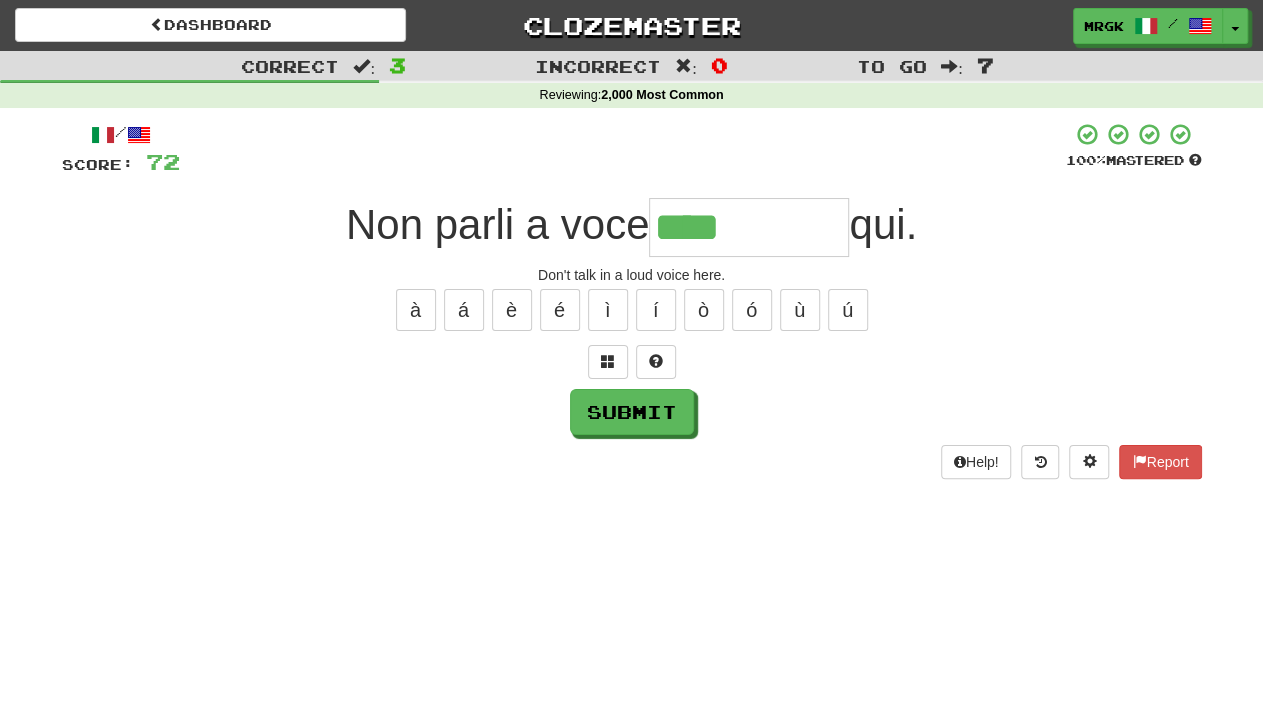 type on "****" 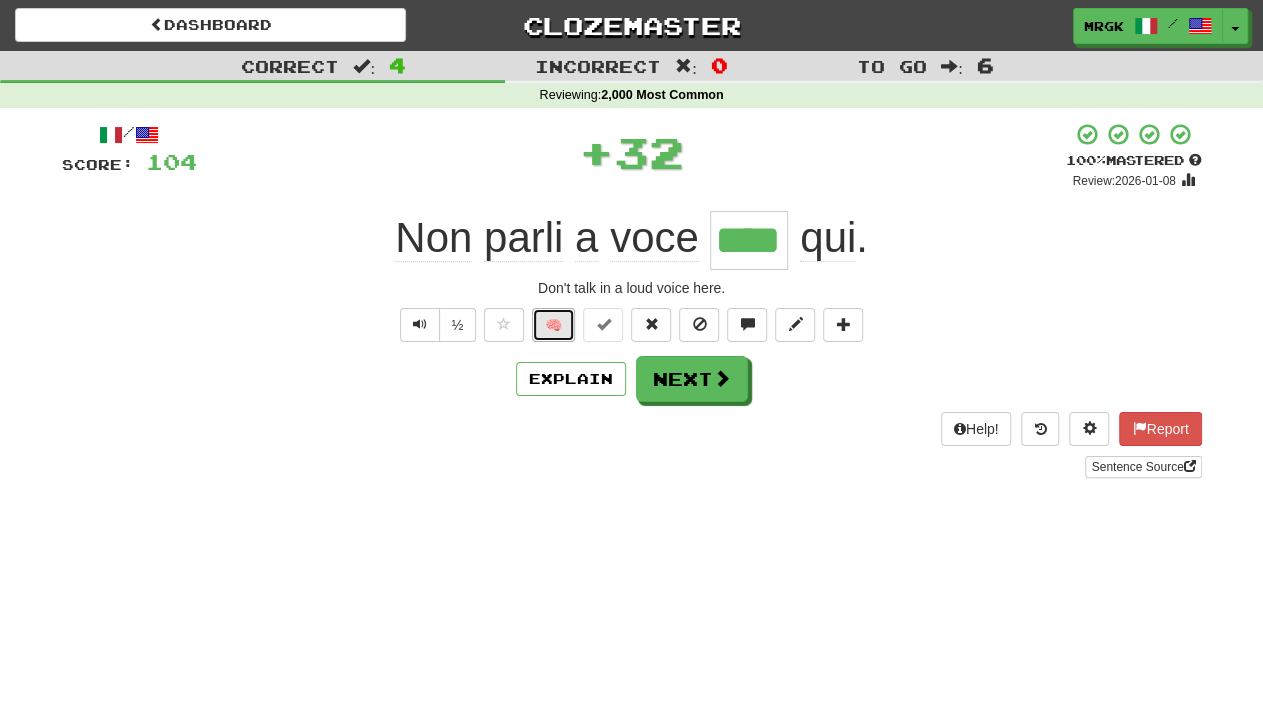 click on "🧠" at bounding box center [553, 325] 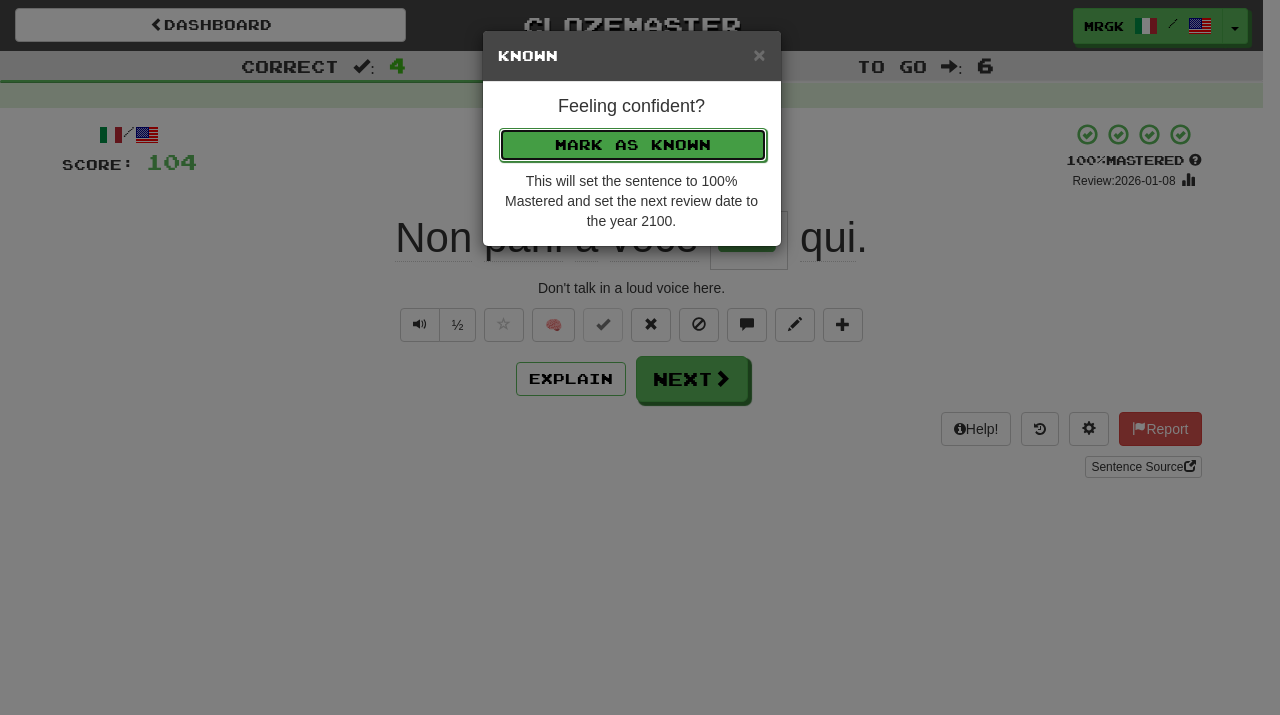 click on "Mark as Known" at bounding box center [633, 145] 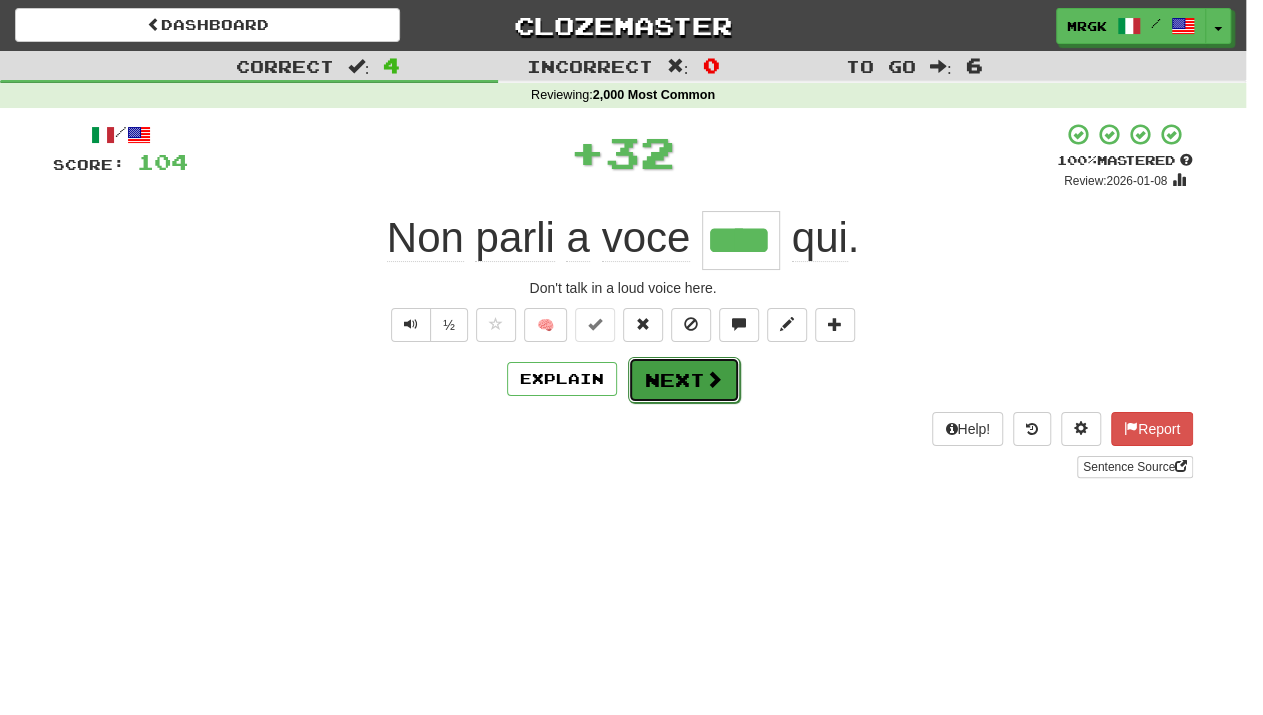 click on "Next" at bounding box center (684, 380) 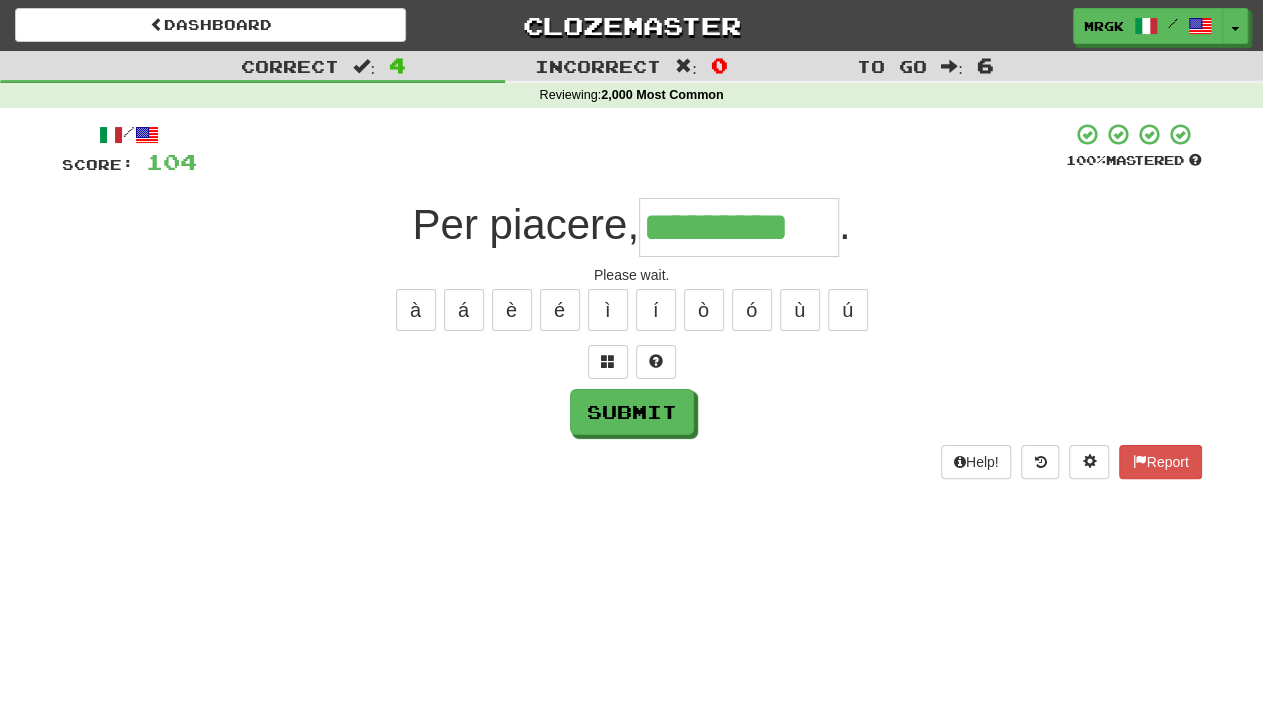 type on "*********" 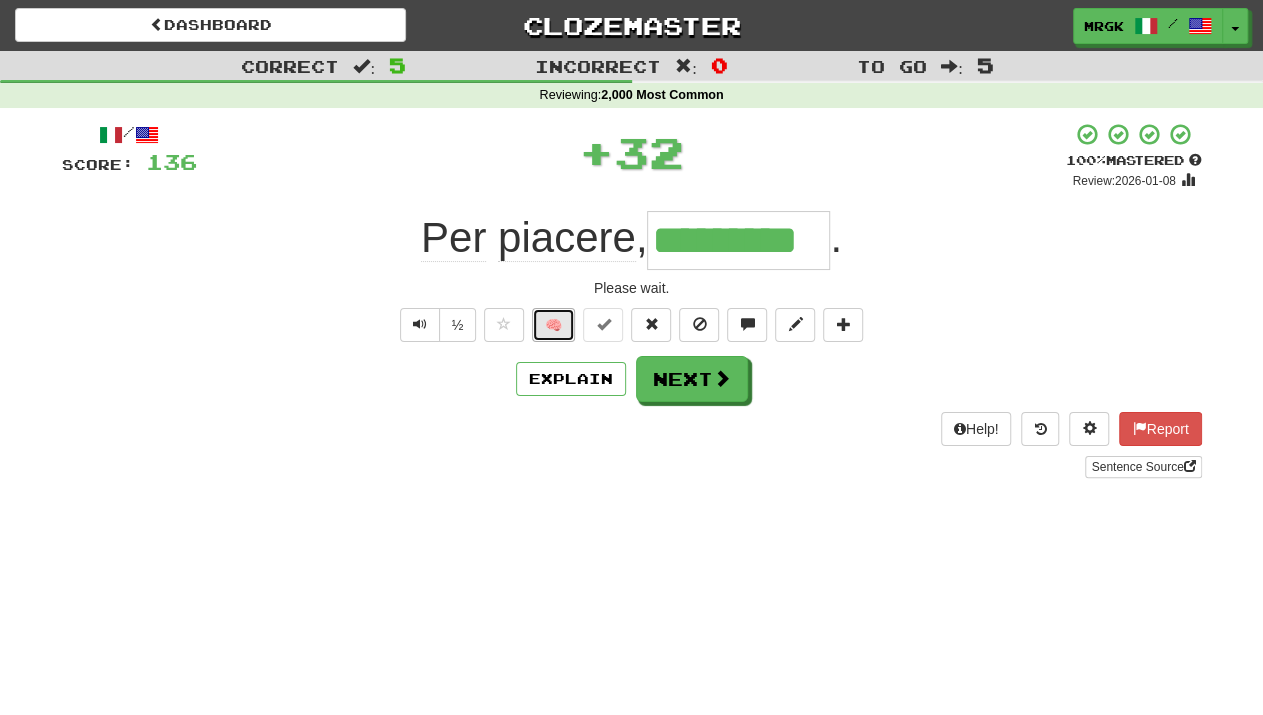 click on "🧠" at bounding box center (553, 325) 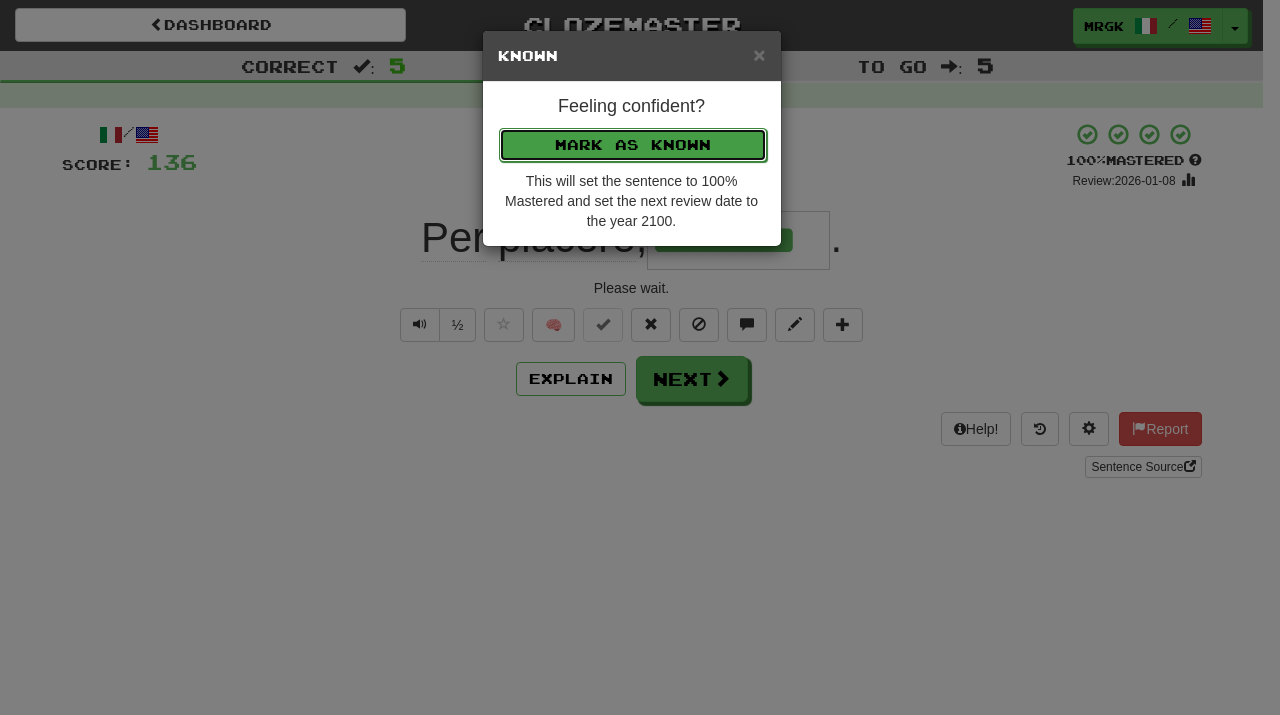 click on "Mark as Known" at bounding box center [633, 145] 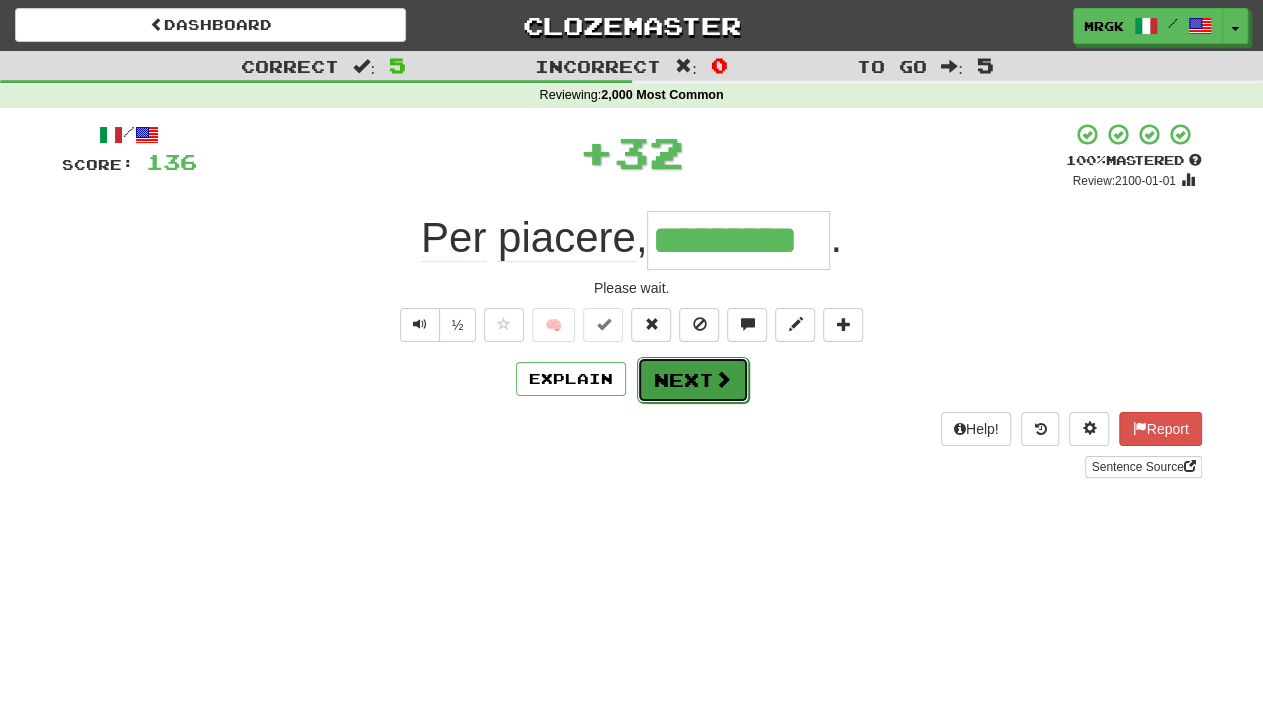 click at bounding box center (723, 379) 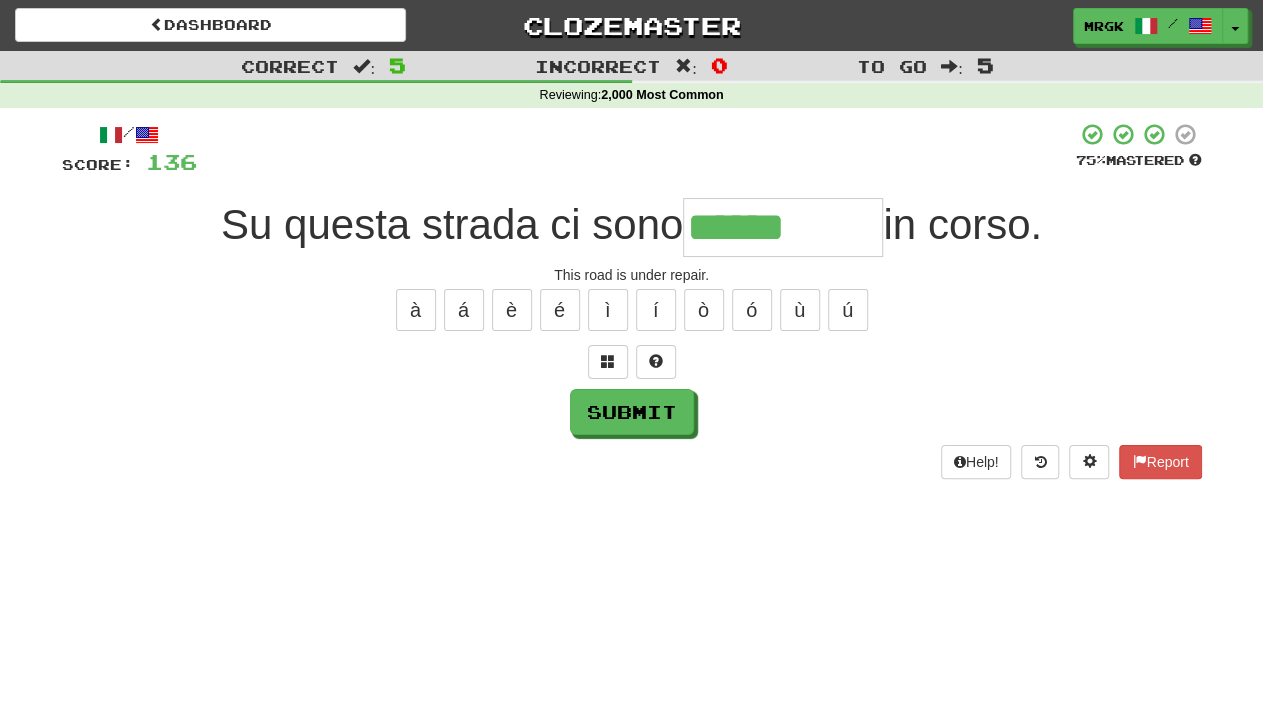 type on "******" 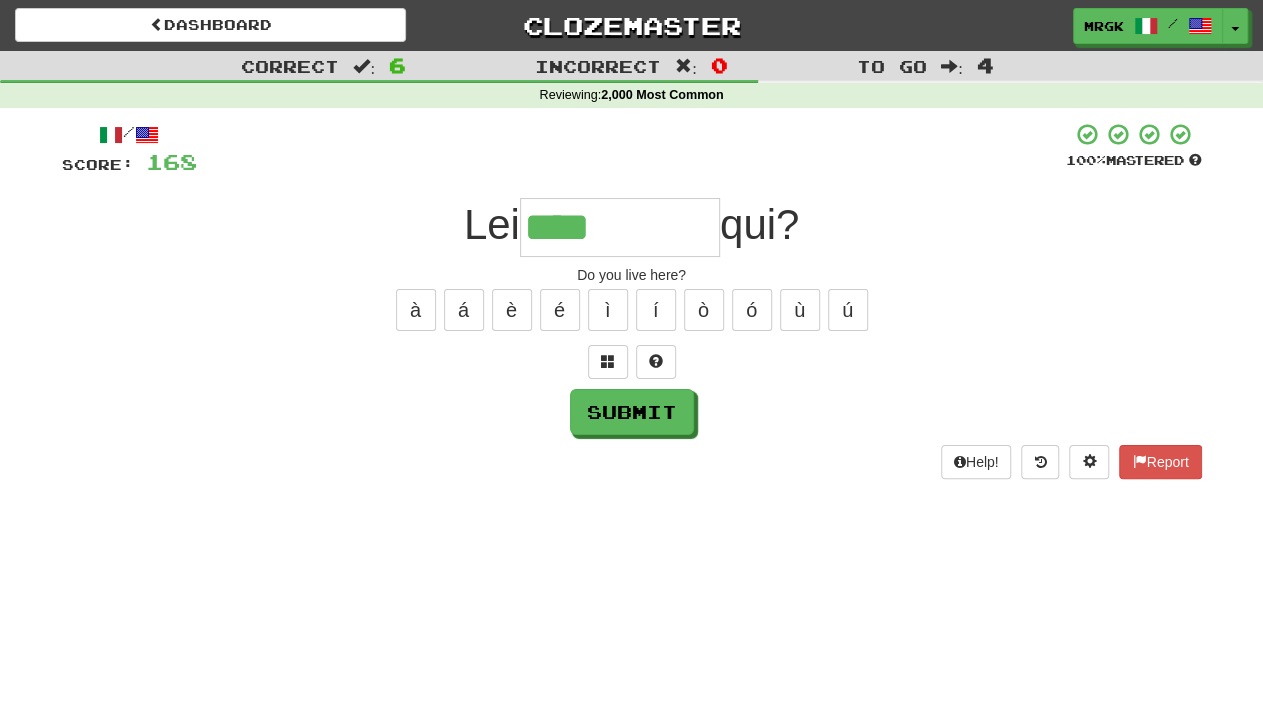 type on "****" 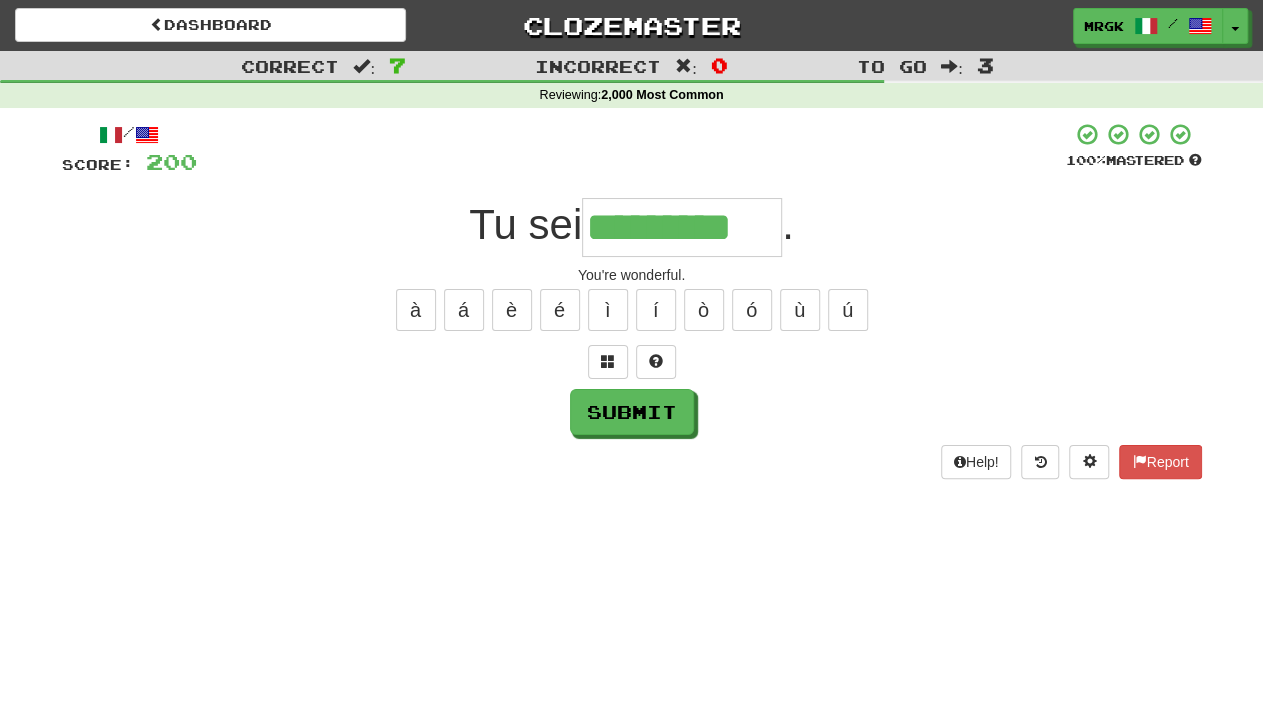 type on "*********" 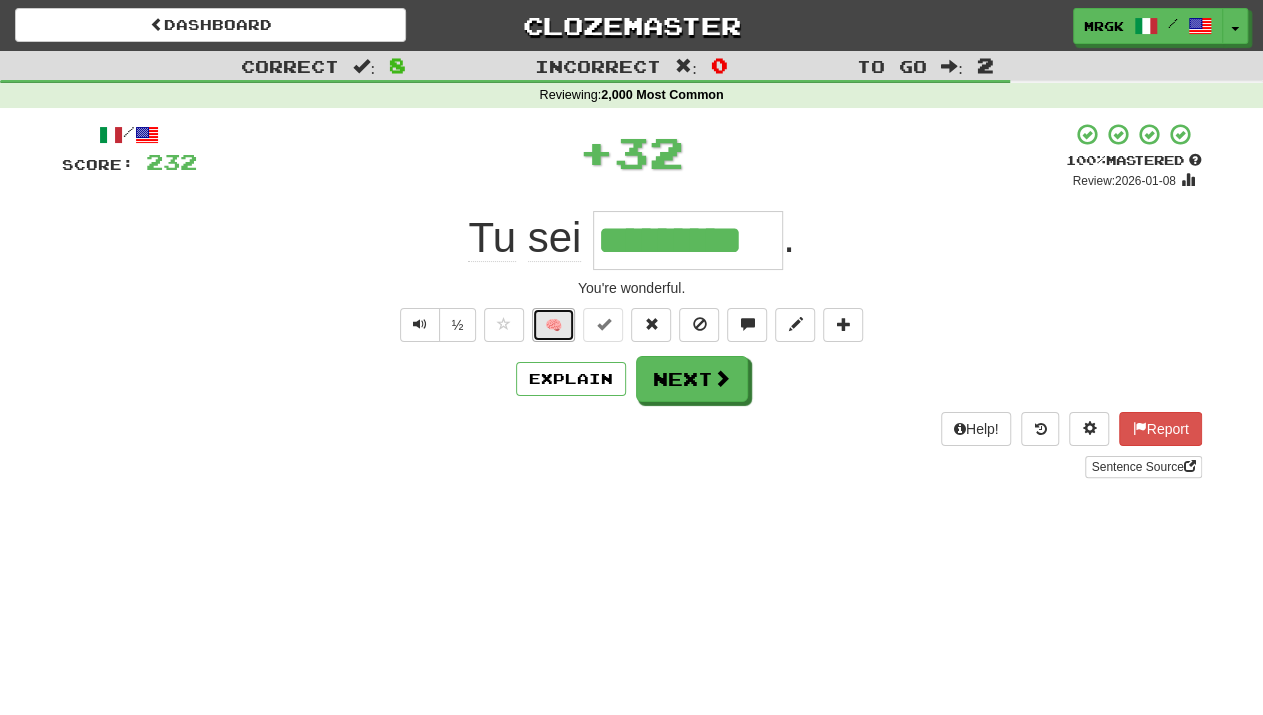 click on "🧠" at bounding box center [553, 325] 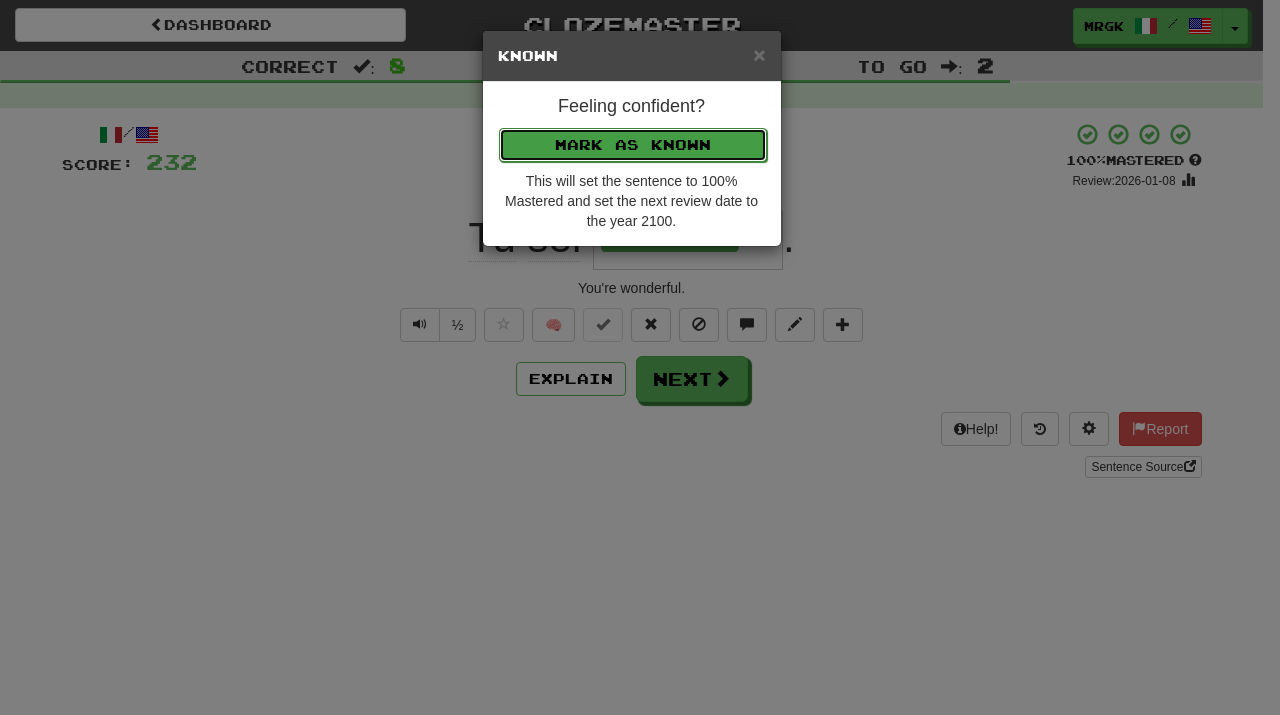 click on "Mark as Known" at bounding box center (633, 145) 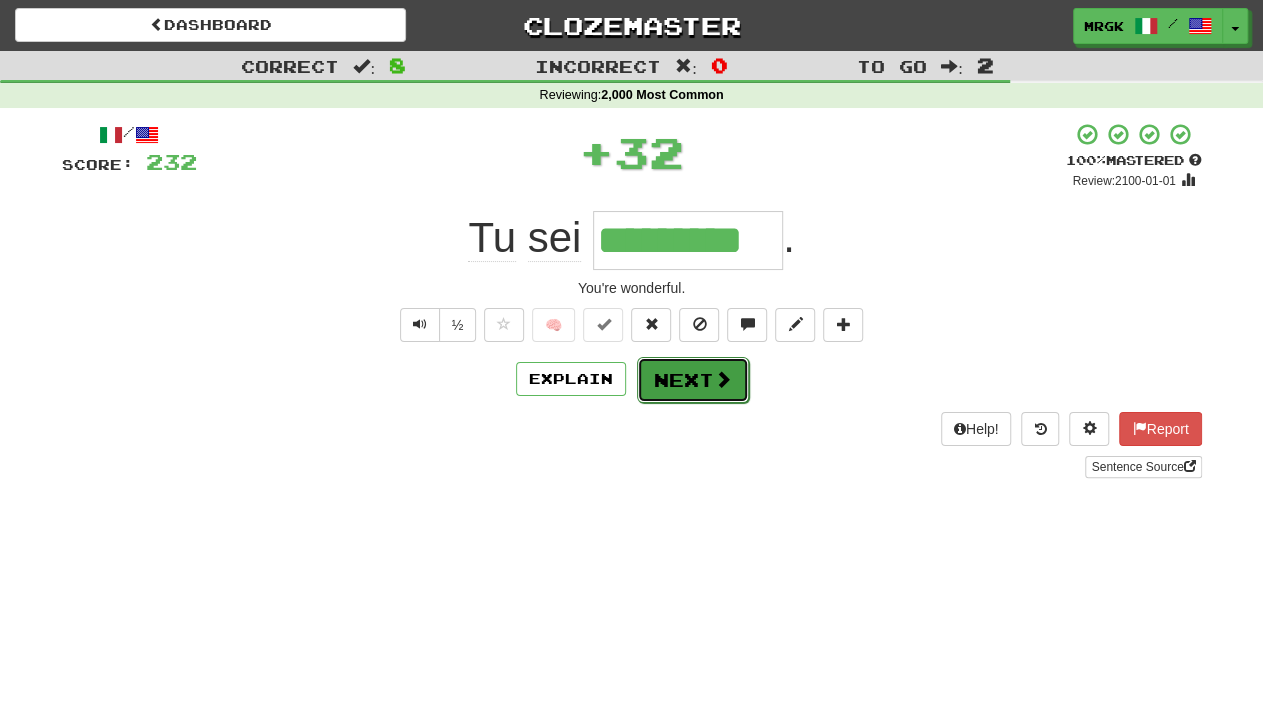 click on "Next" at bounding box center (693, 380) 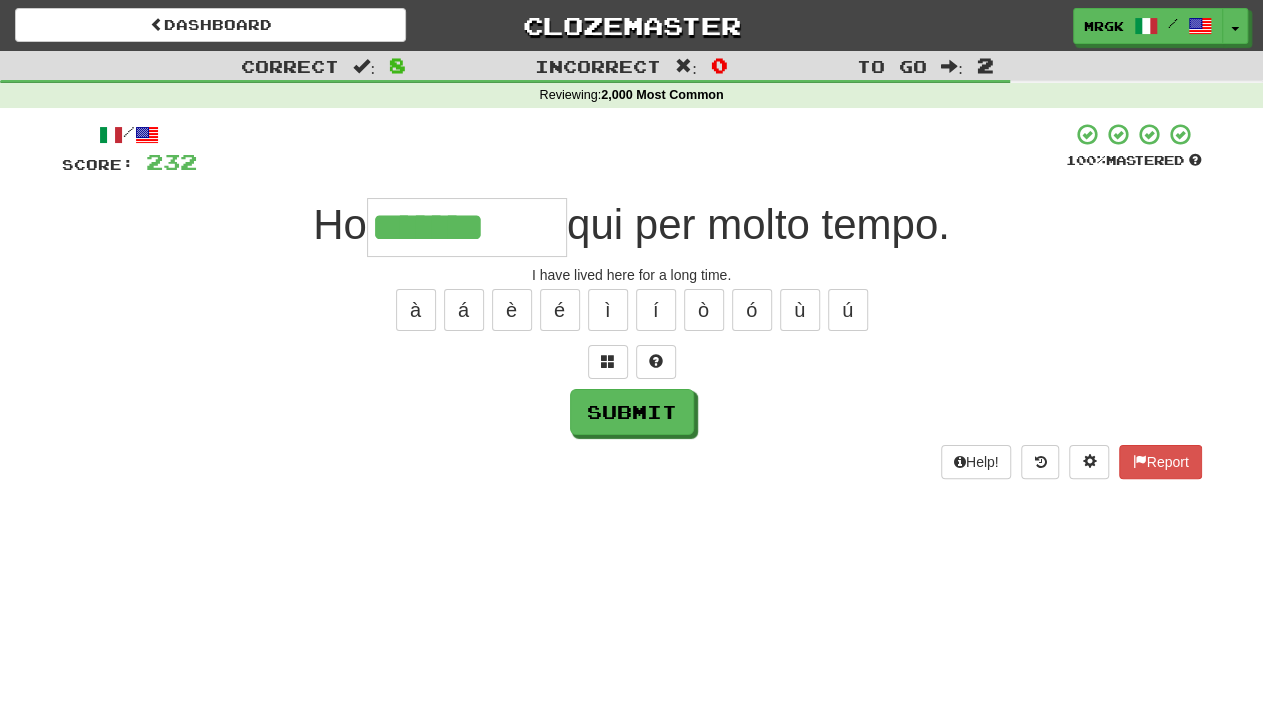 type on "*******" 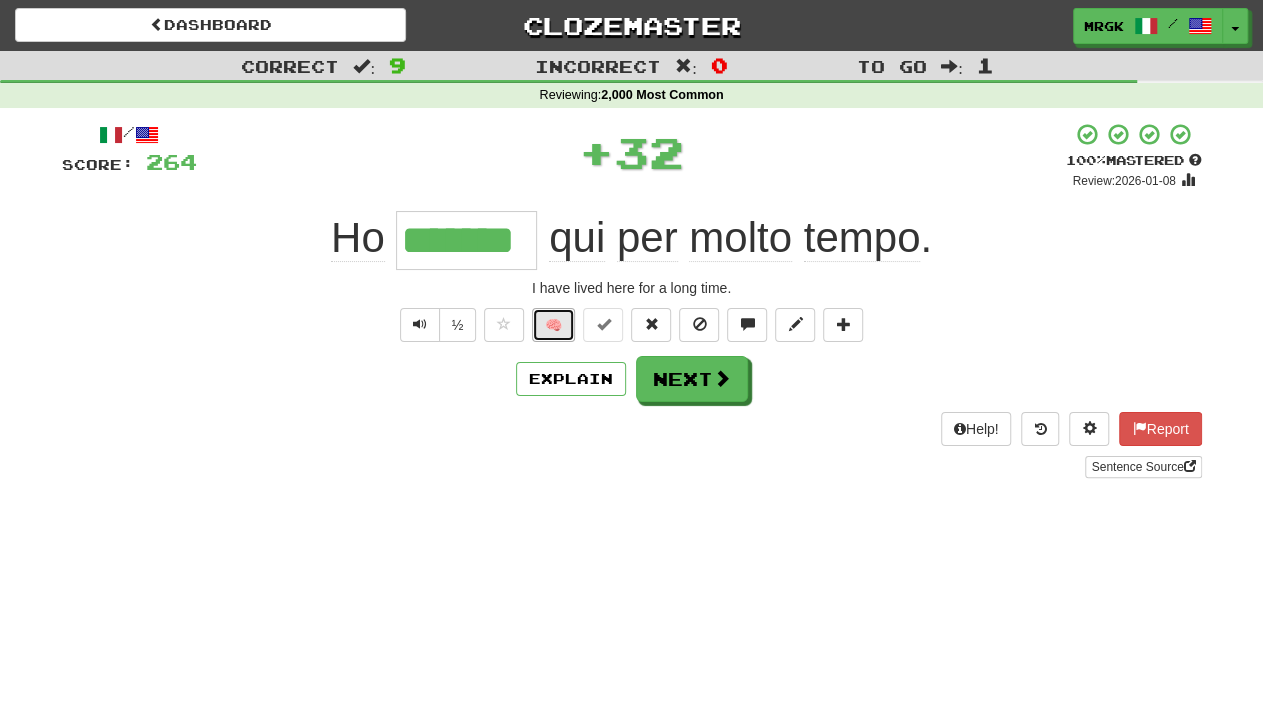 click on "🧠" at bounding box center (553, 325) 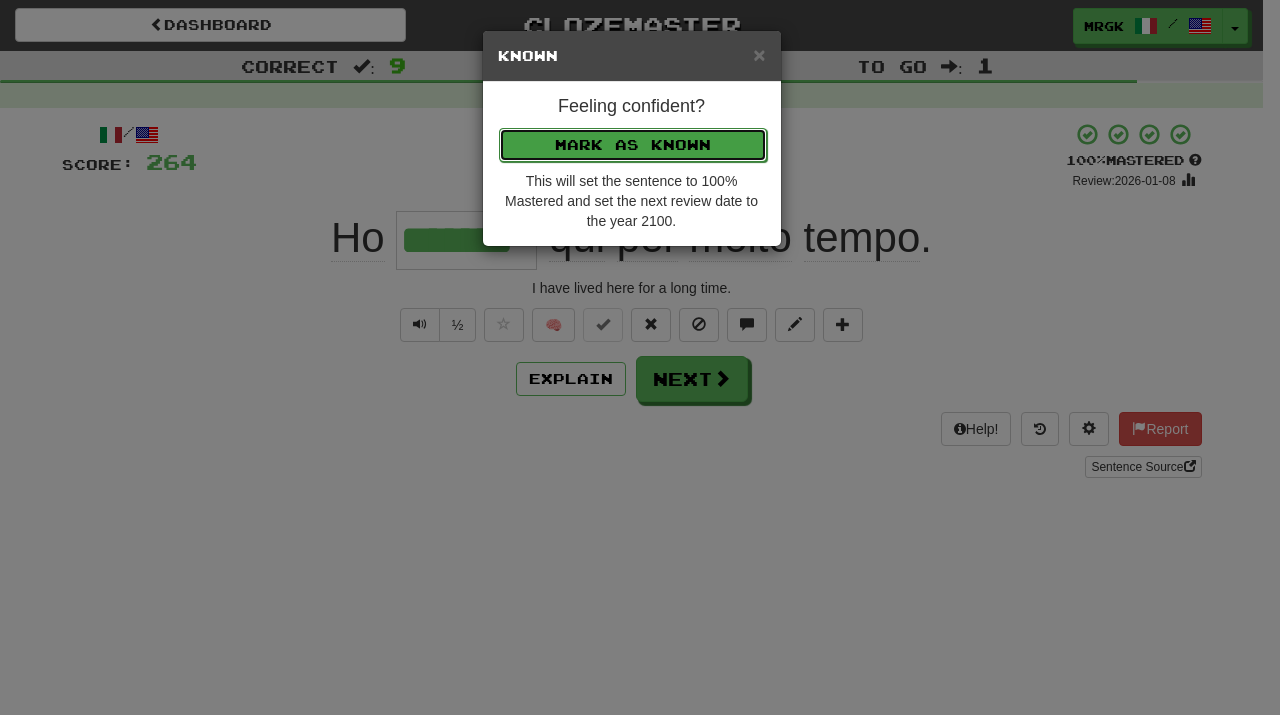 click on "Mark as Known" at bounding box center [633, 145] 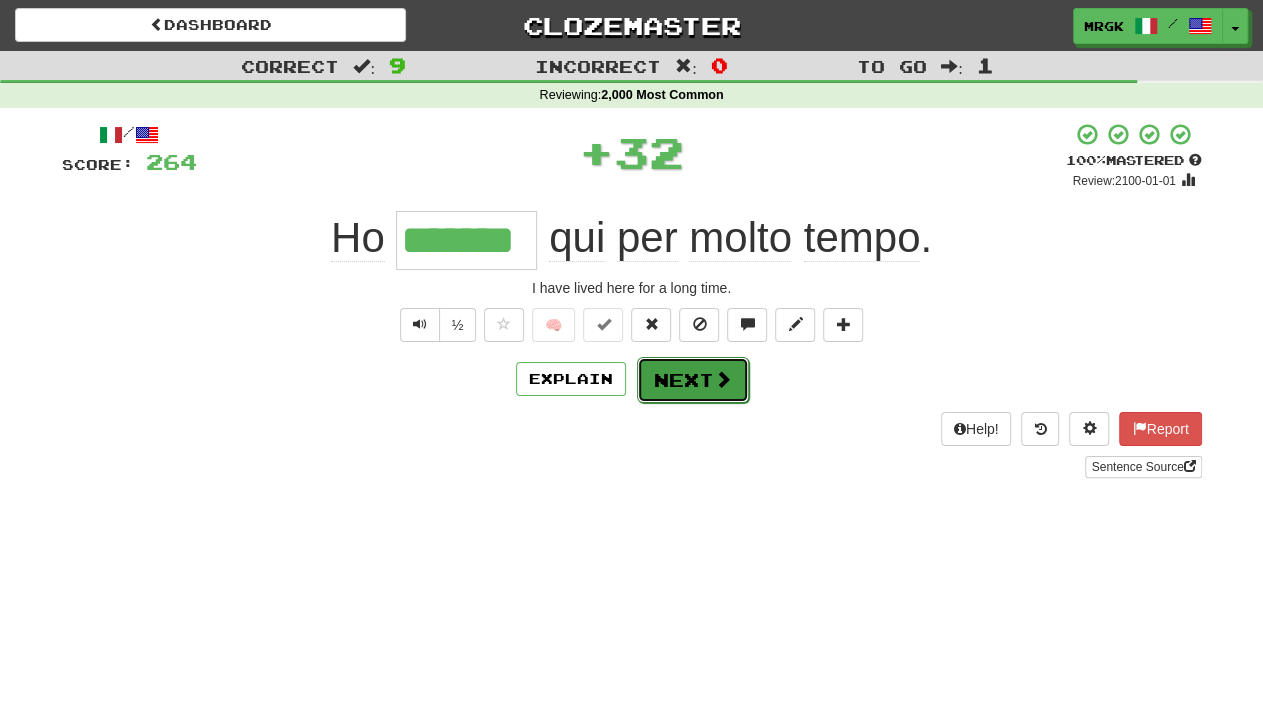 click on "Next" at bounding box center (693, 380) 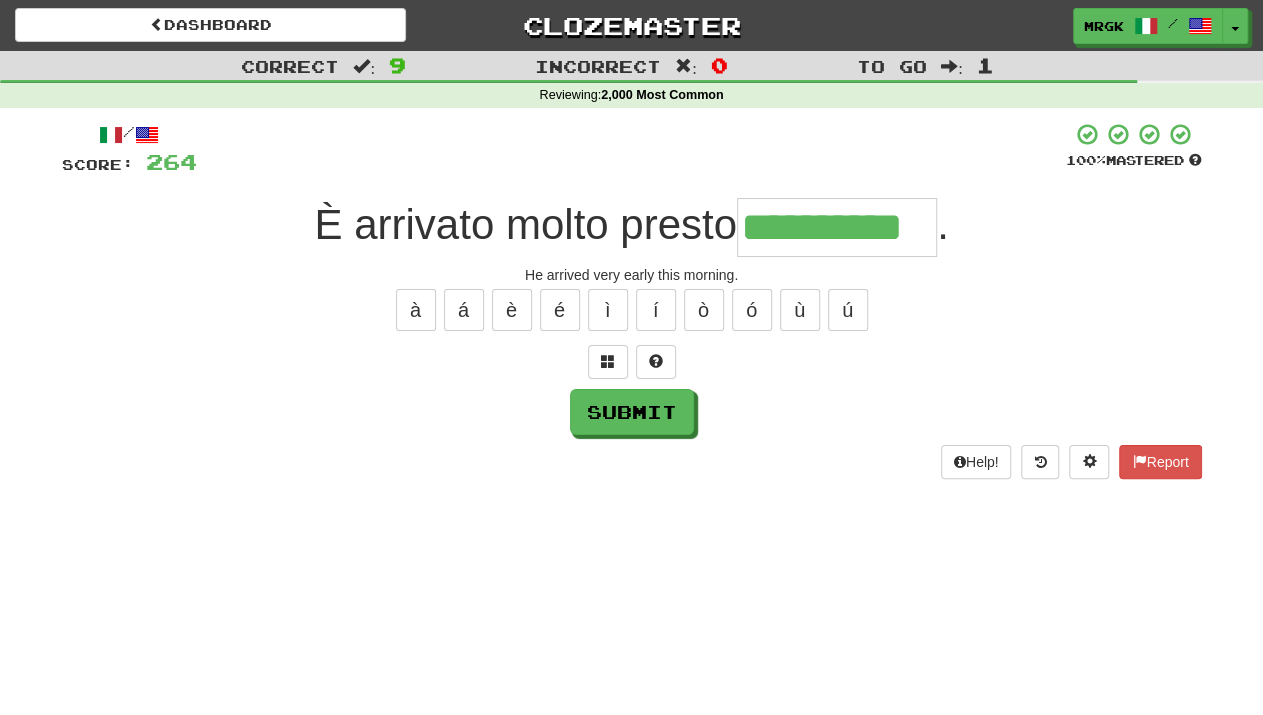 scroll, scrollTop: 0, scrollLeft: 1, axis: horizontal 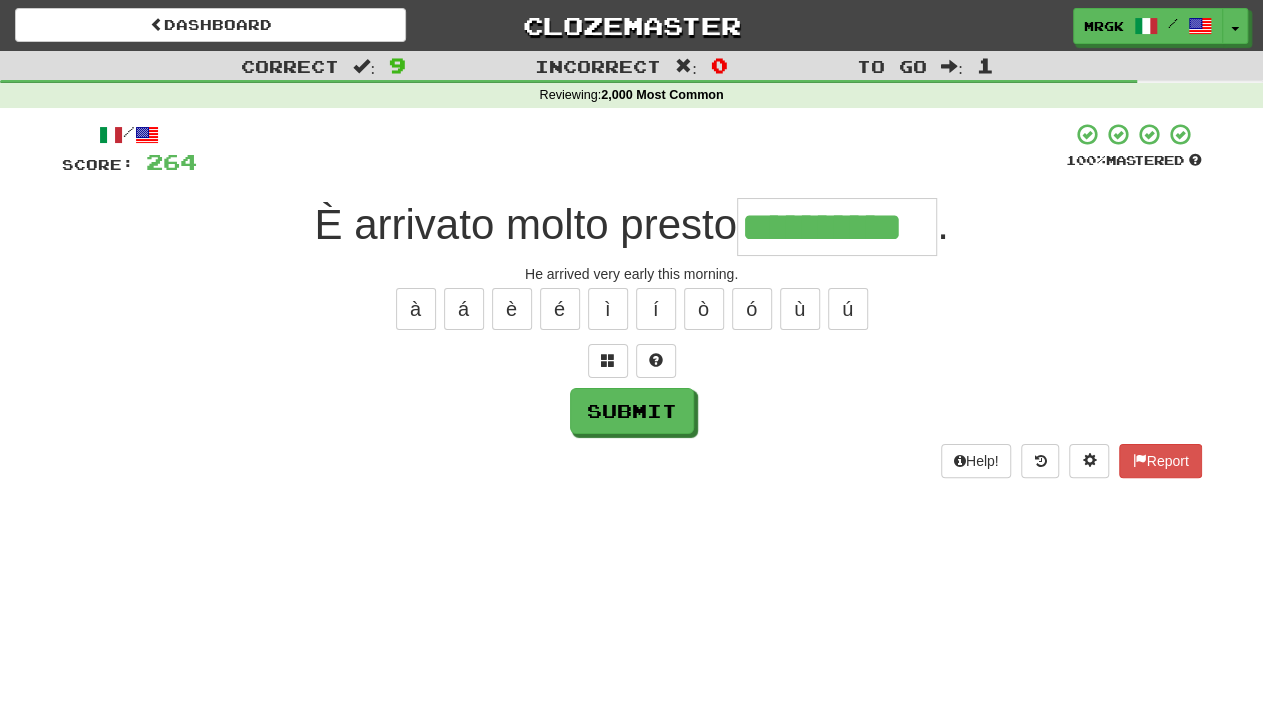 type on "**********" 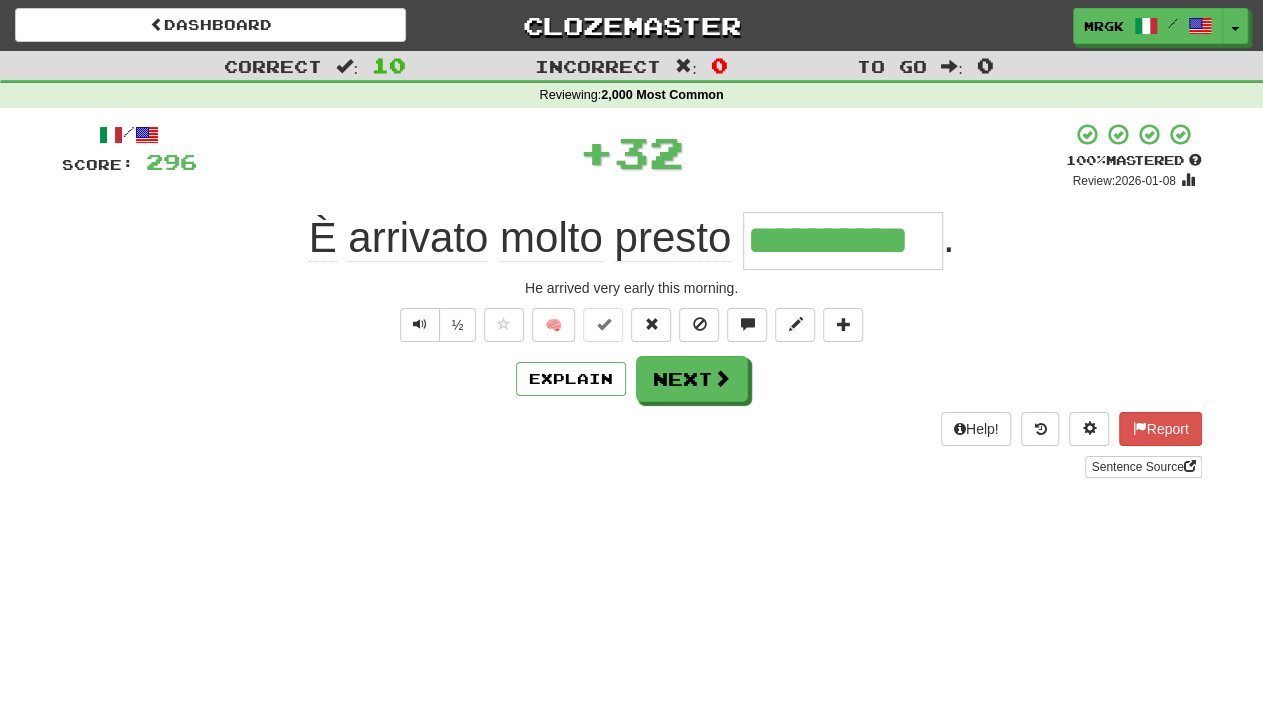 scroll, scrollTop: 0, scrollLeft: 0, axis: both 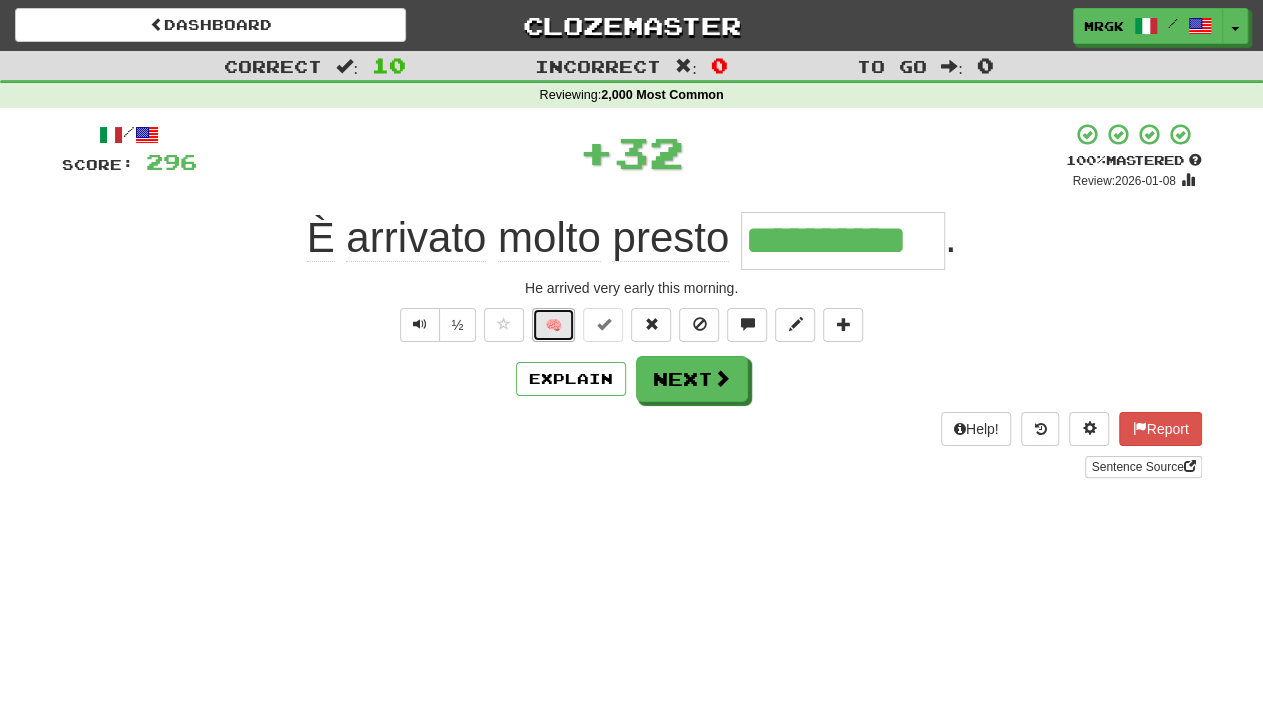 click on "🧠" at bounding box center (553, 325) 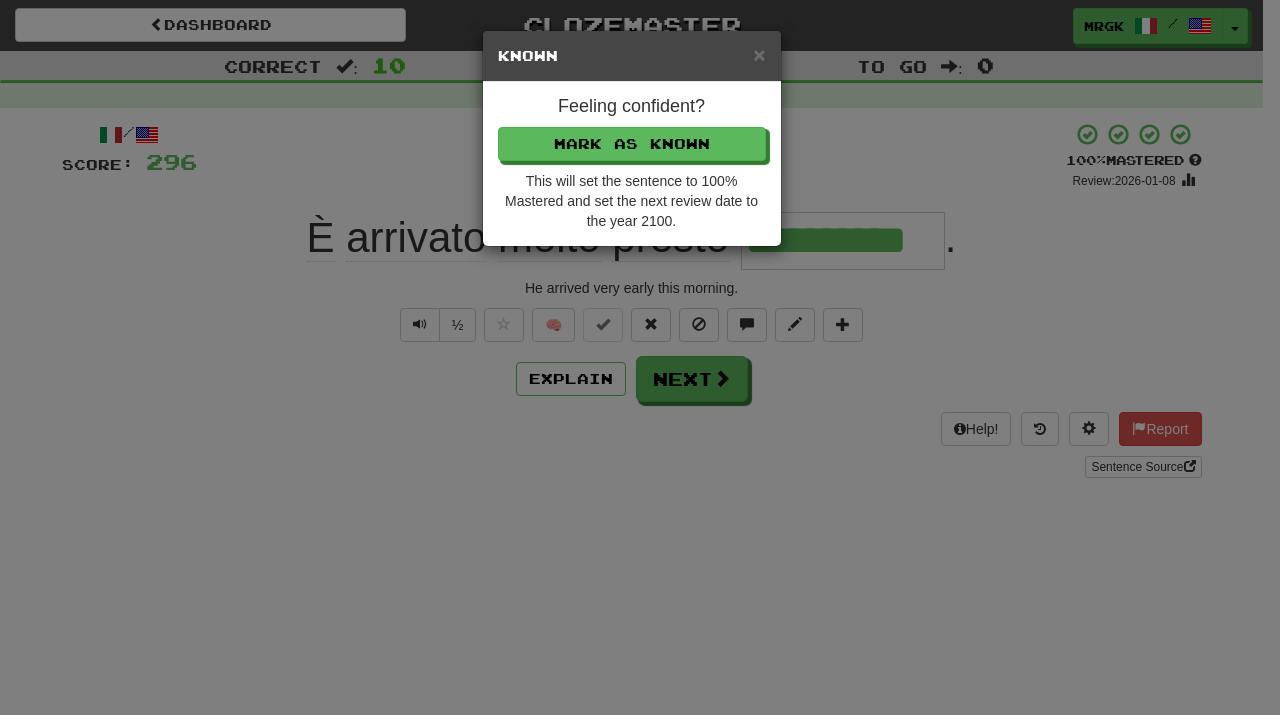 click on "Feeling confident? Mark as Known This will set the sentence to 100% Mastered and set the next review date to the year 2100." at bounding box center [632, 164] 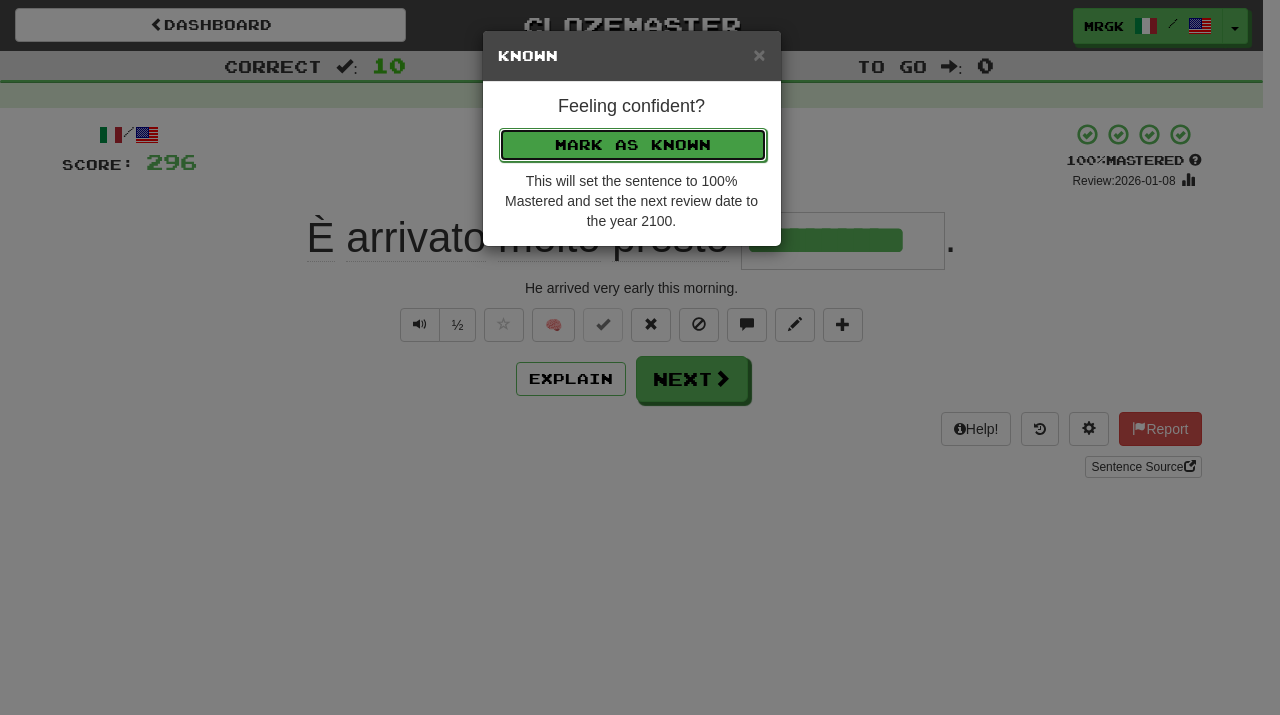click on "Mark as Known" at bounding box center [633, 145] 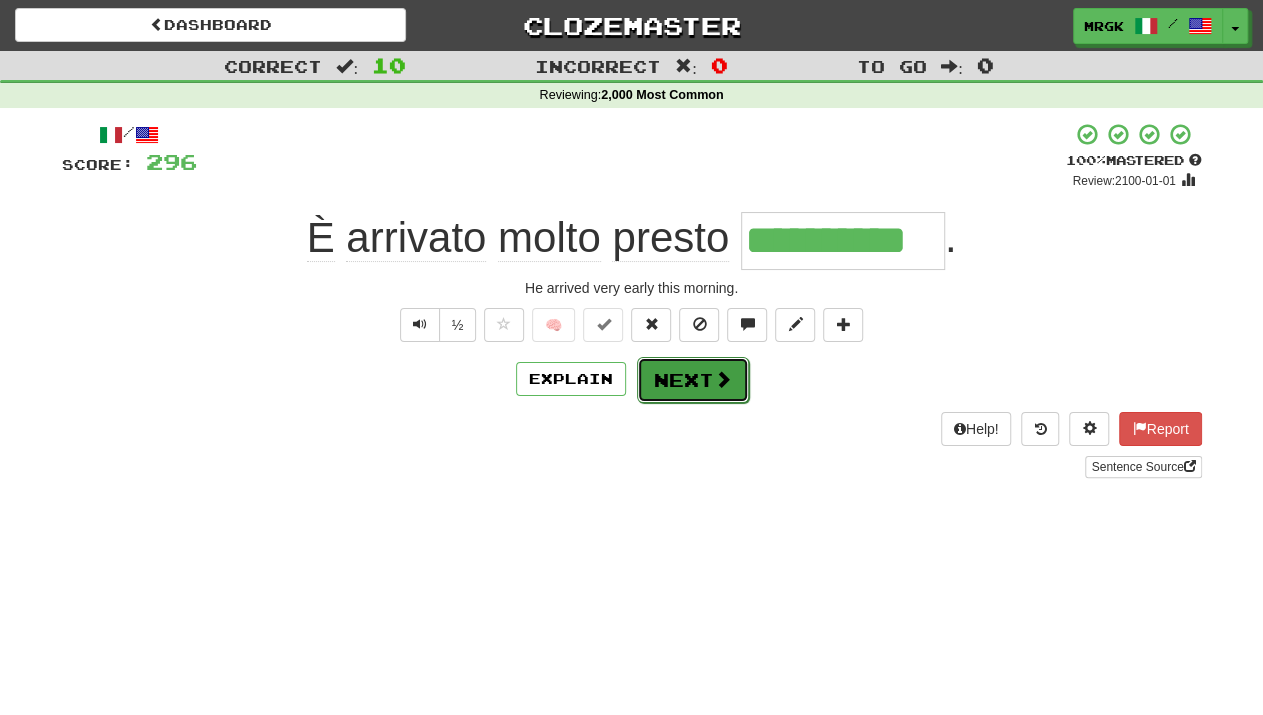 click at bounding box center [723, 379] 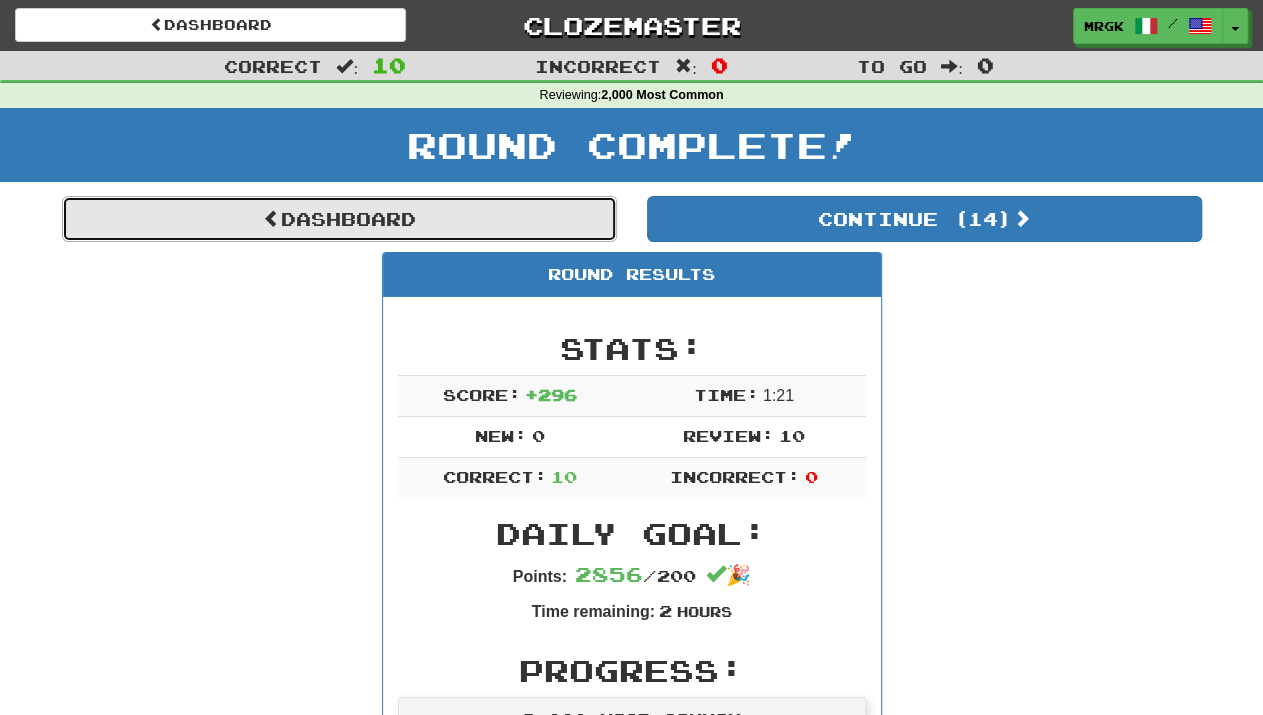 click on "Dashboard" at bounding box center [339, 219] 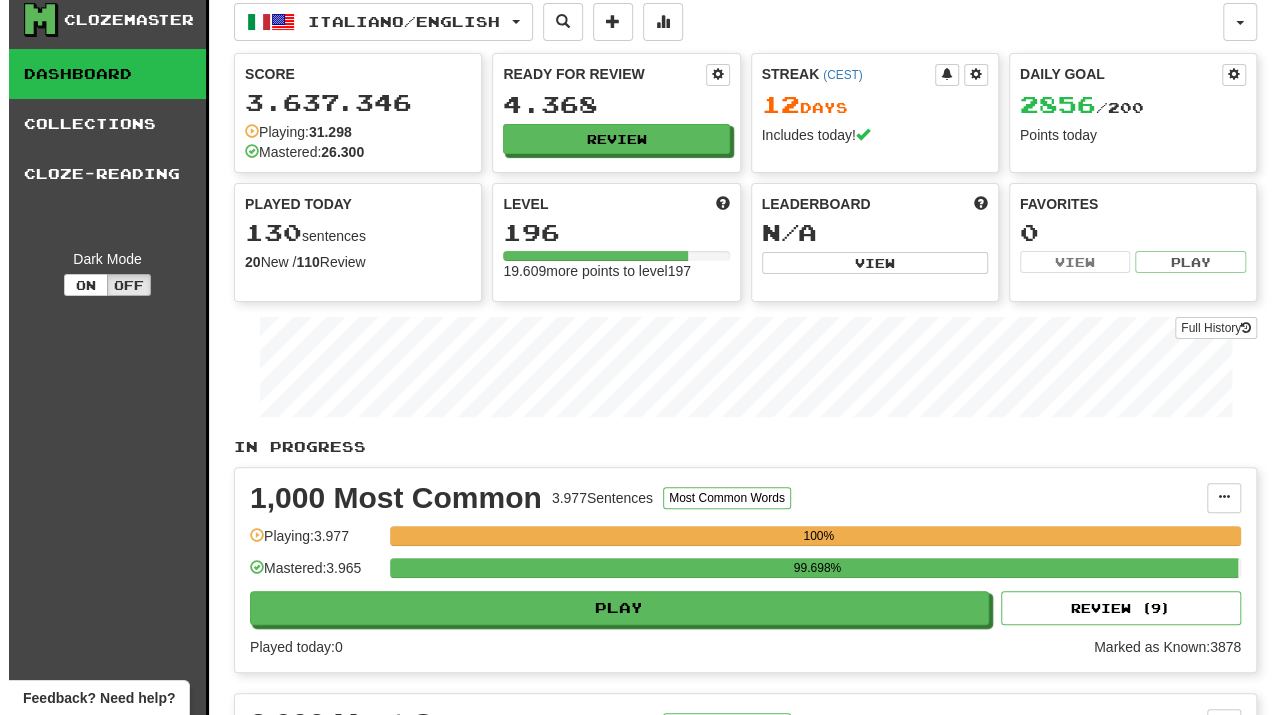 scroll, scrollTop: 0, scrollLeft: 0, axis: both 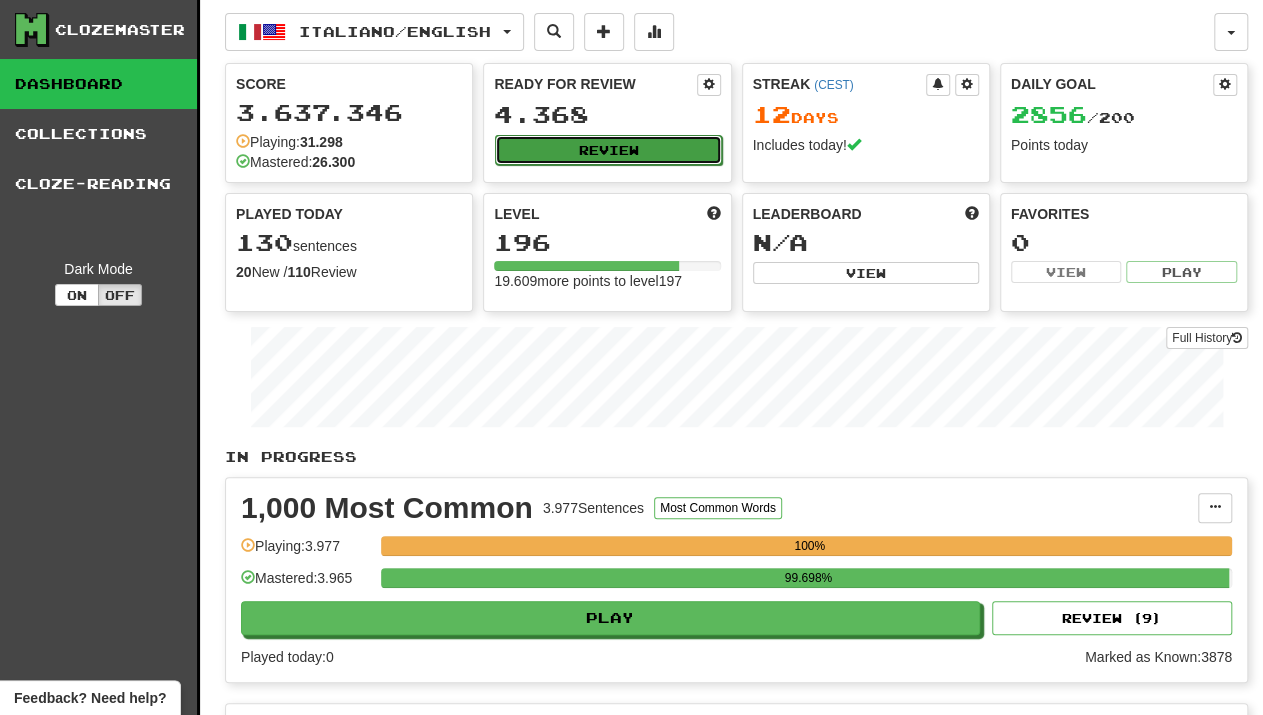 click on "Review" at bounding box center [608, 150] 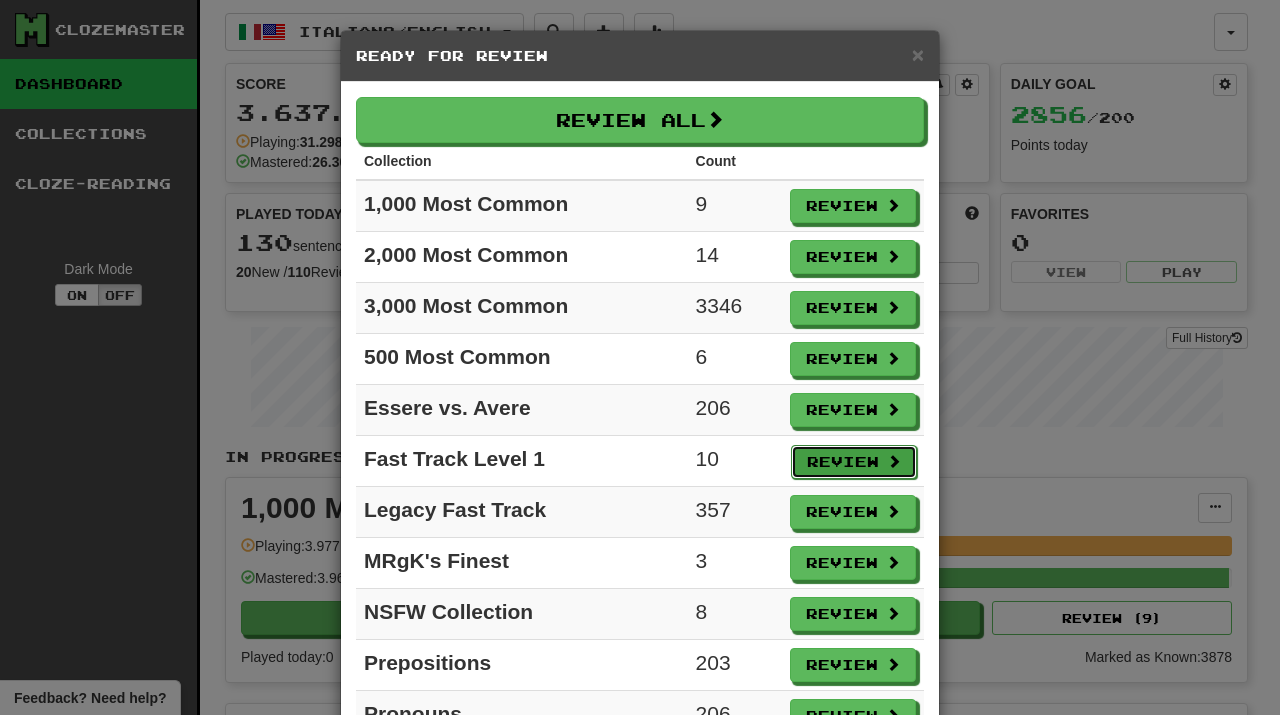 click on "Review" at bounding box center (854, 462) 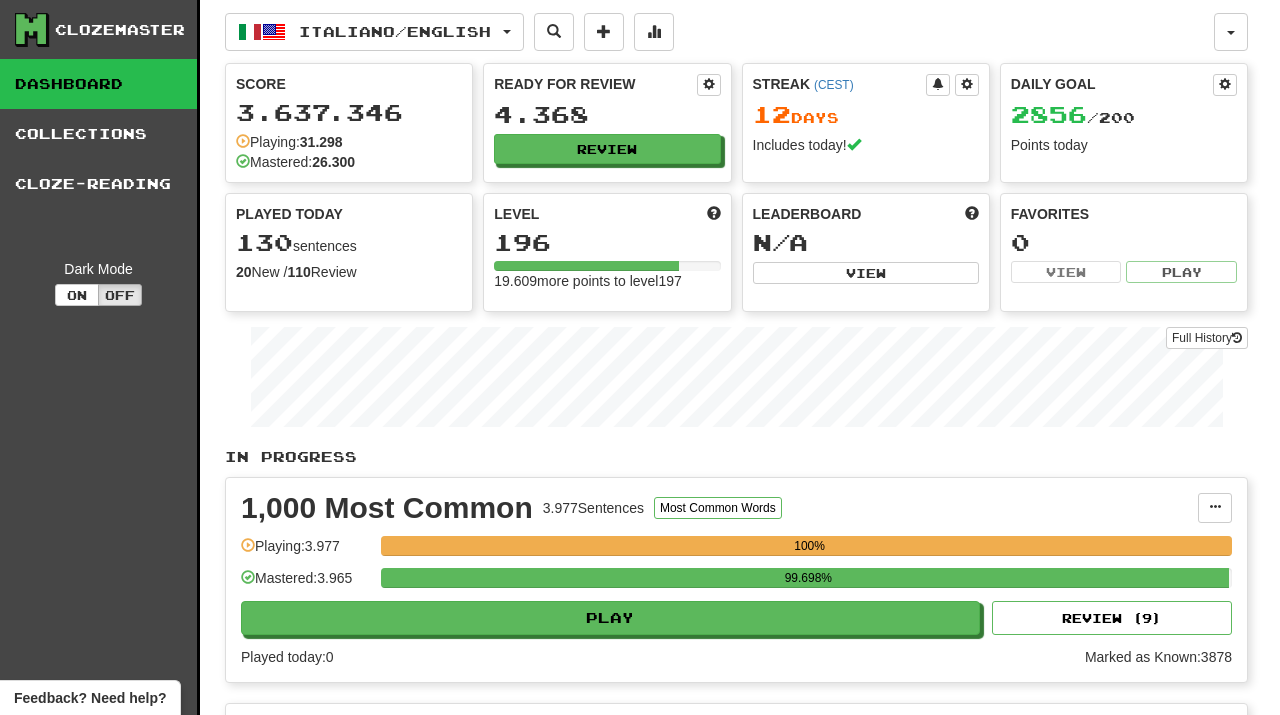 select on "**" 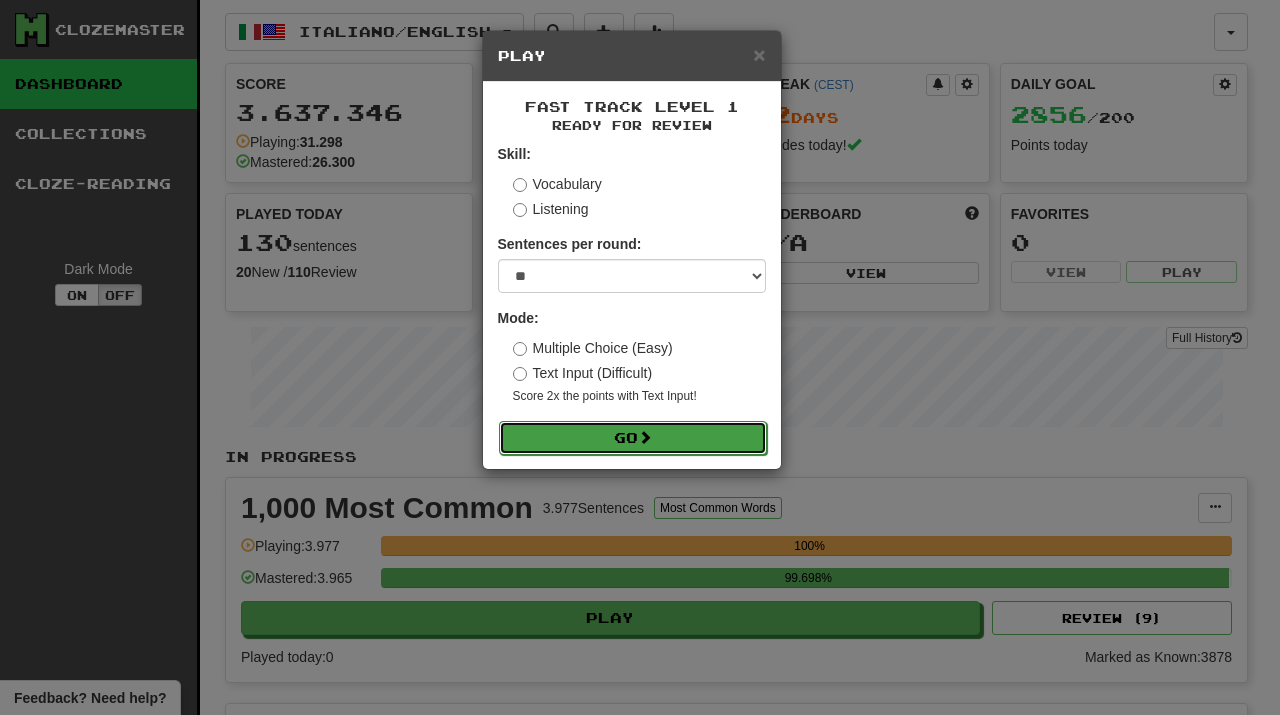 click on "Go" at bounding box center (633, 438) 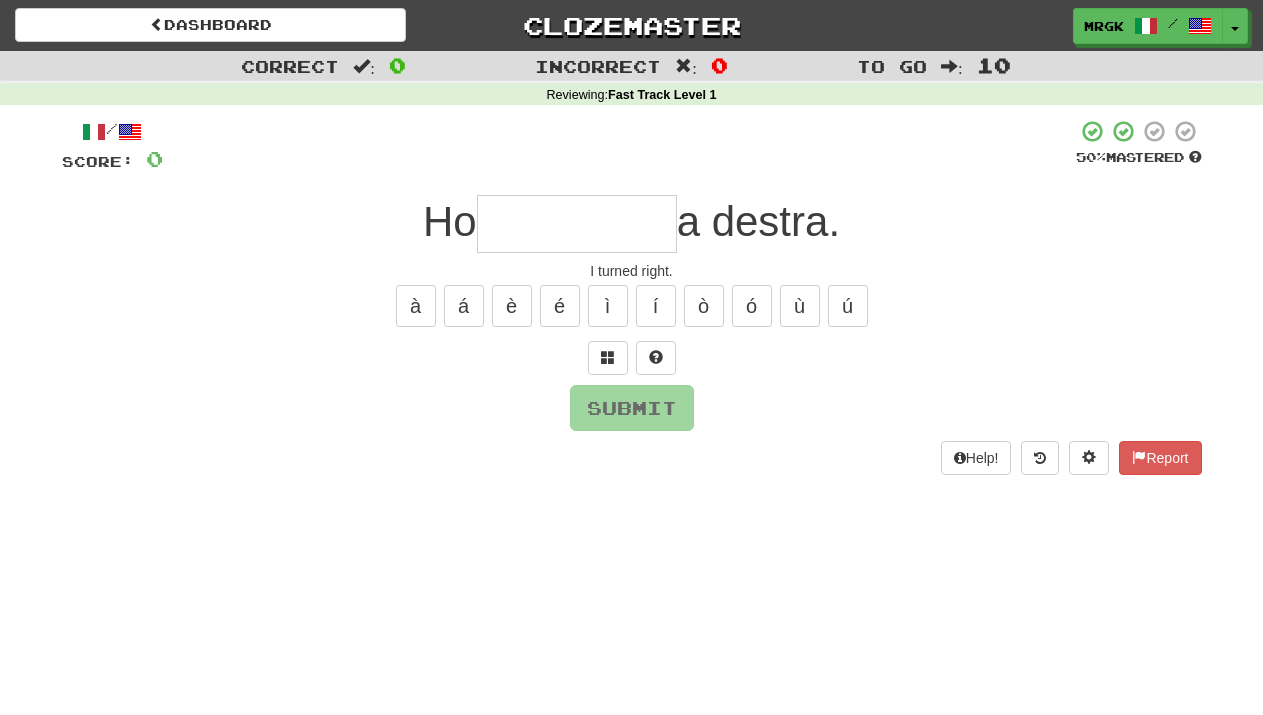 scroll, scrollTop: 0, scrollLeft: 0, axis: both 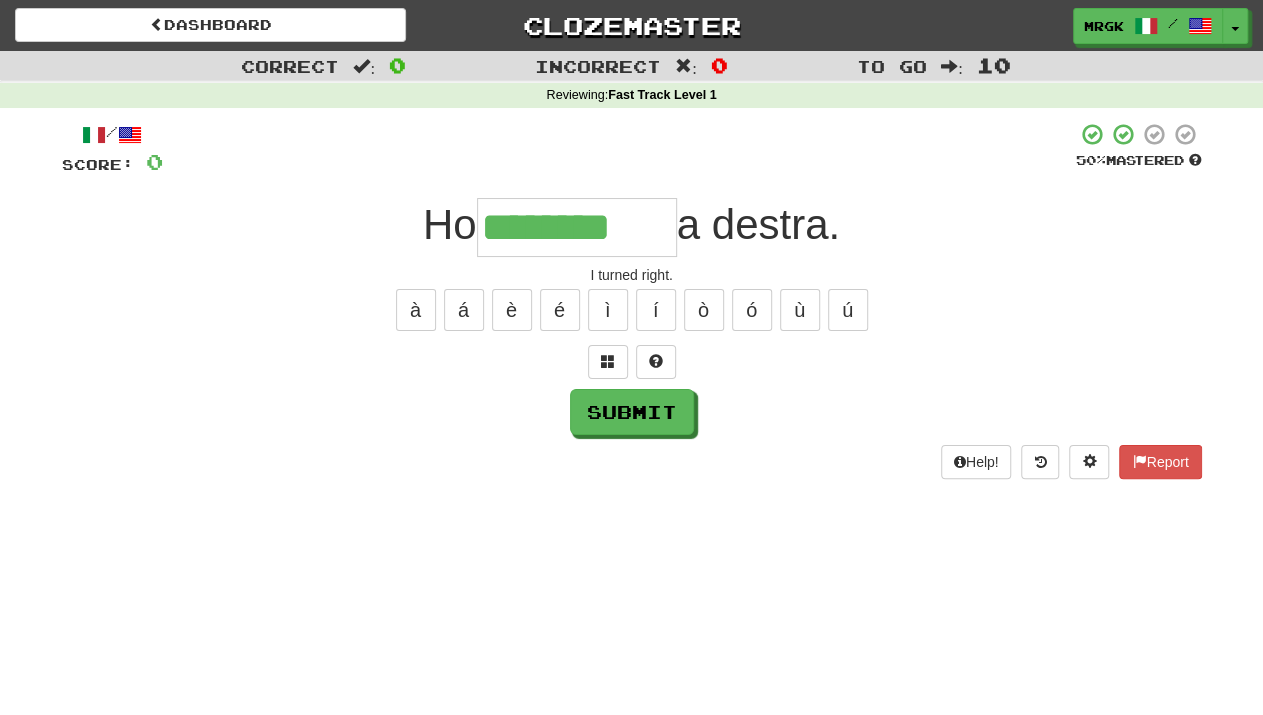 type on "********" 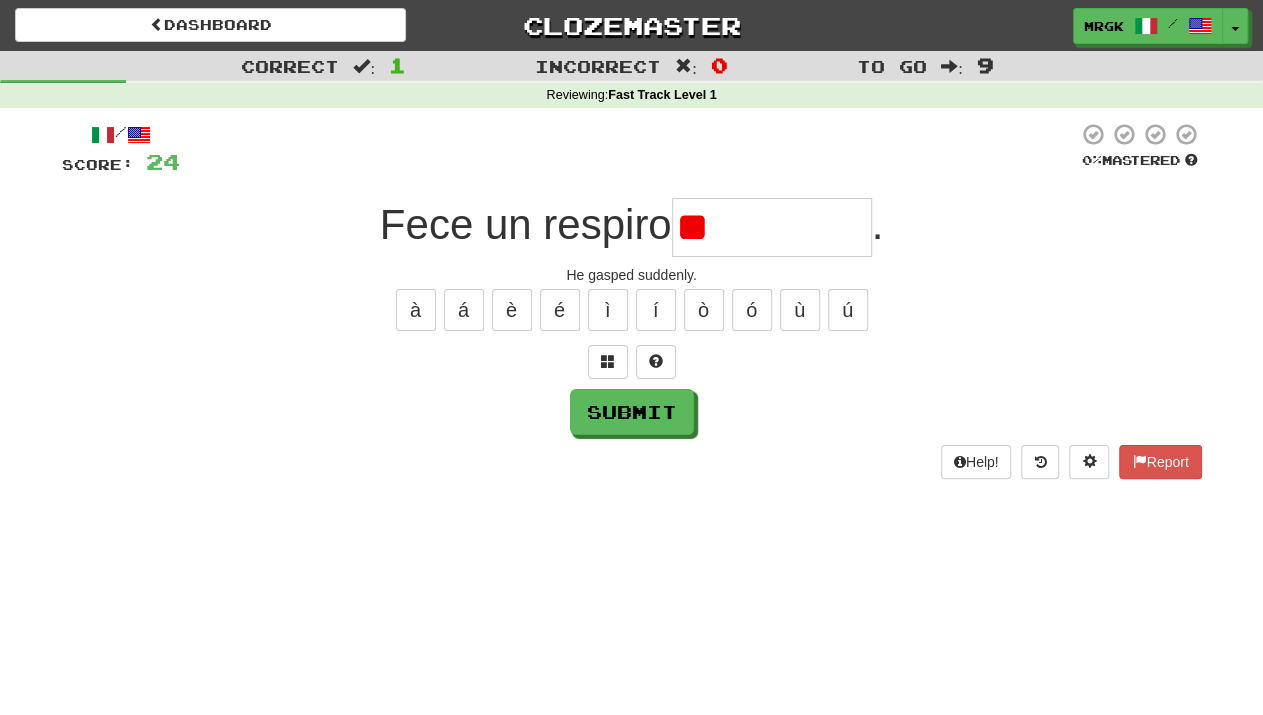 type on "*" 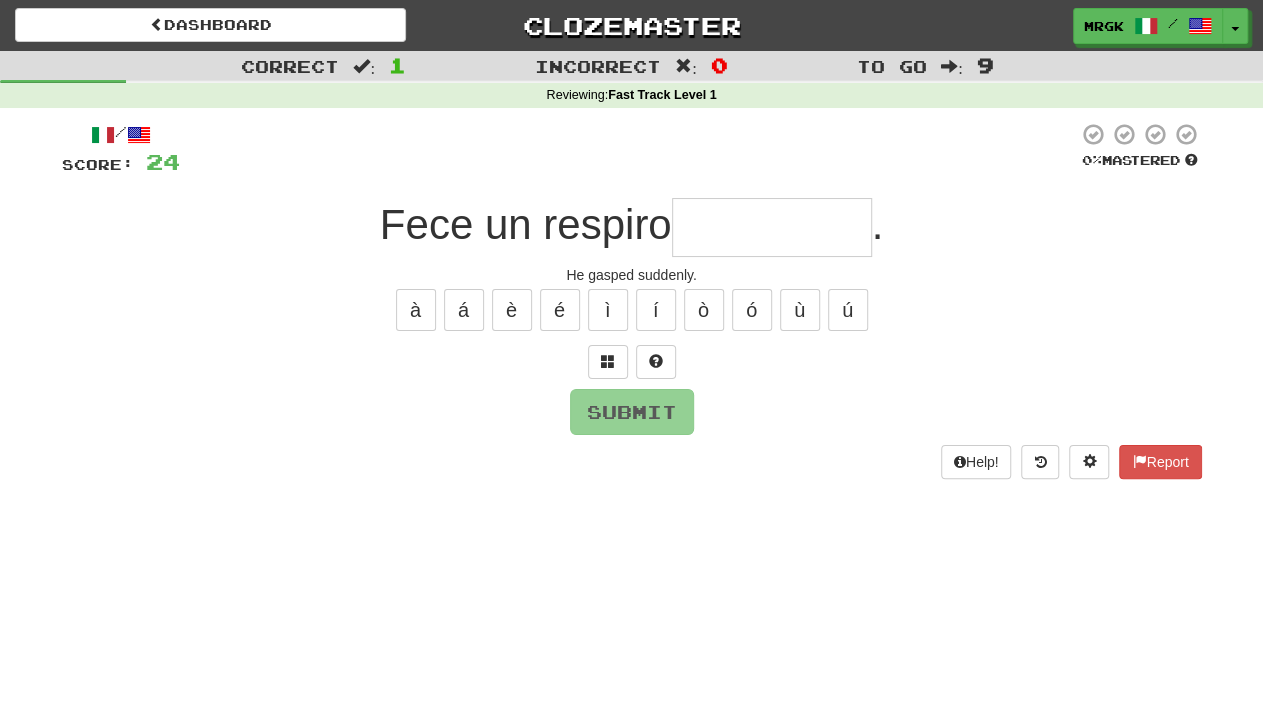 type on "*" 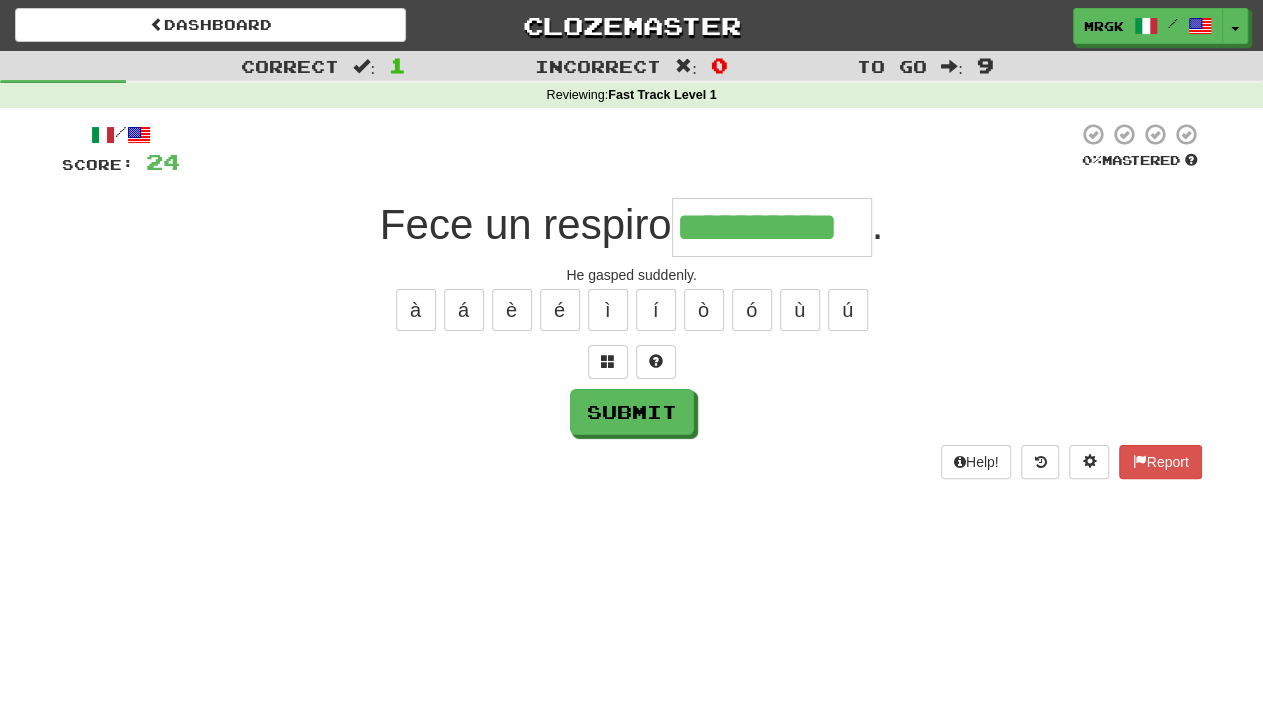 scroll, scrollTop: 0, scrollLeft: 8, axis: horizontal 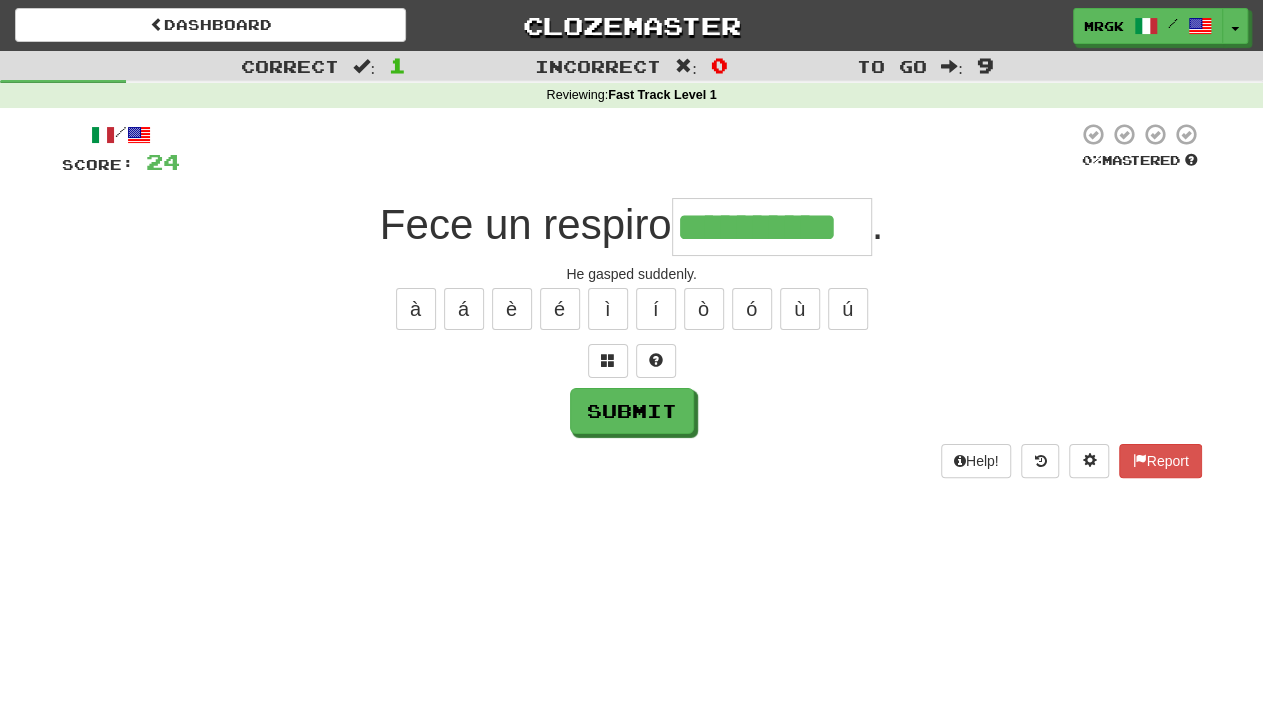 type on "**********" 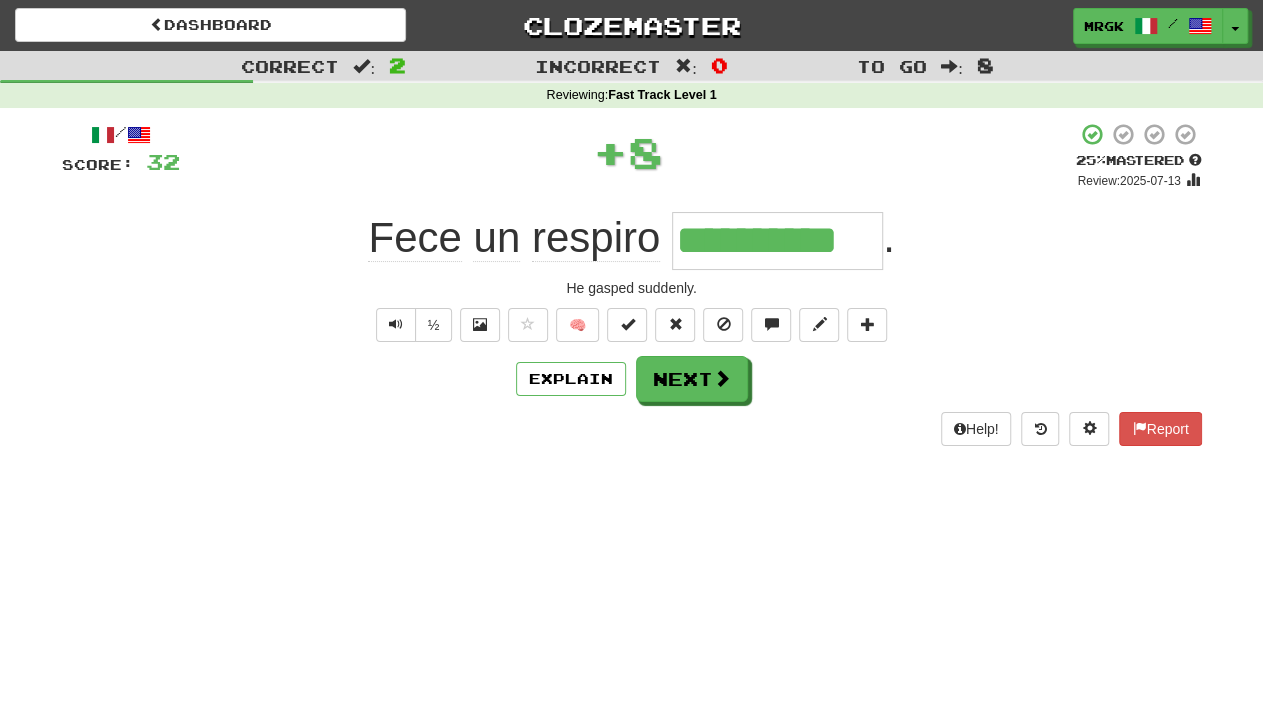 scroll, scrollTop: 0, scrollLeft: 0, axis: both 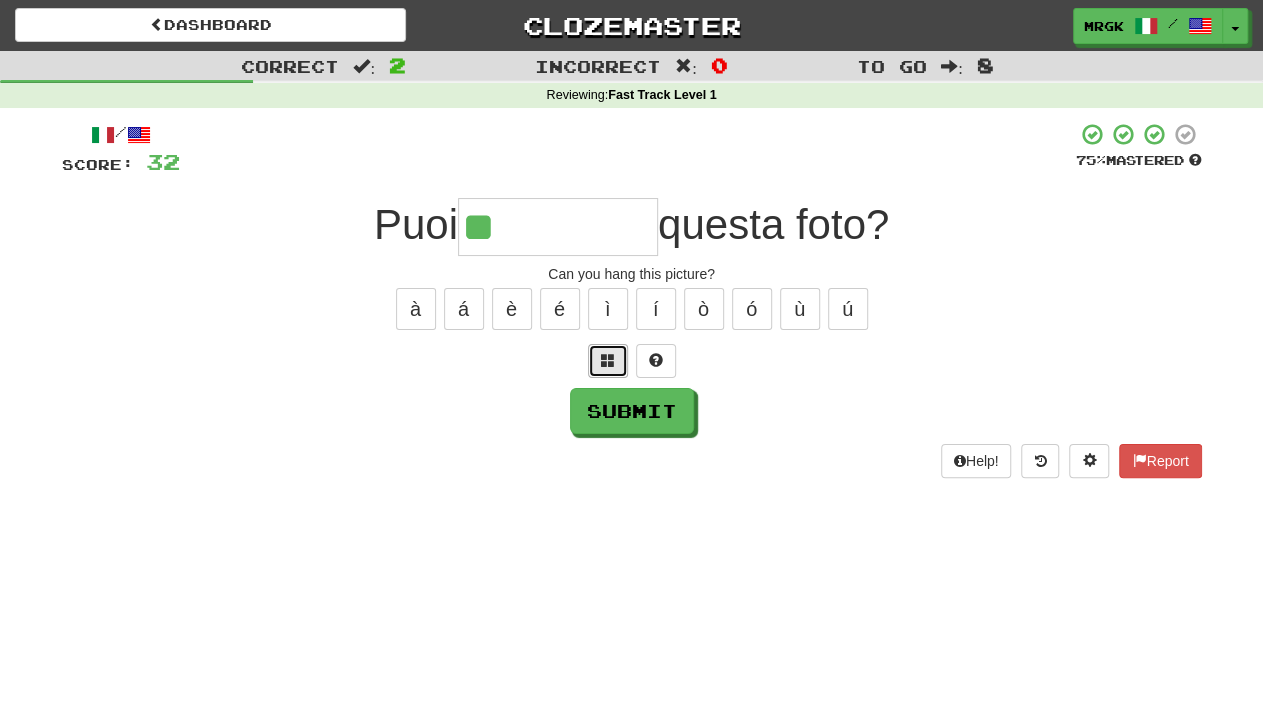 click at bounding box center (608, 361) 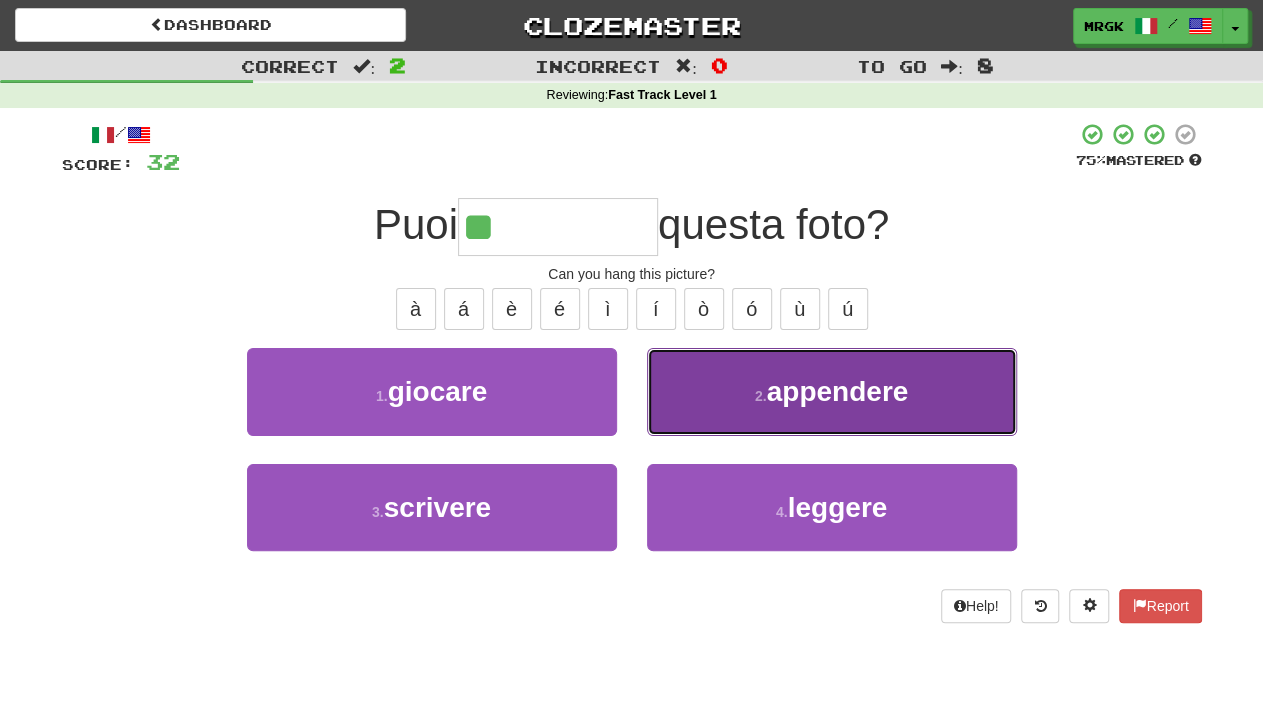 click on "appendere" at bounding box center [838, 391] 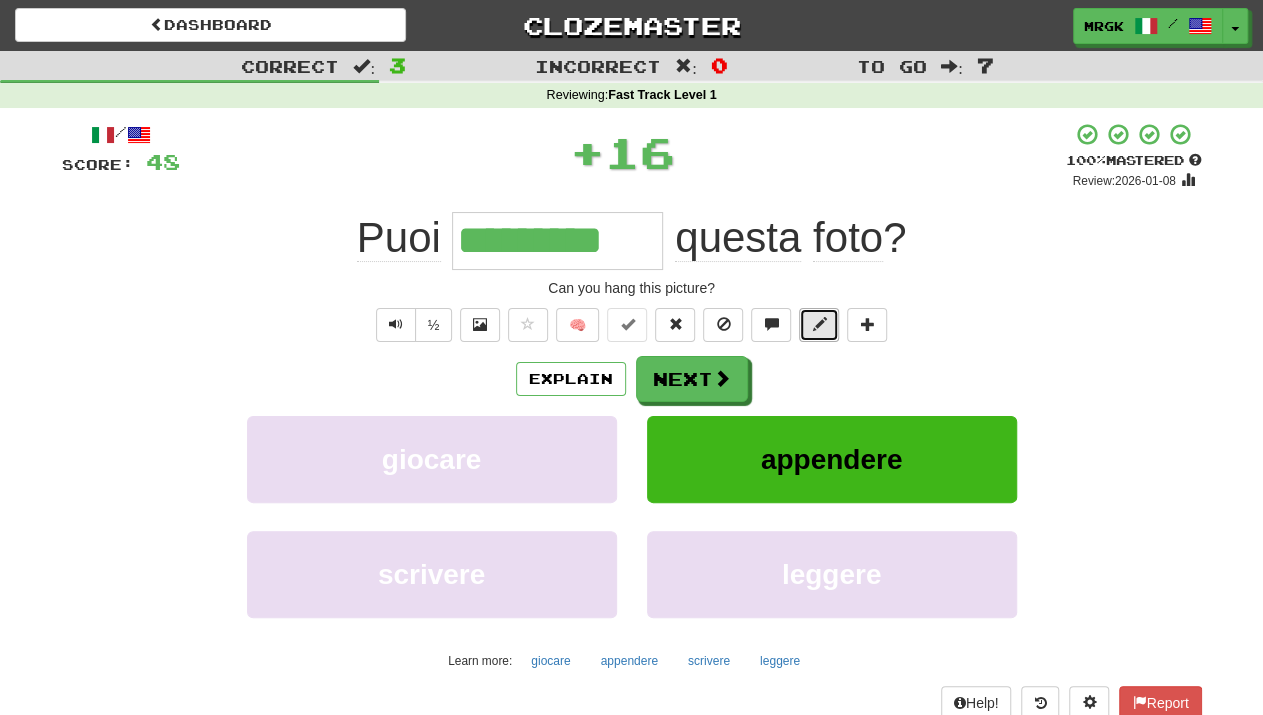click at bounding box center [819, 324] 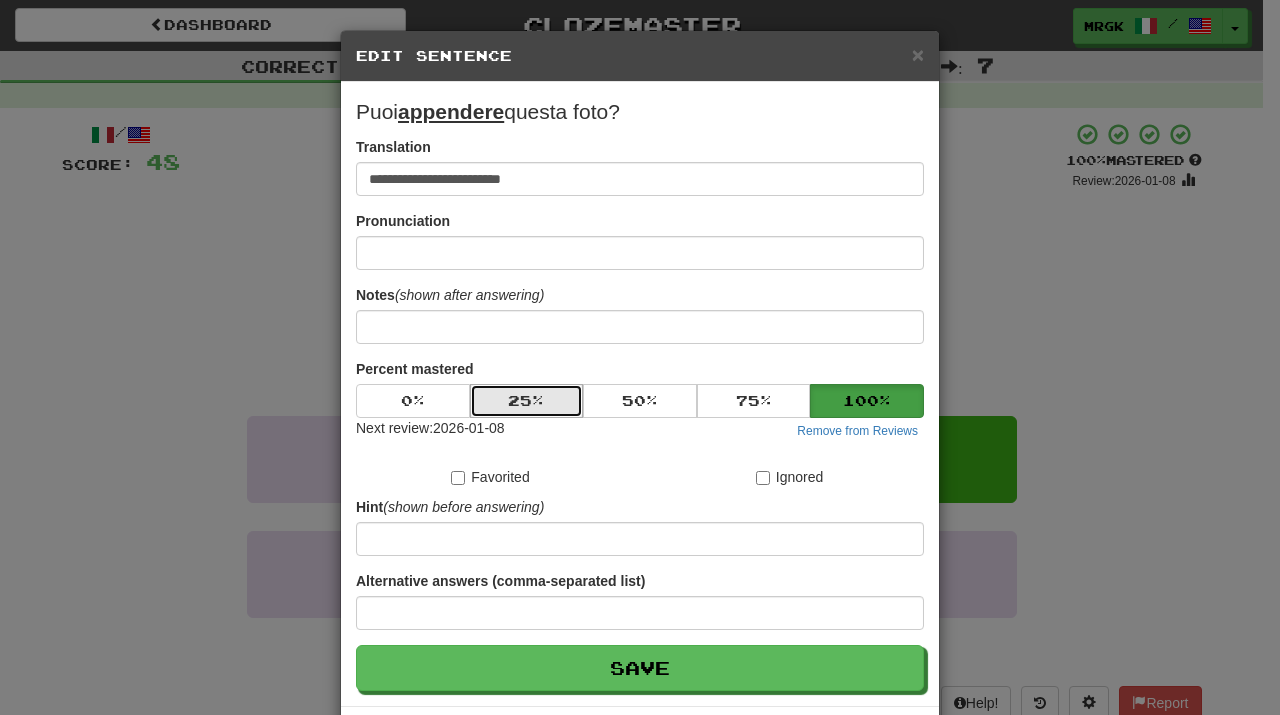 click on "25 %" at bounding box center (527, 401) 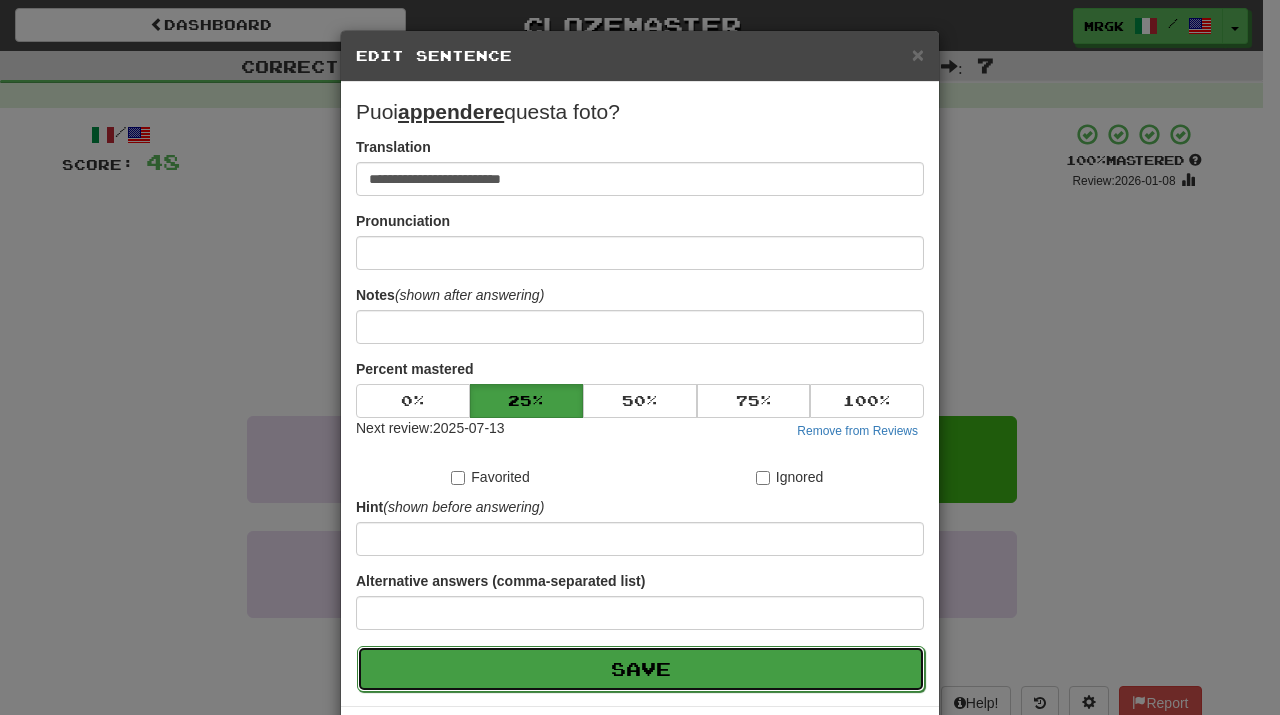 click on "Save" at bounding box center (641, 669) 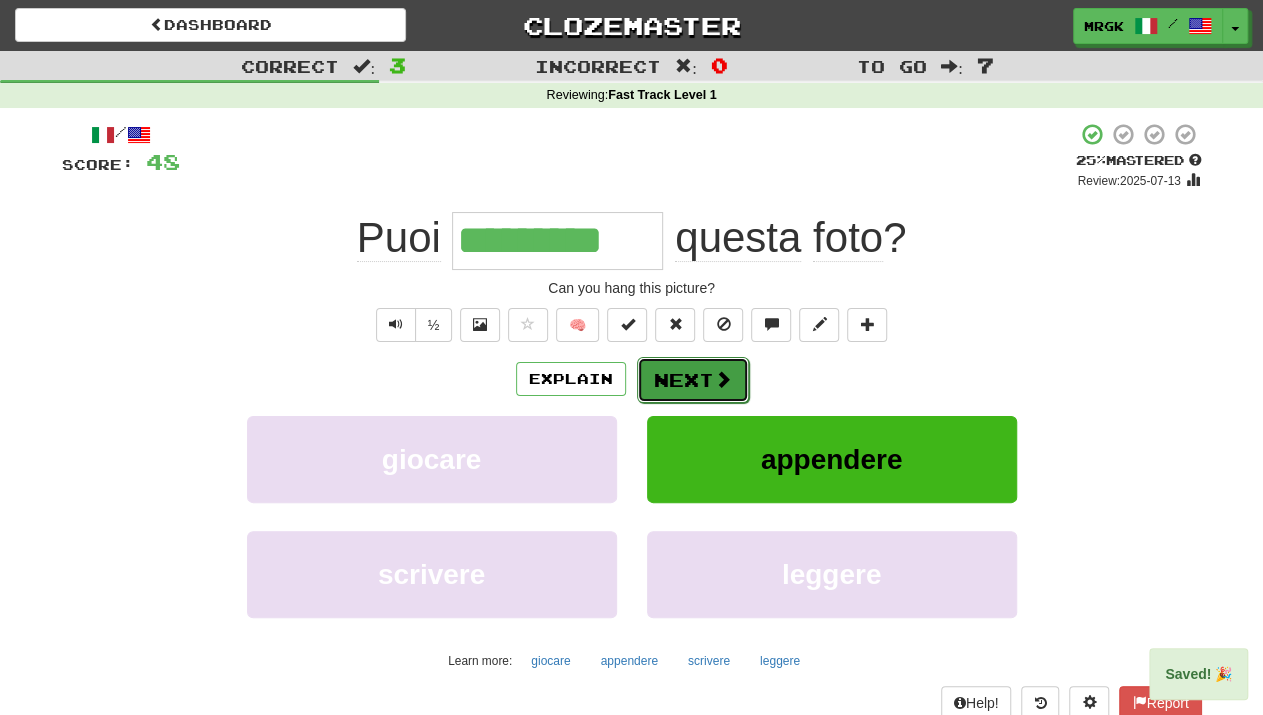 click on "Next" at bounding box center (693, 380) 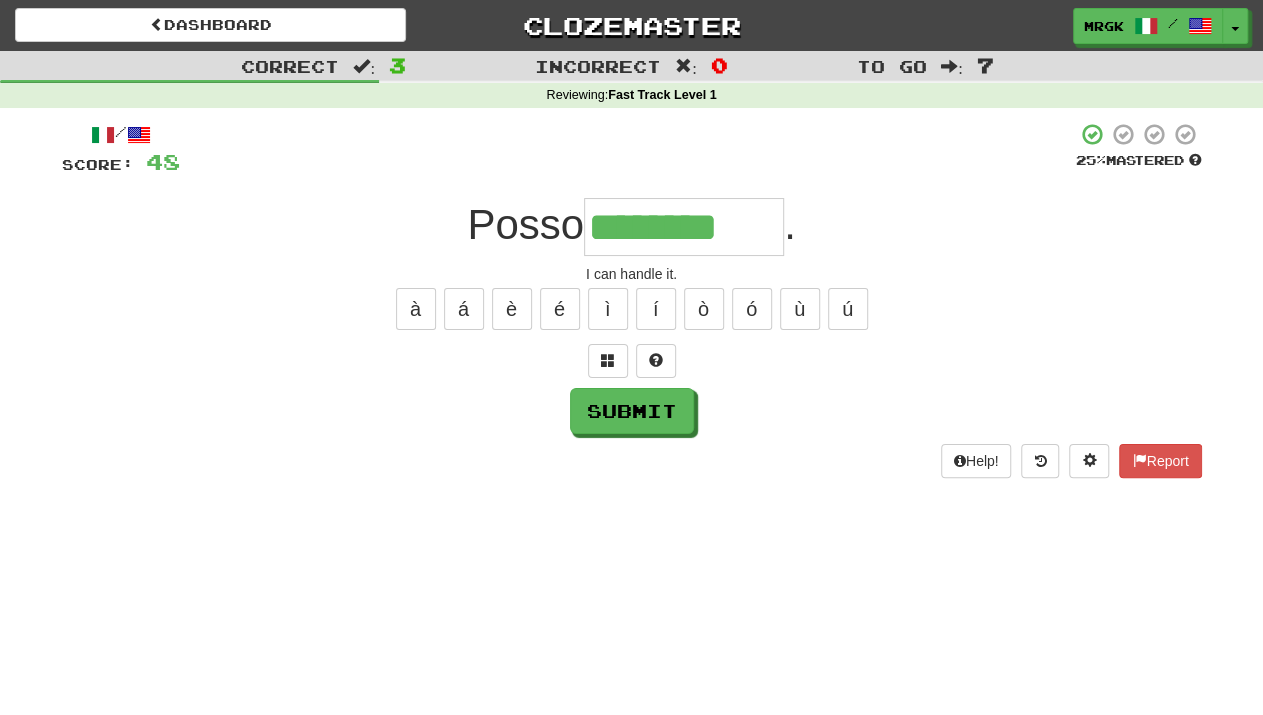 type on "********" 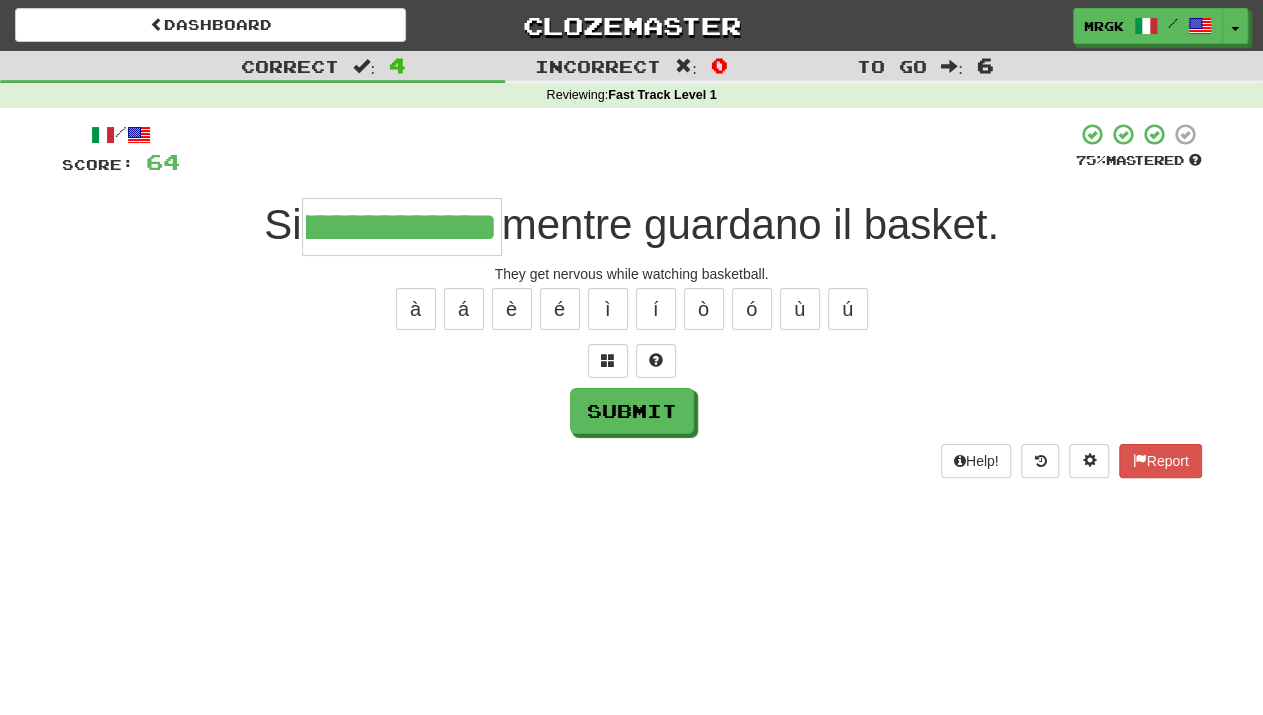 scroll, scrollTop: 0, scrollLeft: 87, axis: horizontal 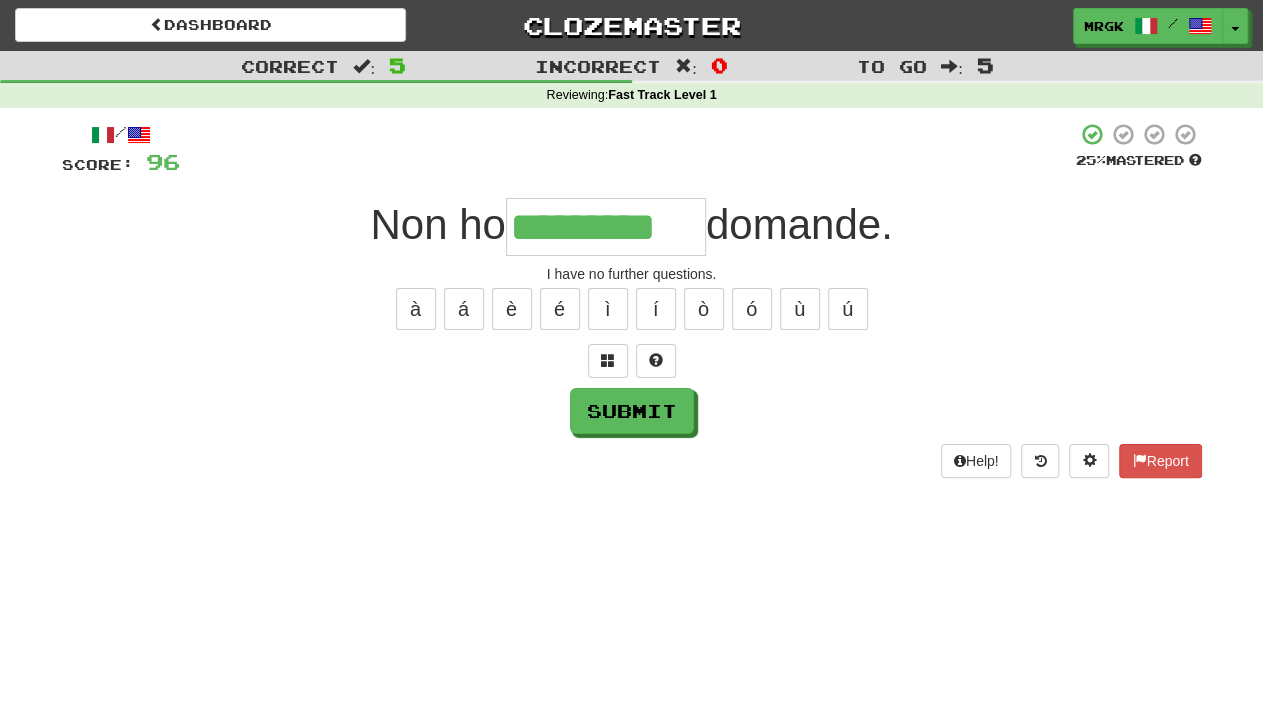 type on "*********" 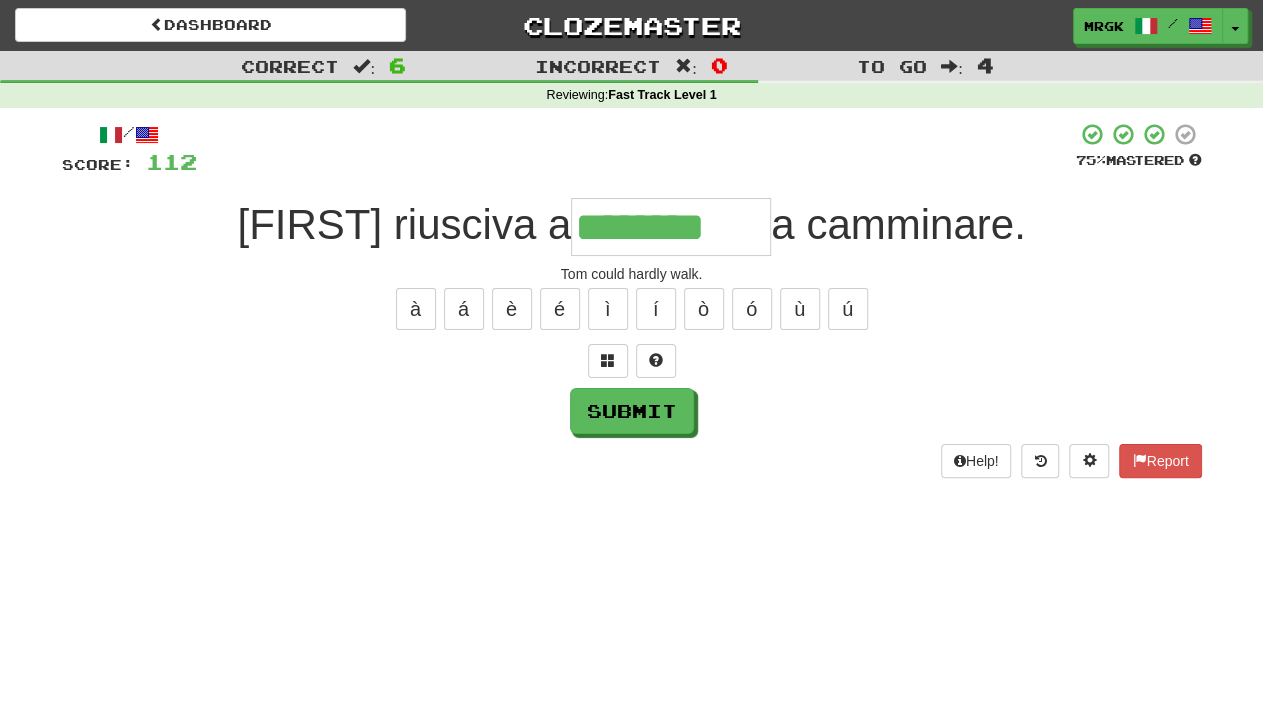 type on "********" 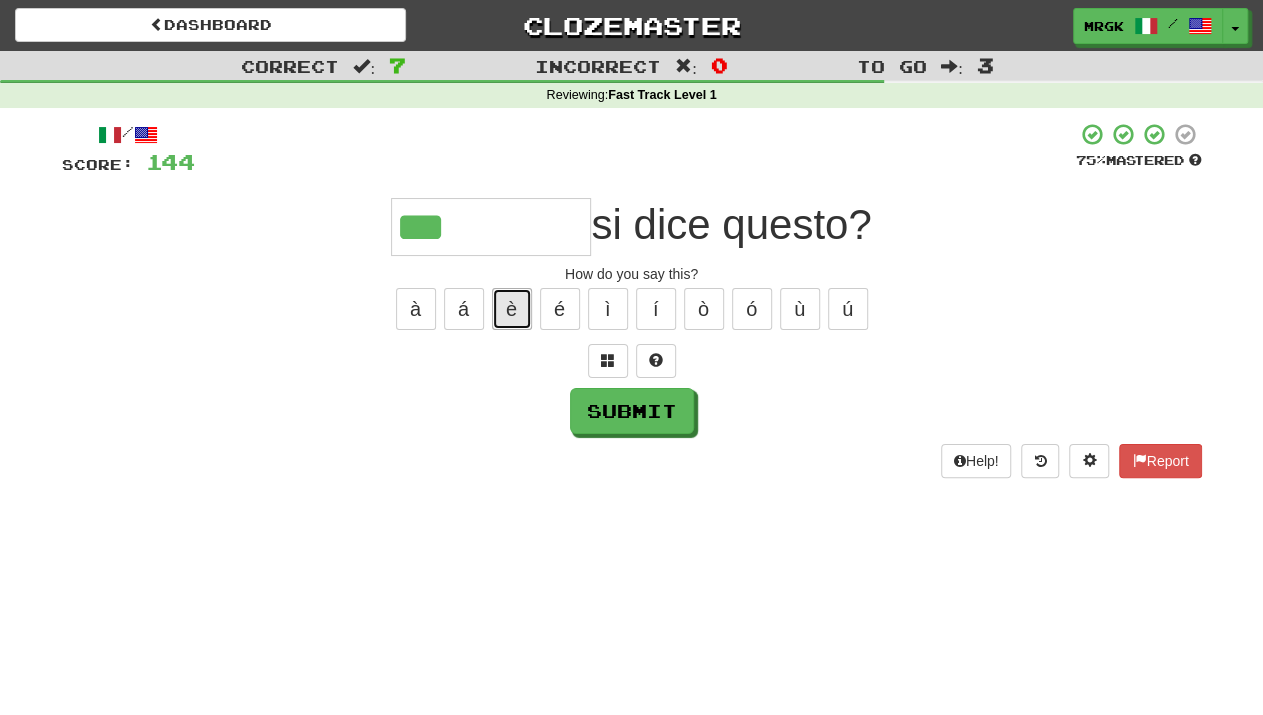 click on "è" at bounding box center (512, 309) 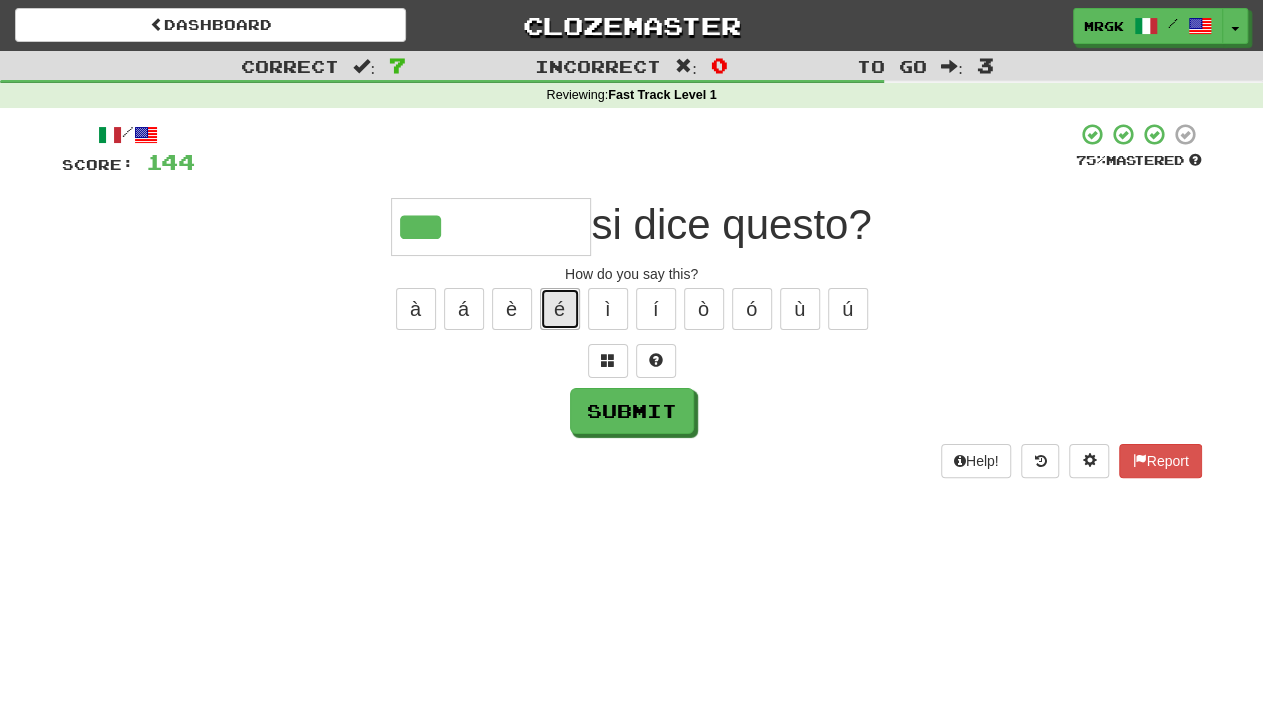 click on "é" at bounding box center (560, 309) 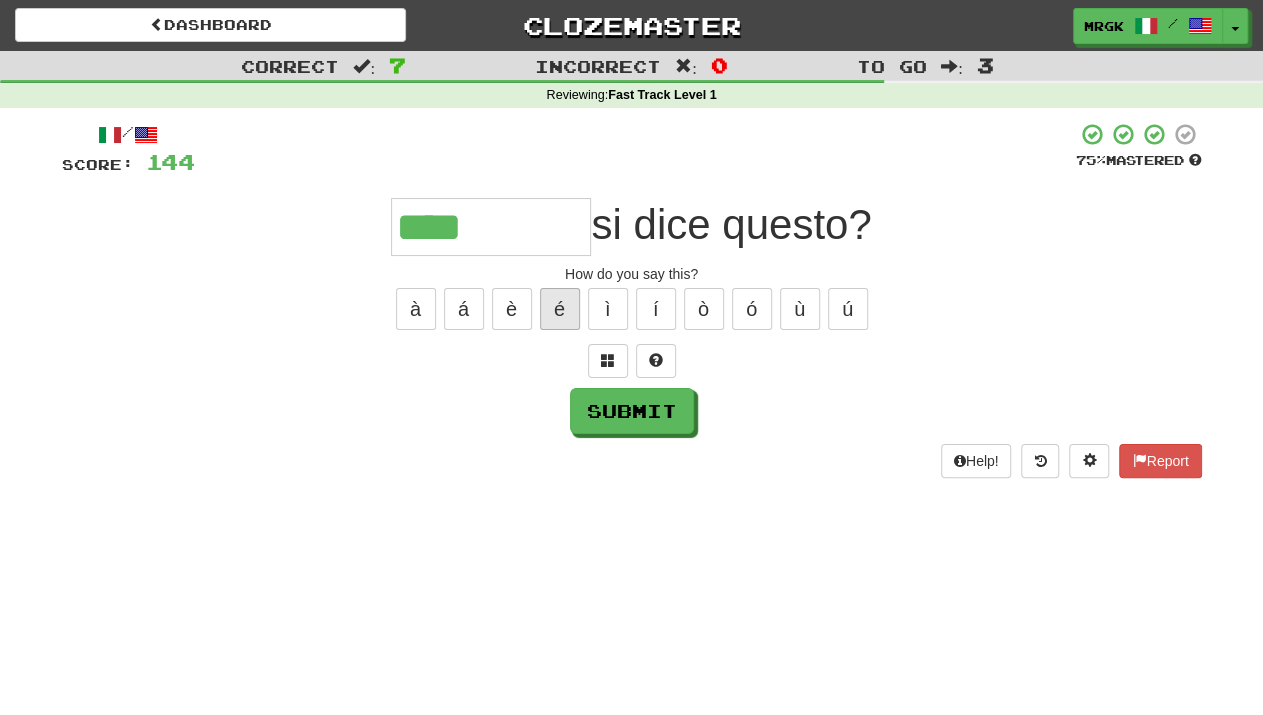 type on "****" 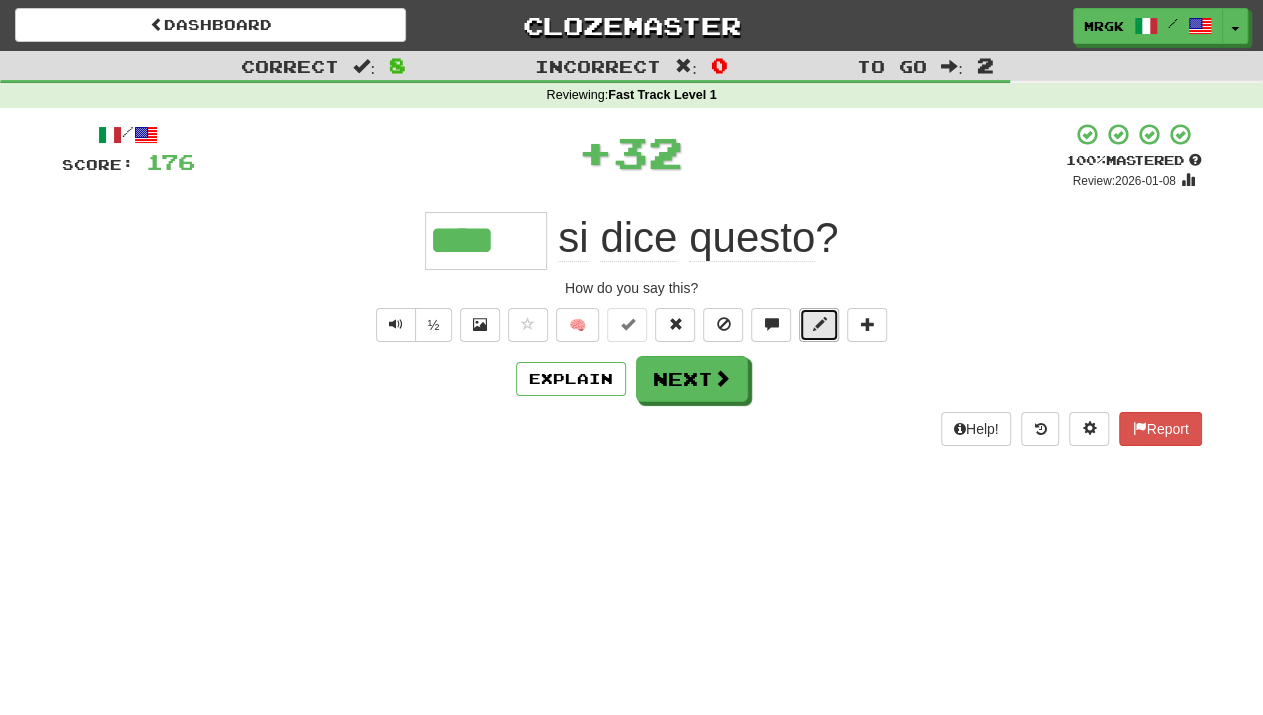 click at bounding box center [819, 324] 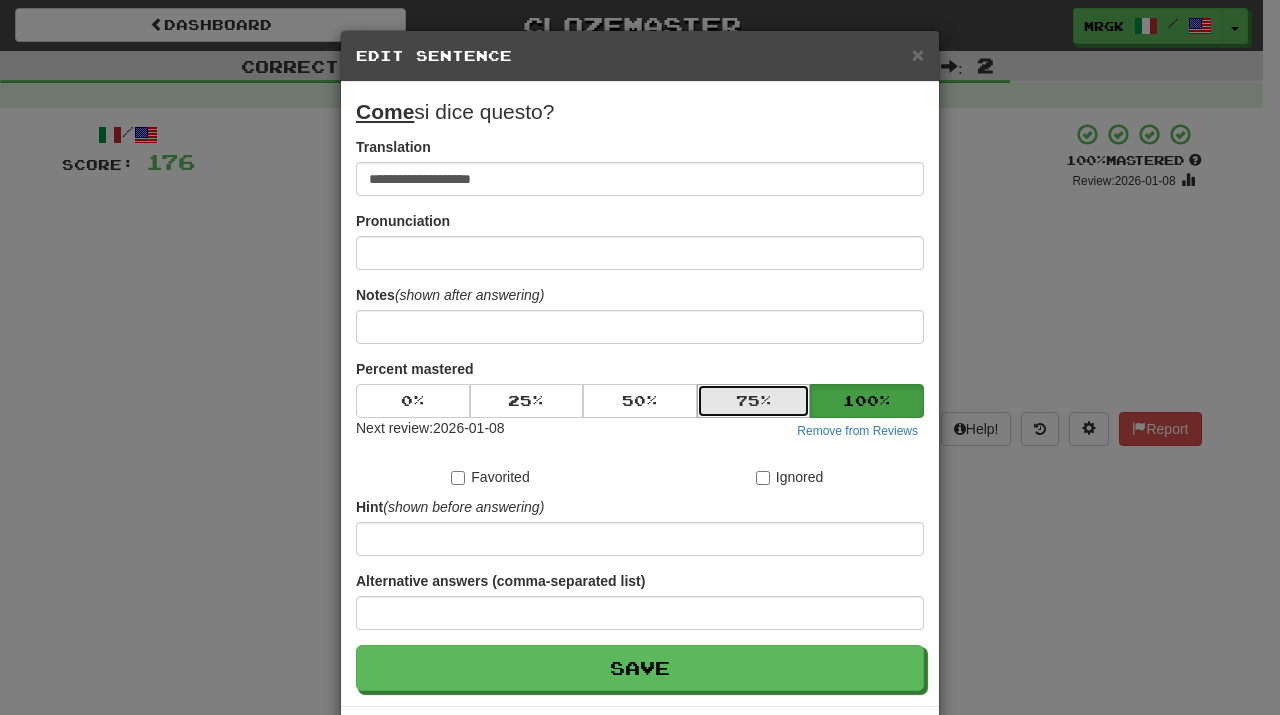 click on "75 %" at bounding box center (754, 401) 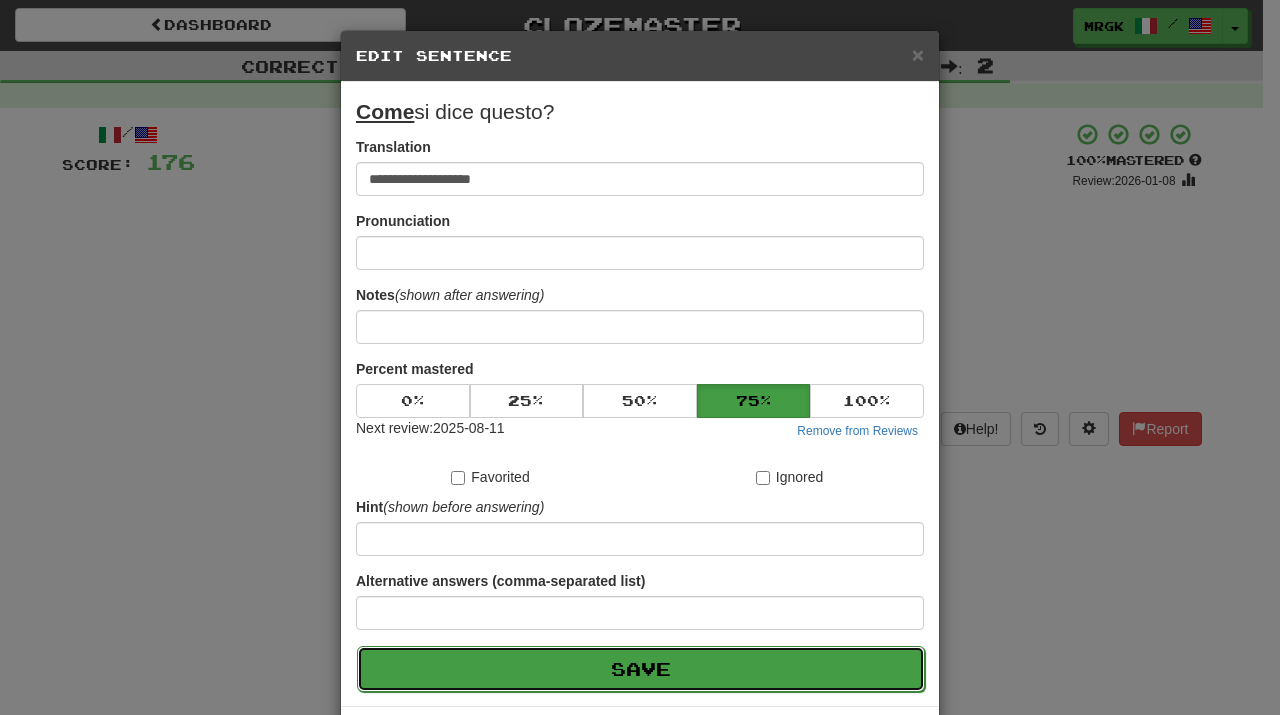 click on "Save" at bounding box center (641, 669) 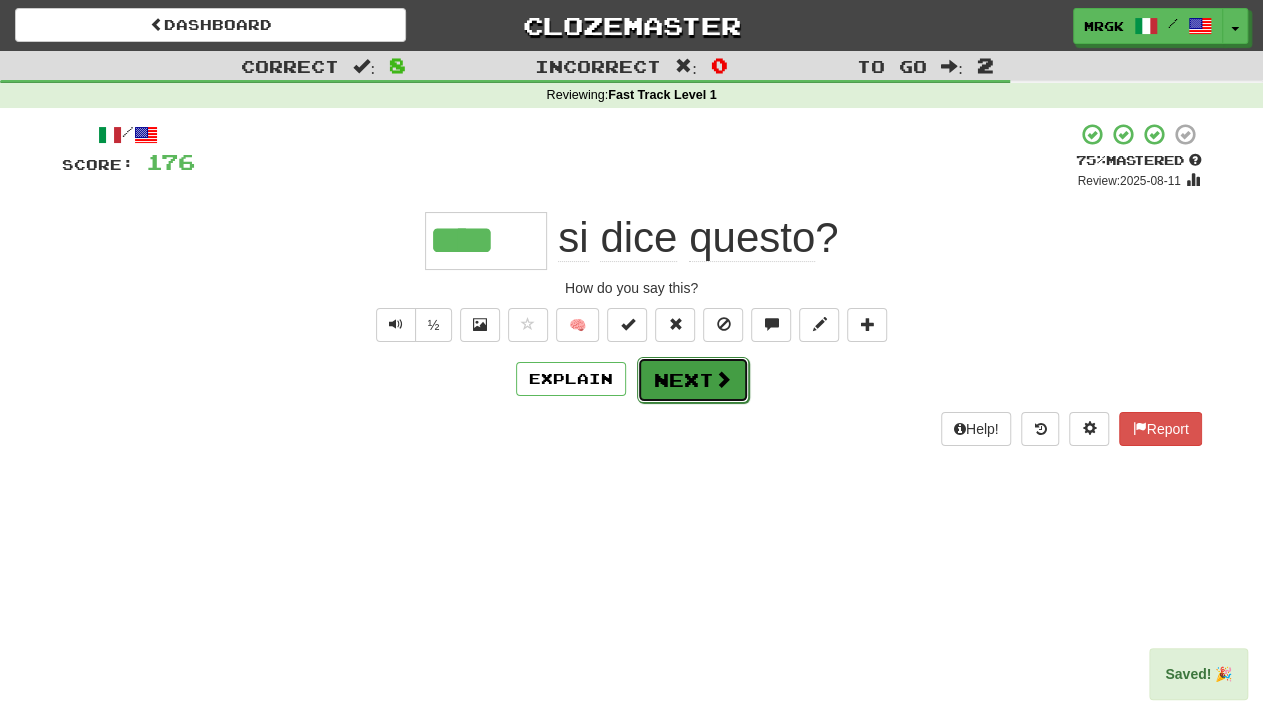 click on "Next" at bounding box center (693, 380) 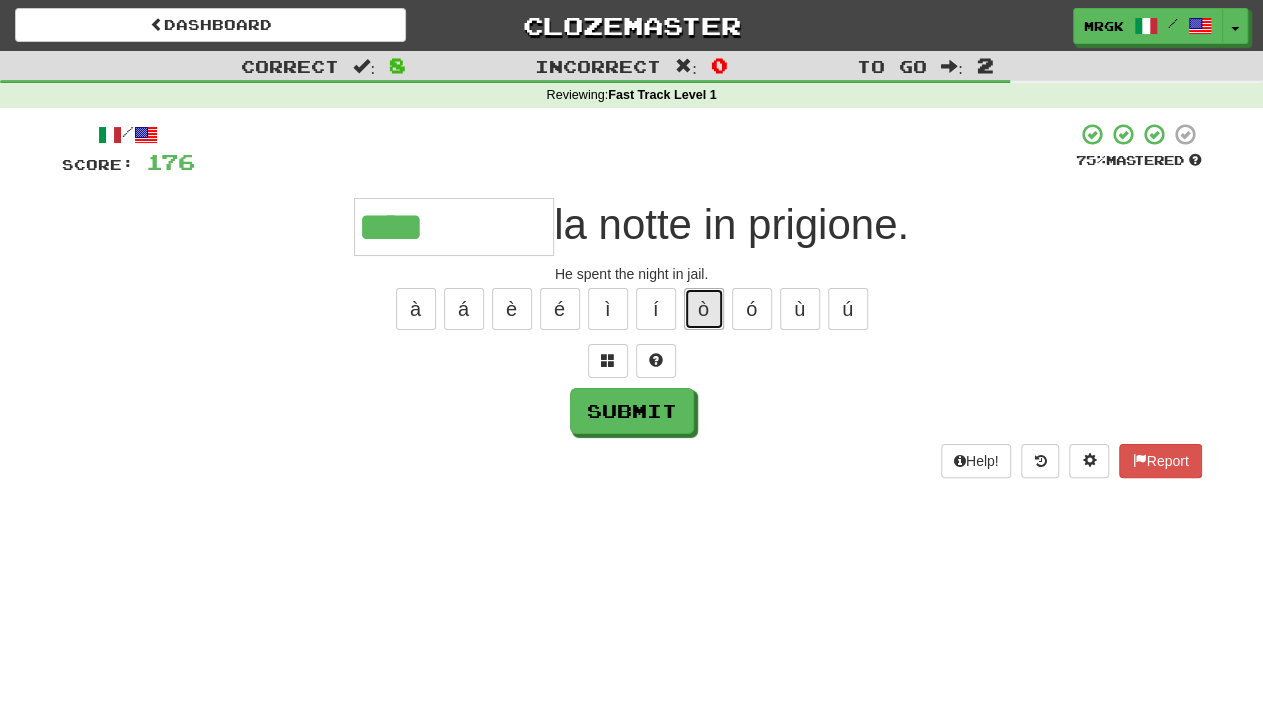 click on "ò" at bounding box center [704, 309] 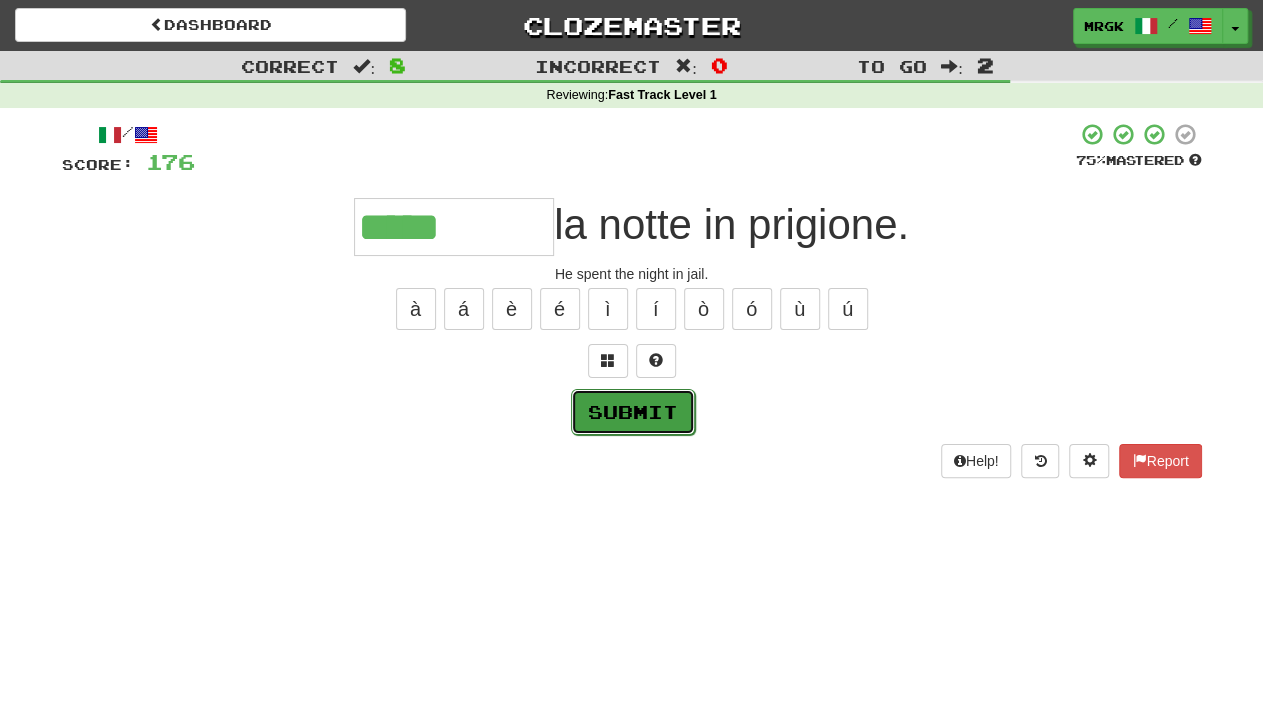 click on "Submit" at bounding box center [633, 412] 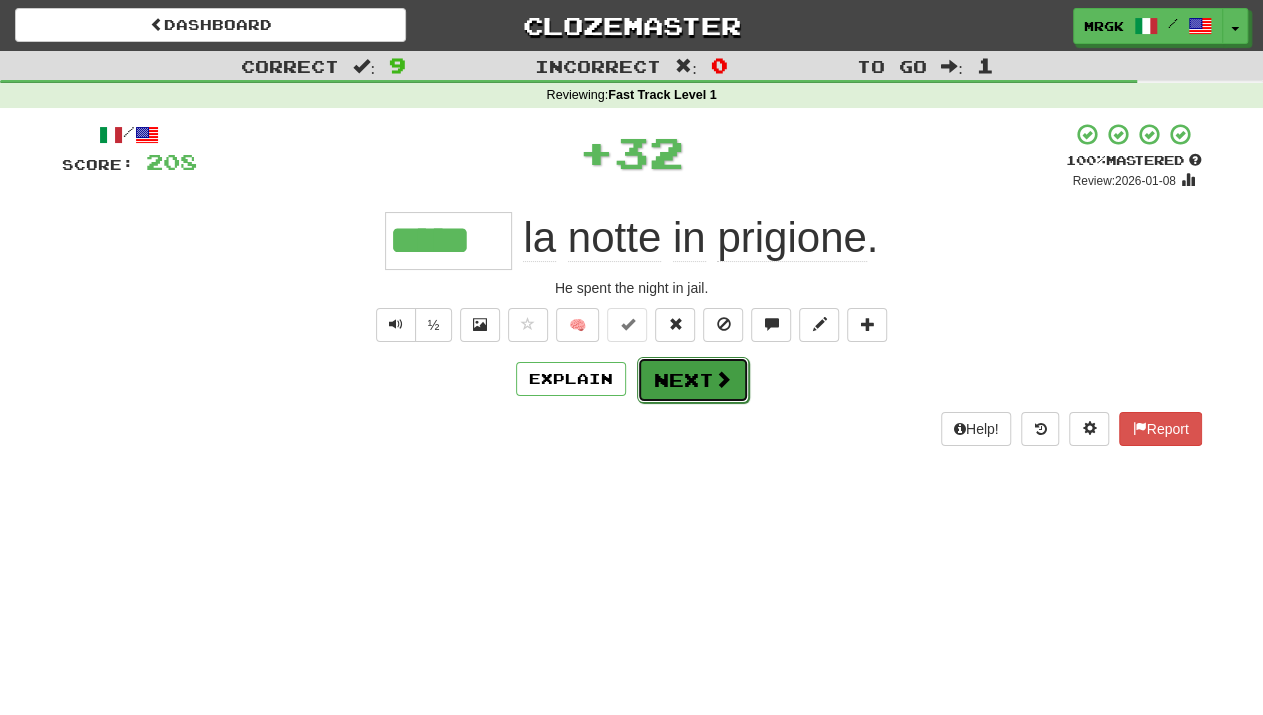 click at bounding box center [723, 379] 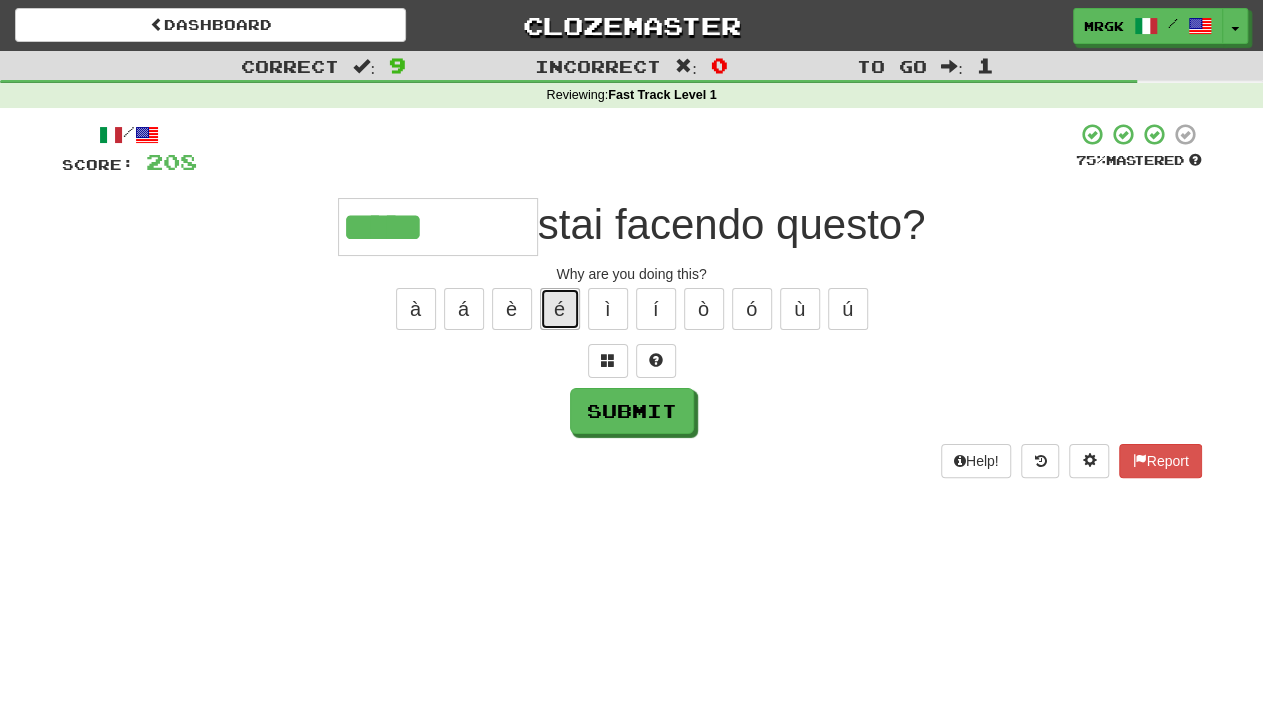 click on "é" at bounding box center (560, 309) 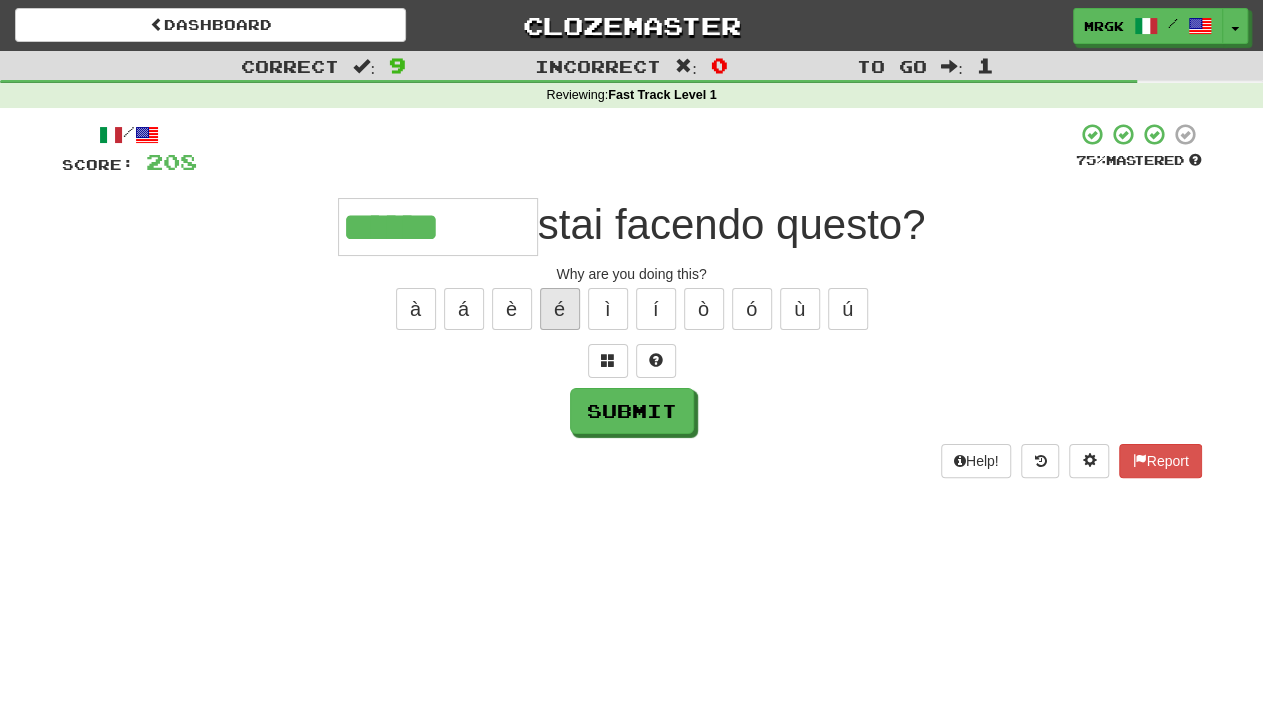 type on "******" 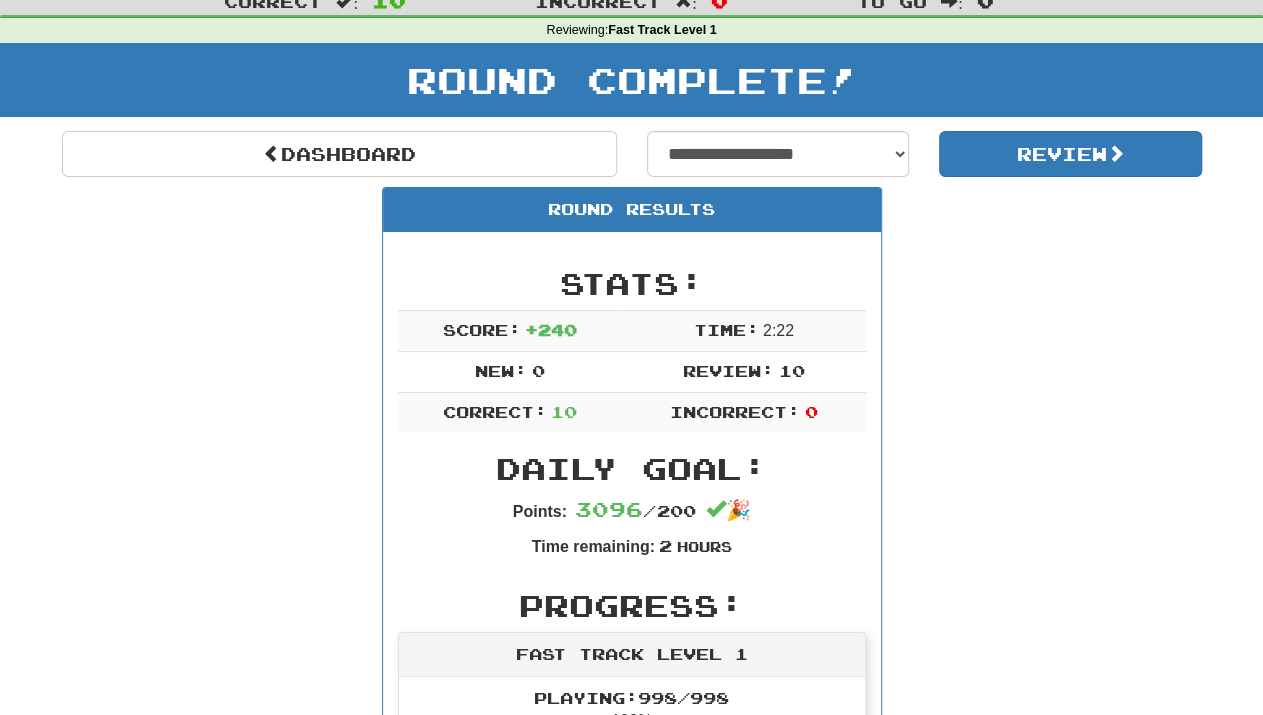 scroll, scrollTop: 0, scrollLeft: 0, axis: both 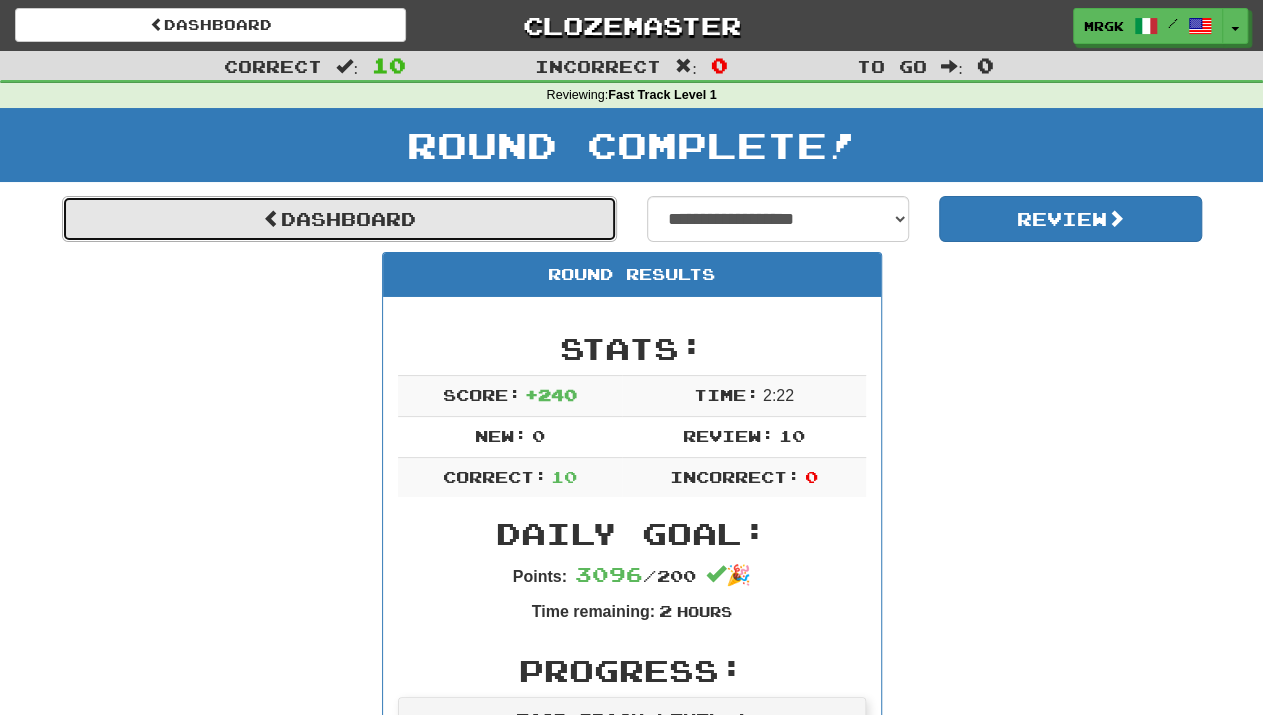 click on "Dashboard" at bounding box center [339, 219] 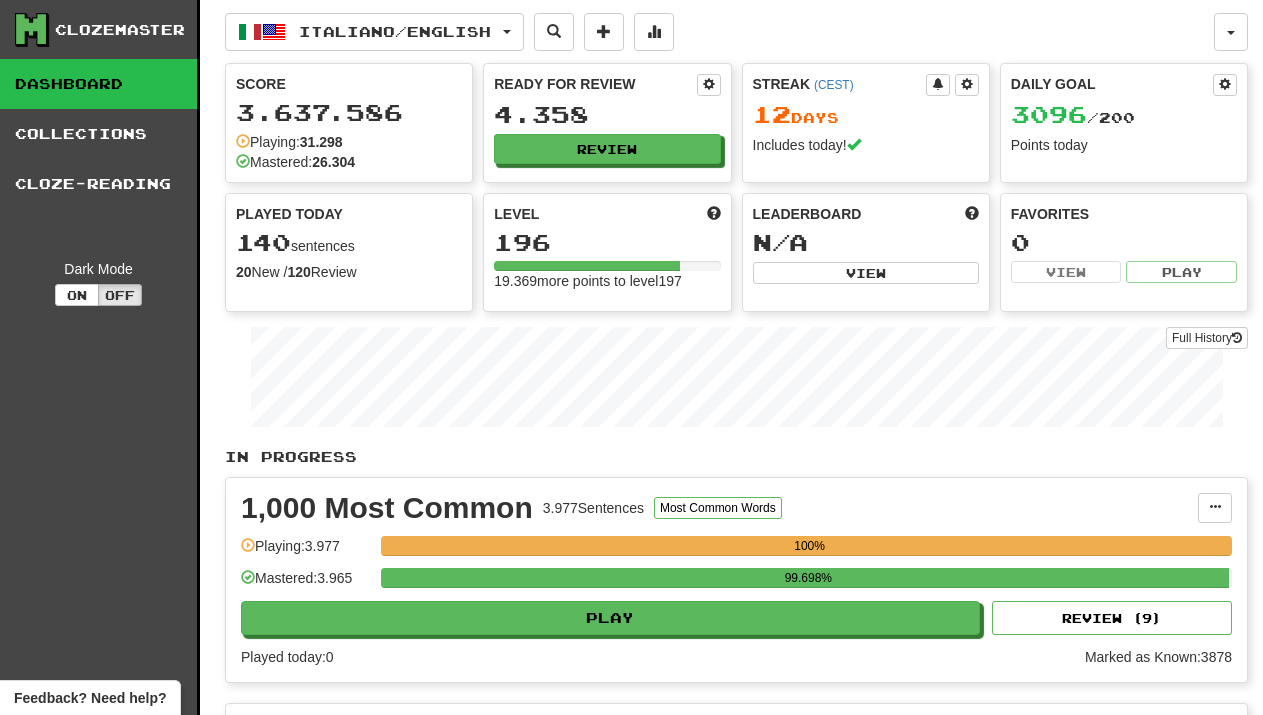 scroll, scrollTop: 0, scrollLeft: 0, axis: both 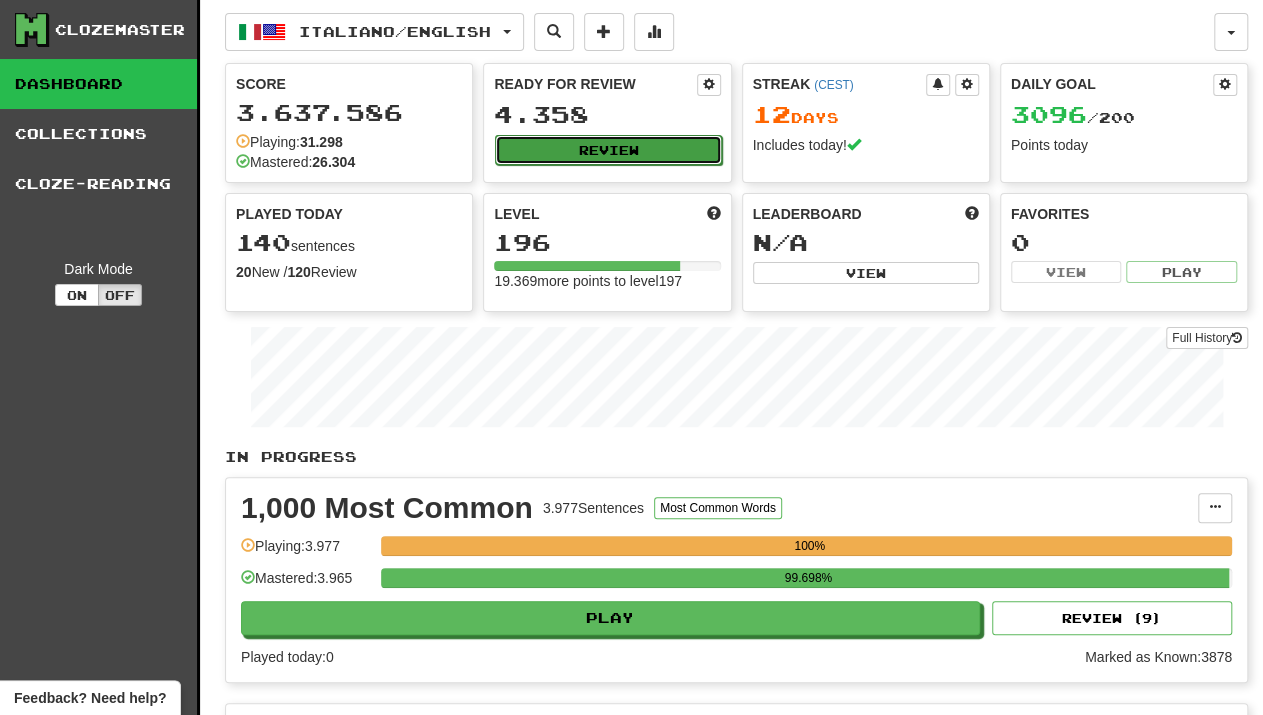 click on "Review" at bounding box center (608, 150) 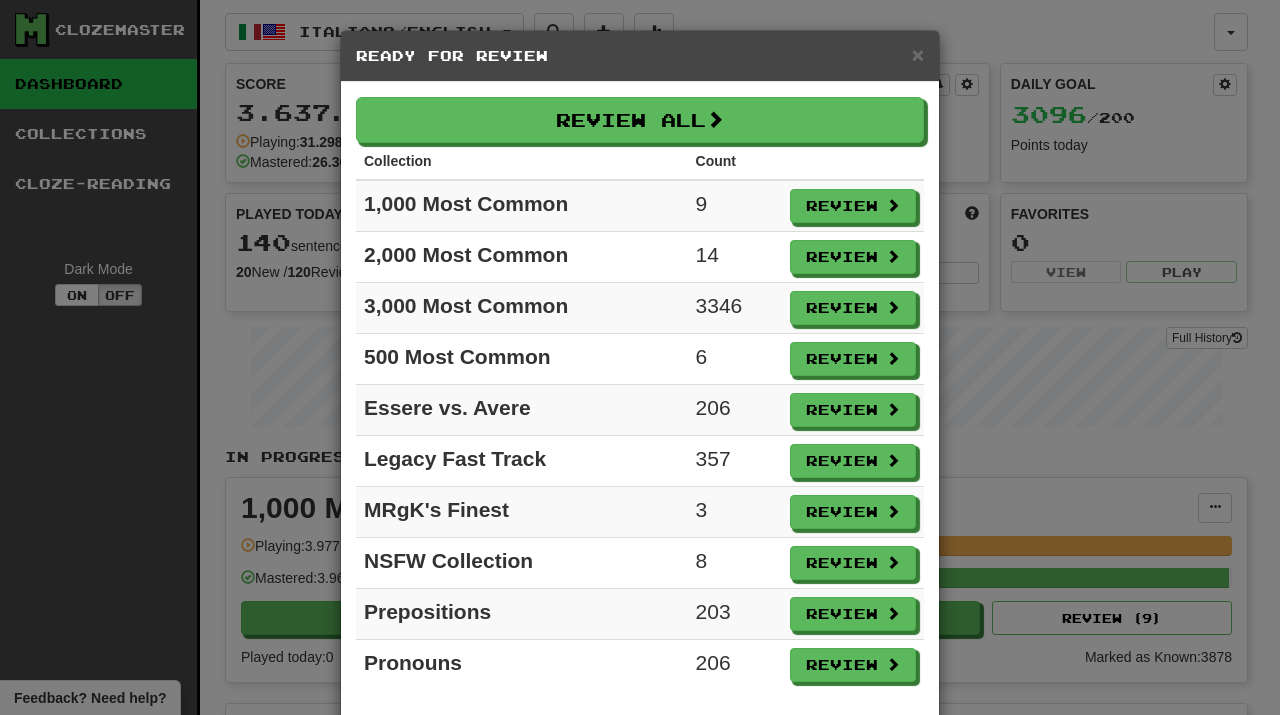 click on "× Ready for Review" at bounding box center [640, 56] 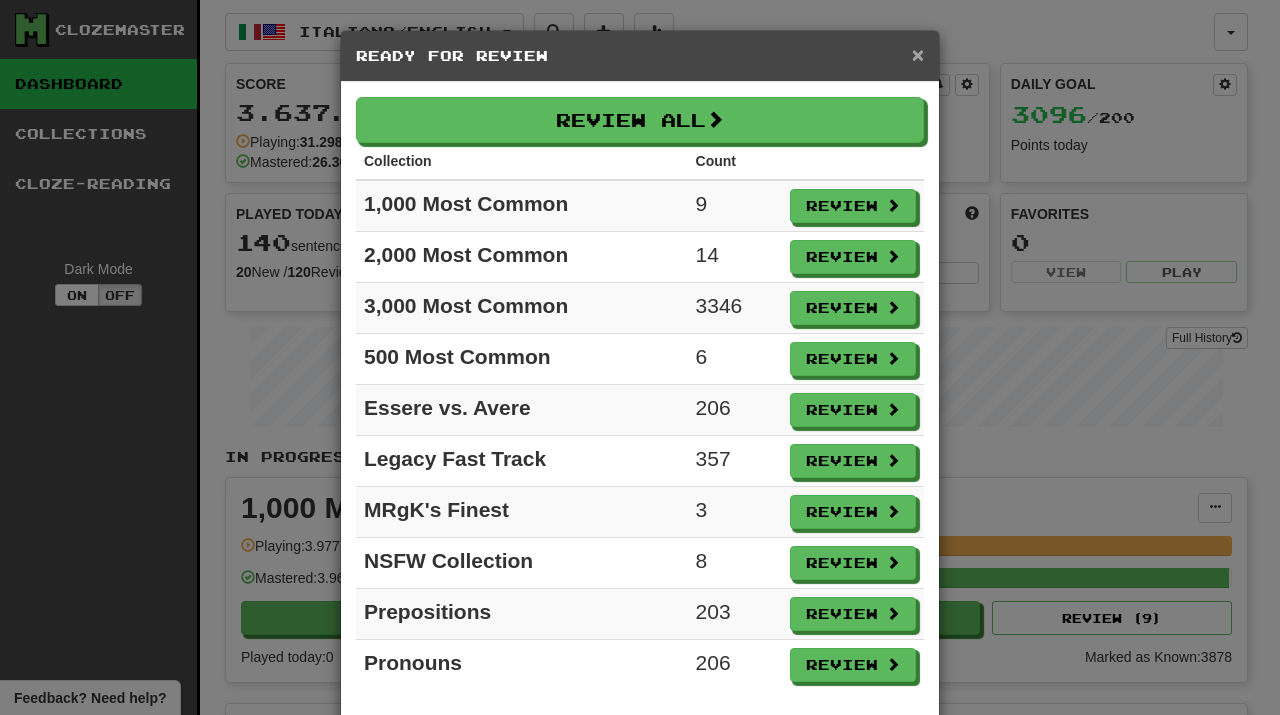click on "×" at bounding box center (918, 54) 